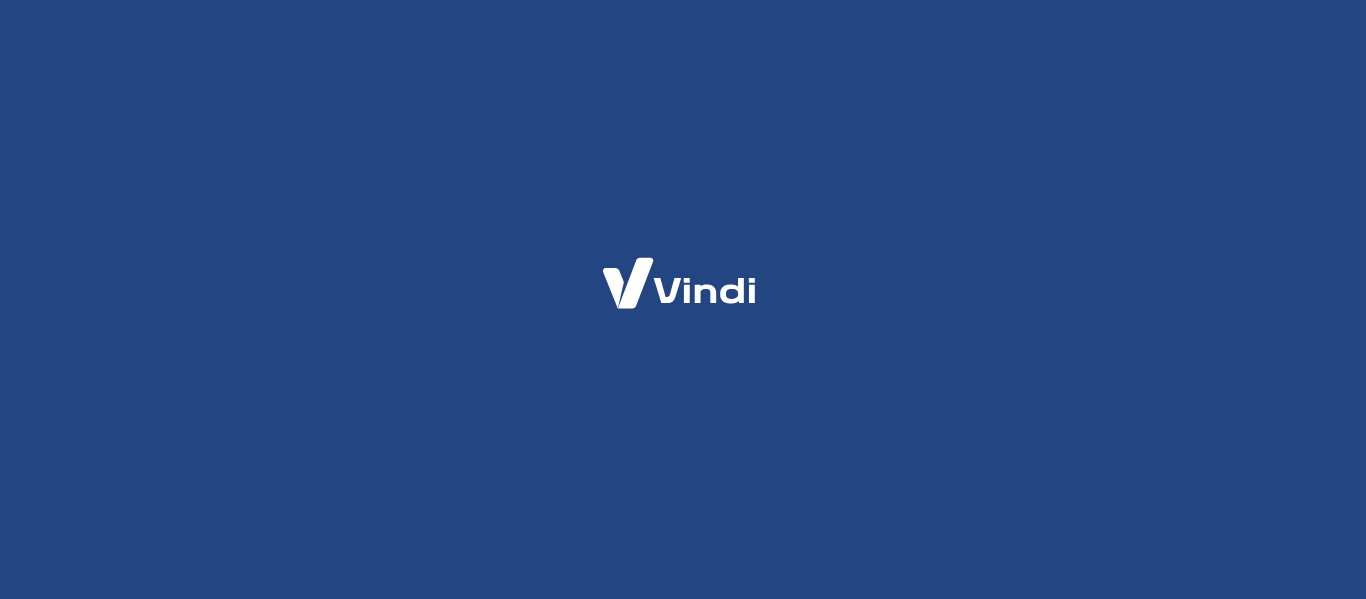 scroll, scrollTop: 0, scrollLeft: 0, axis: both 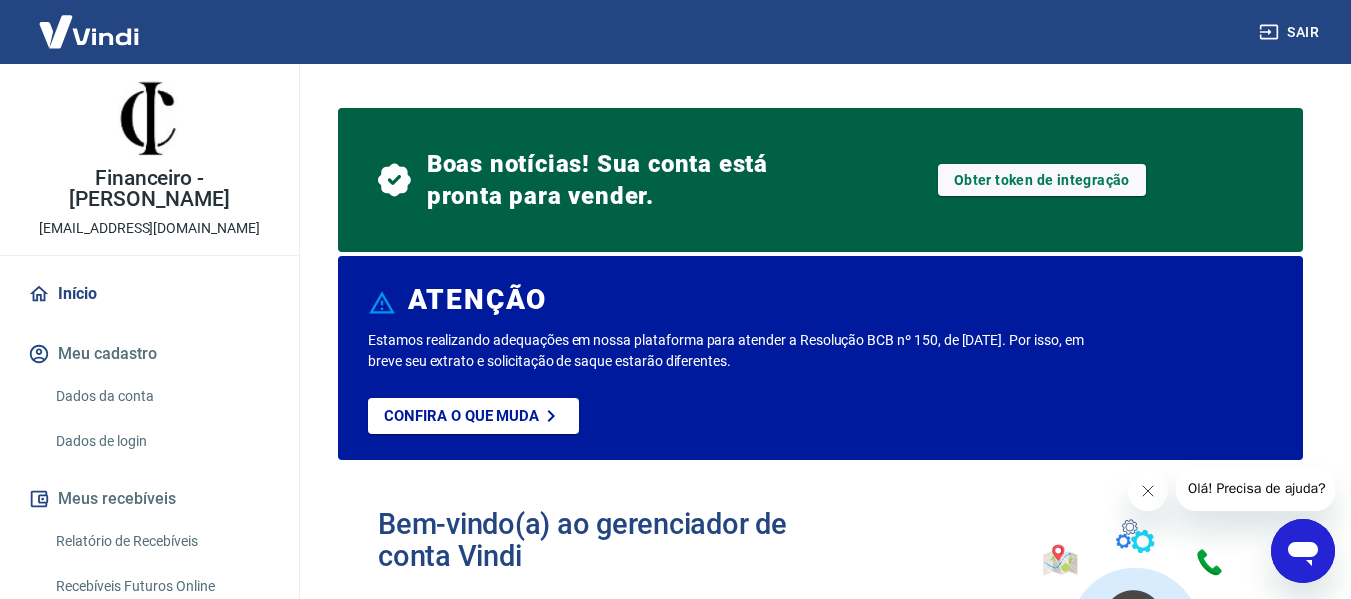 click at bounding box center [1147, 491] 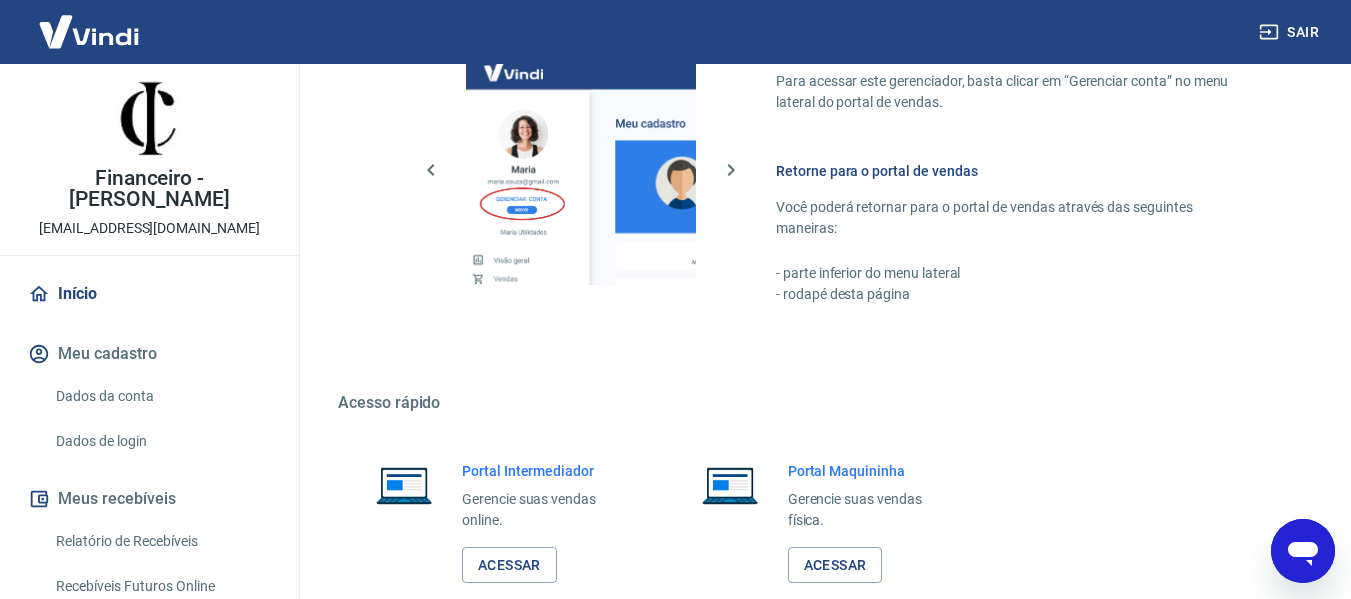 scroll, scrollTop: 1397, scrollLeft: 0, axis: vertical 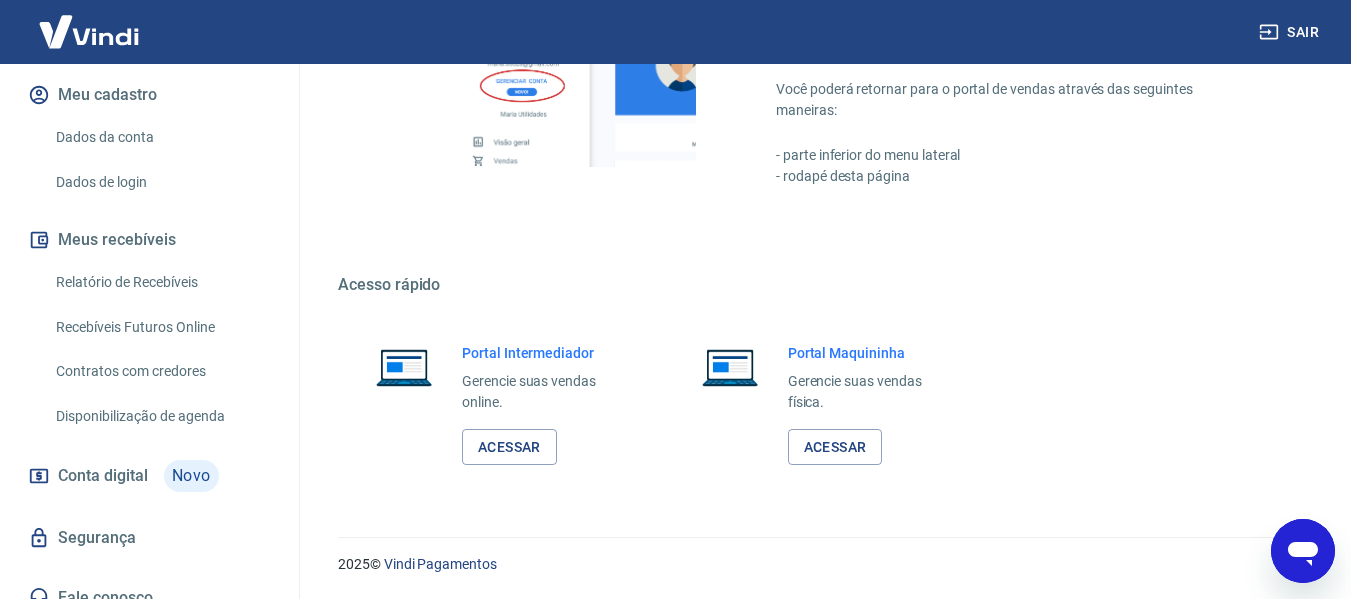 click on "Relatório de Recebíveis" at bounding box center [161, 282] 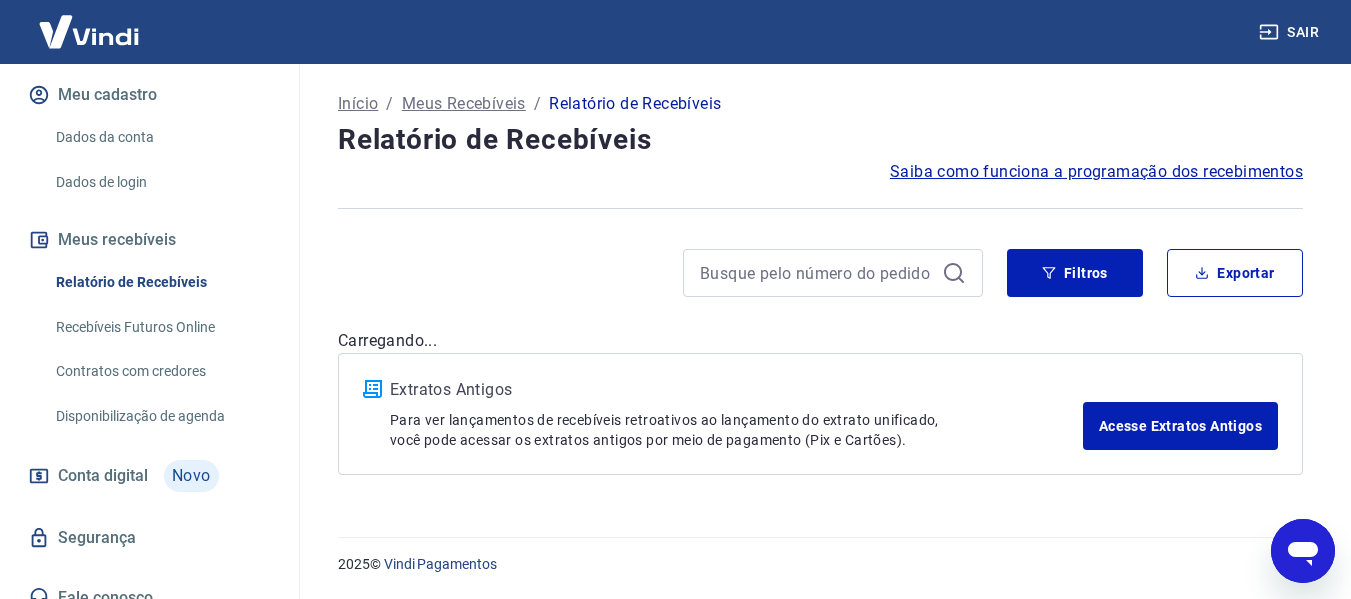 scroll, scrollTop: 0, scrollLeft: 0, axis: both 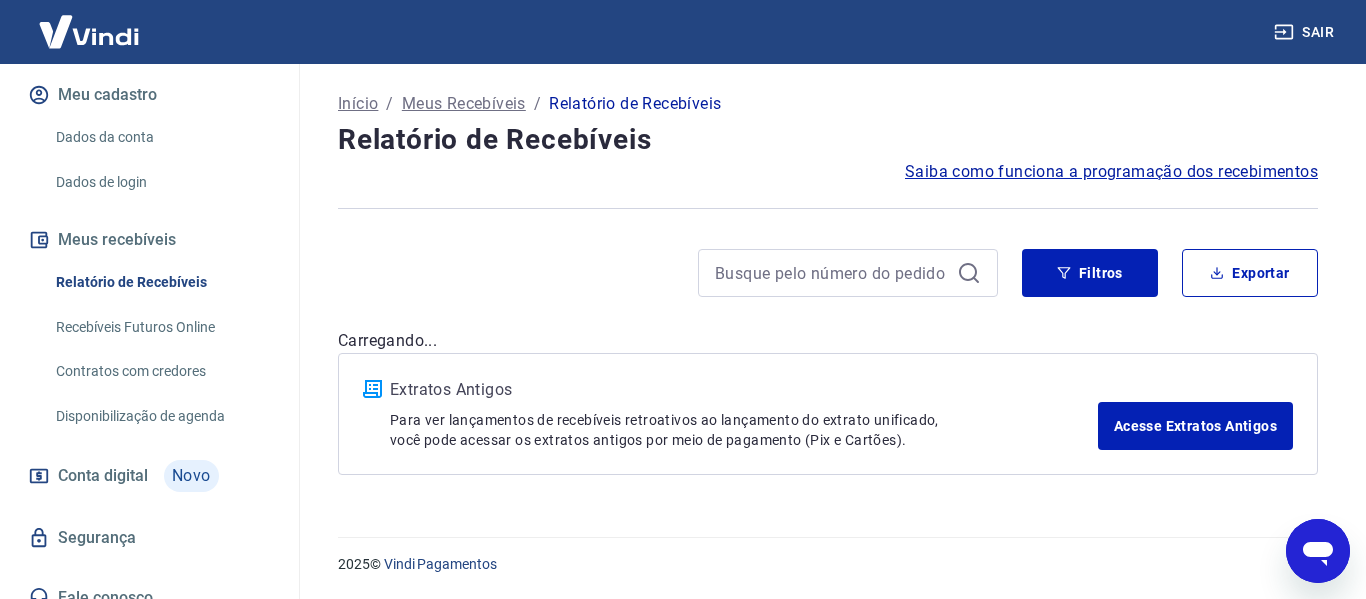 click on "Recebíveis Futuros Online" at bounding box center [161, 327] 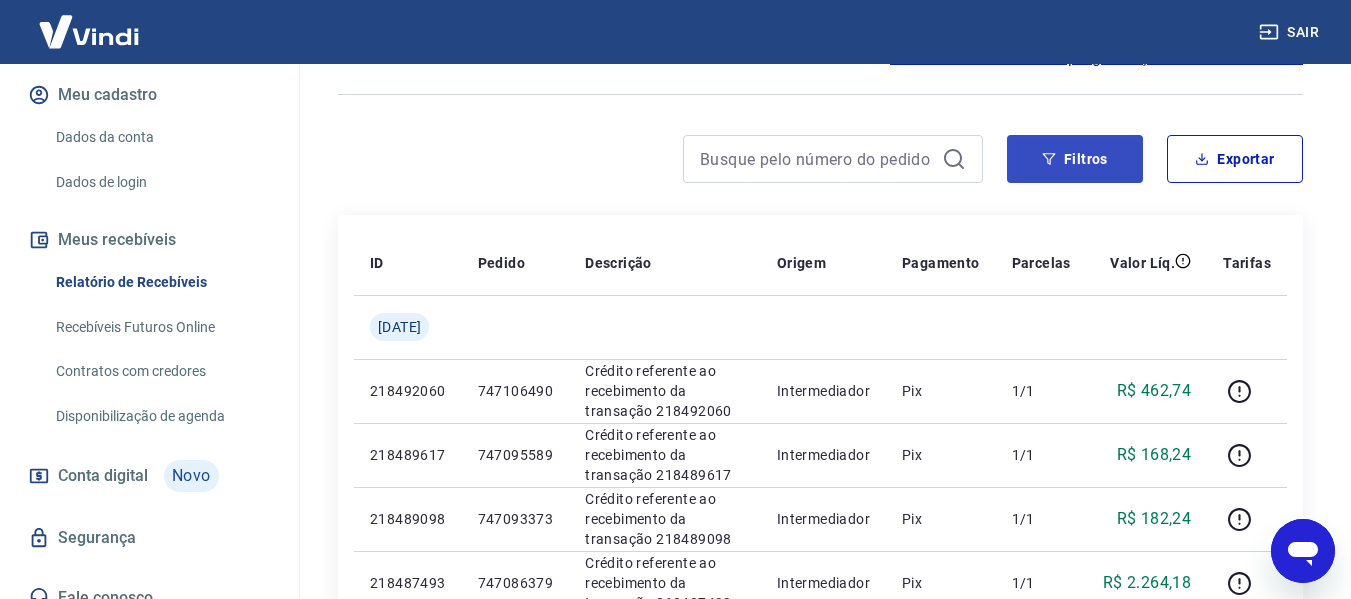 scroll, scrollTop: 0, scrollLeft: 0, axis: both 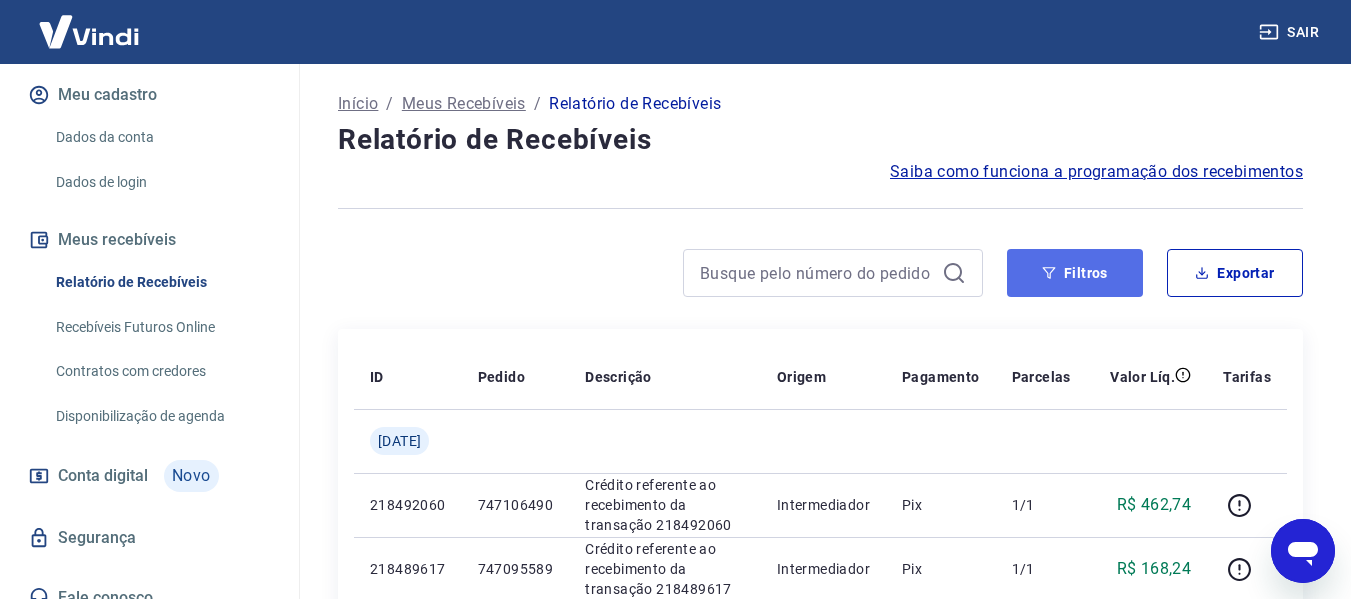 click on "Filtros" at bounding box center [1075, 273] 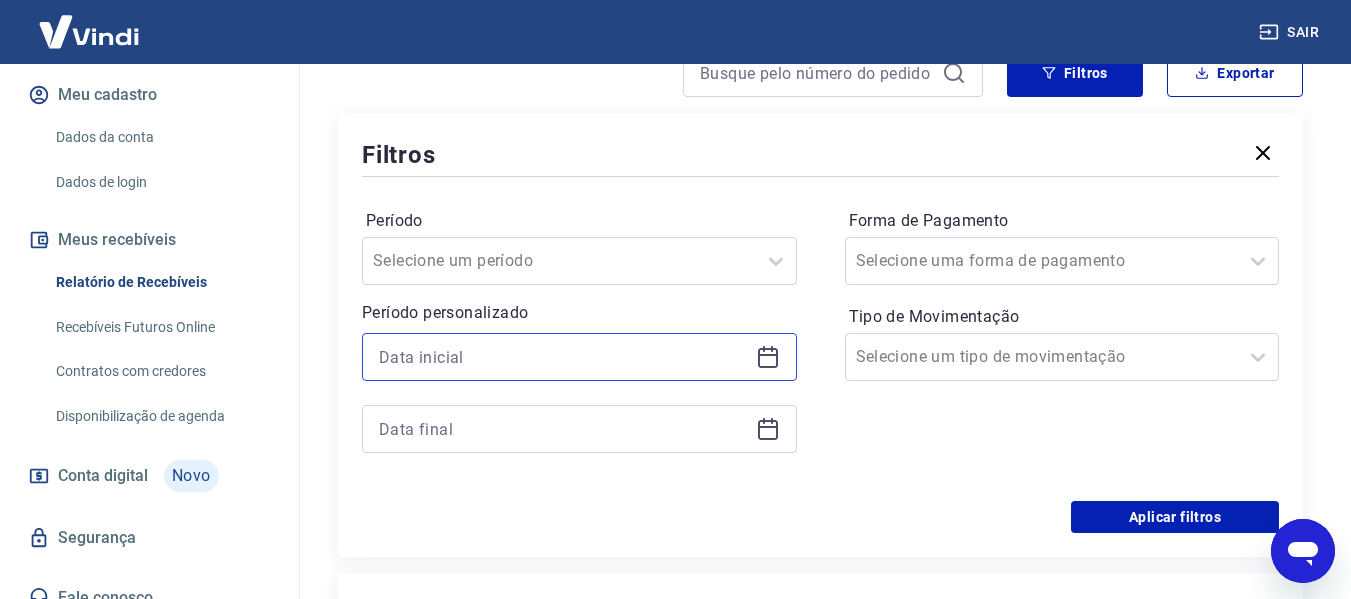 click at bounding box center (563, 357) 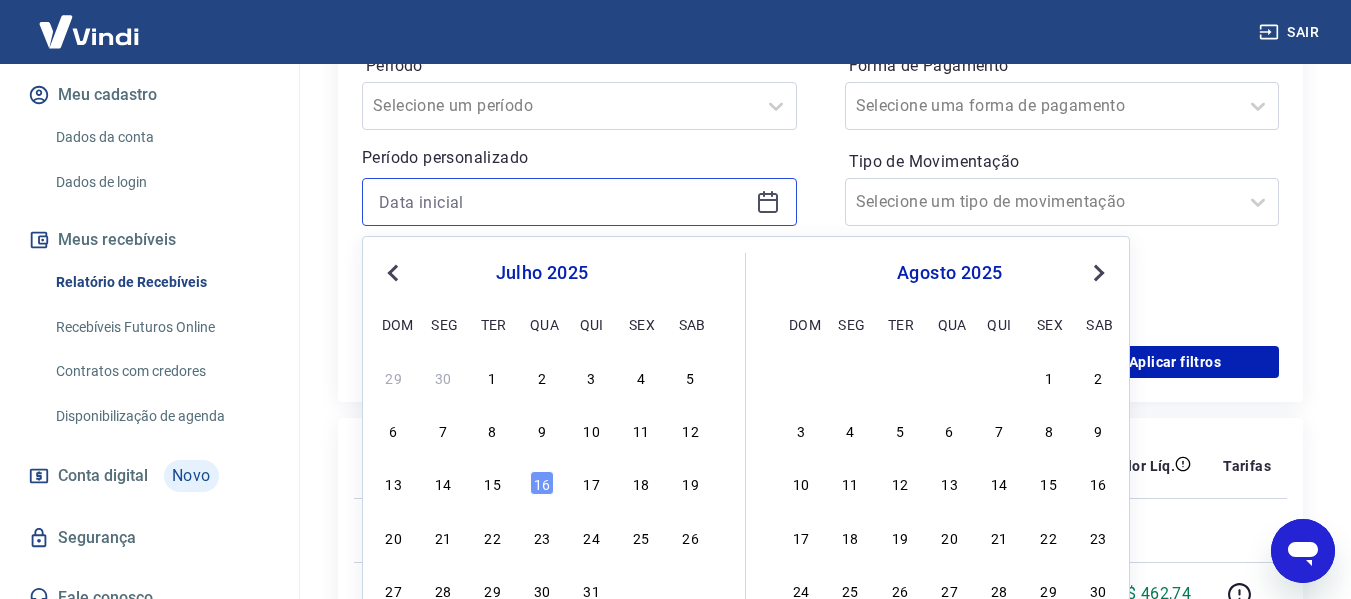 scroll, scrollTop: 400, scrollLeft: 0, axis: vertical 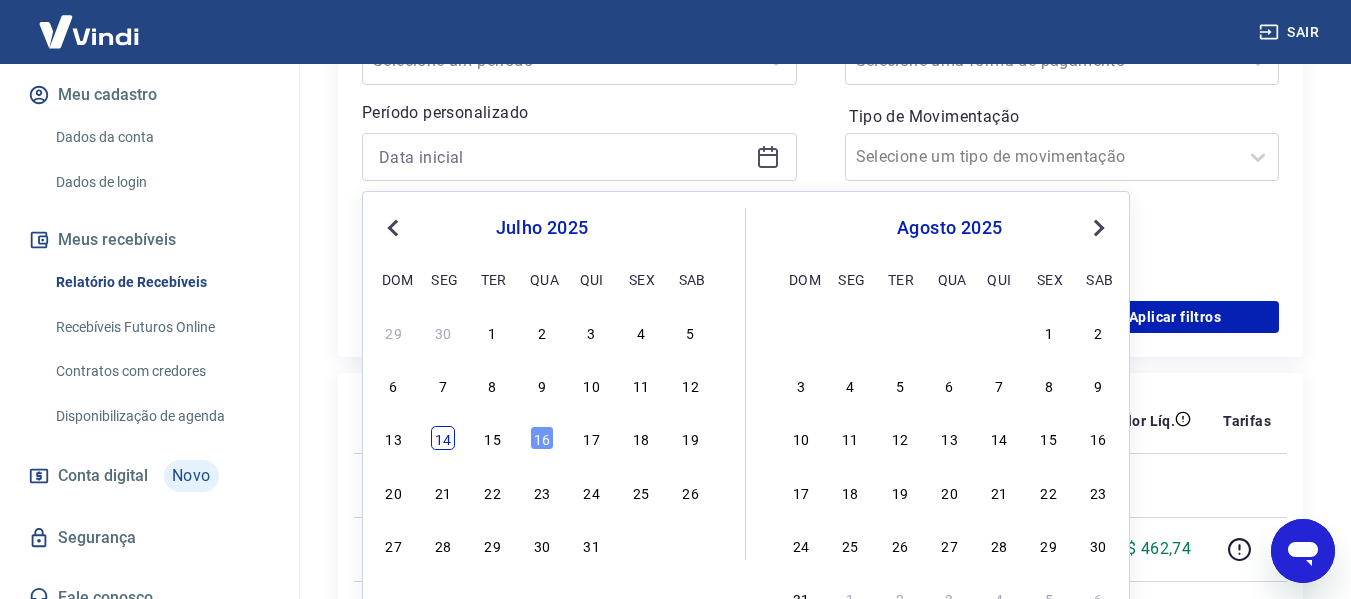 click on "14" at bounding box center (443, 438) 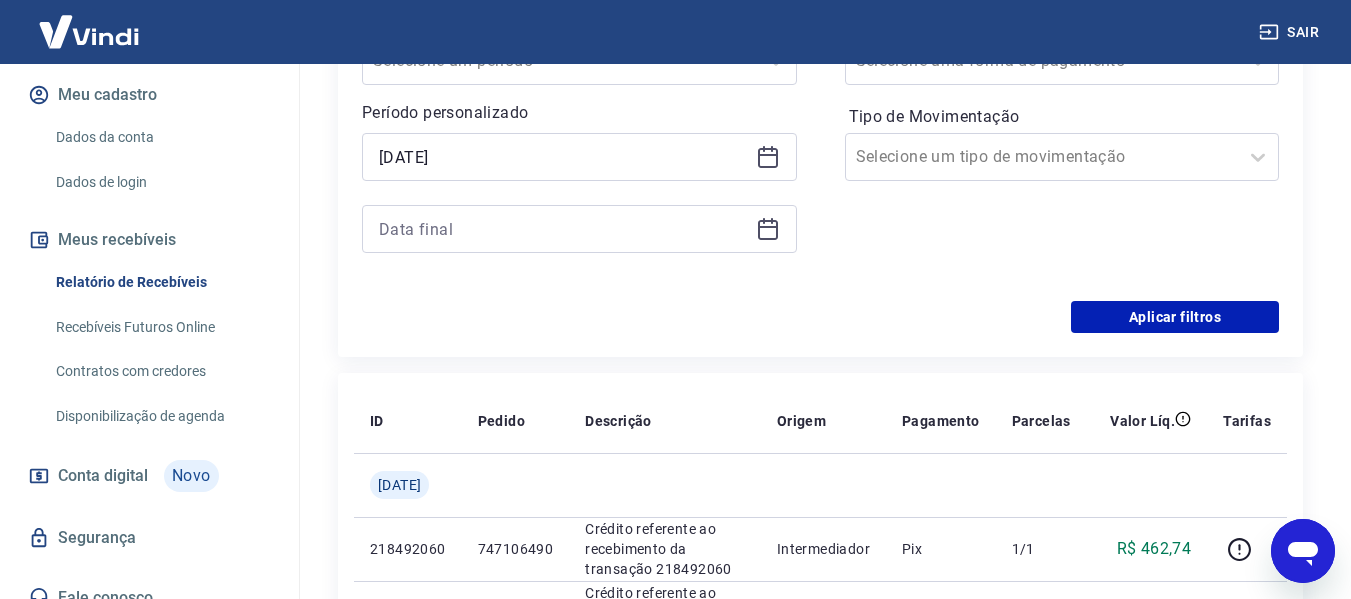 click 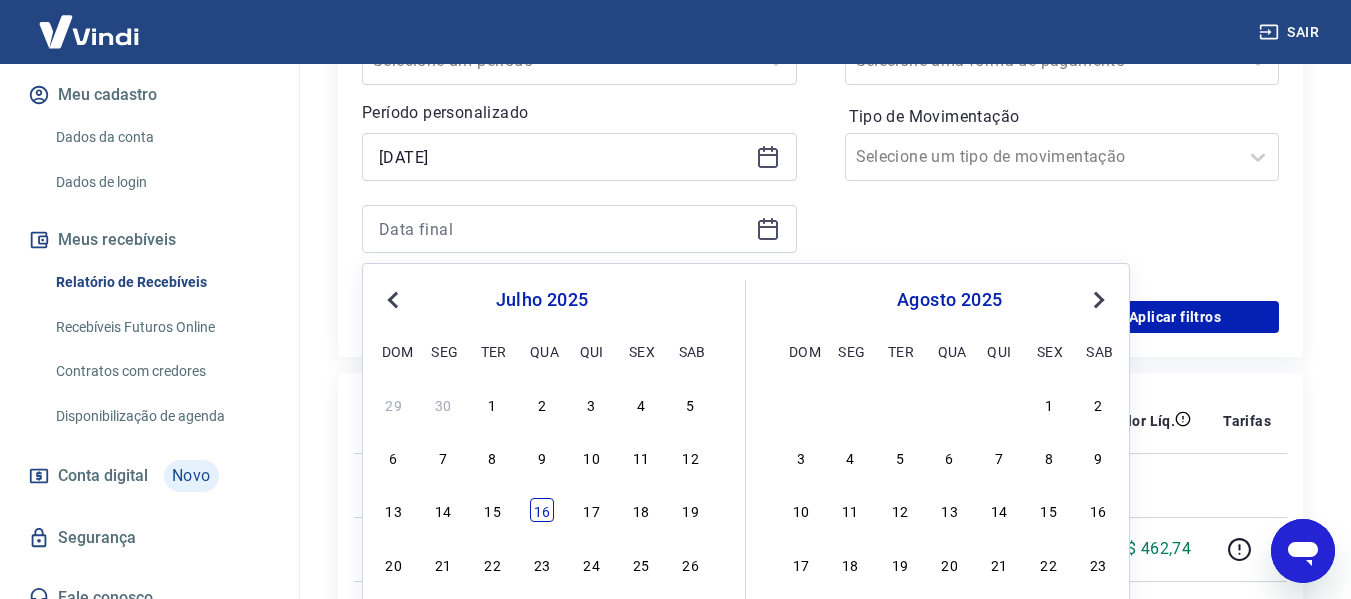 click on "16" at bounding box center (542, 510) 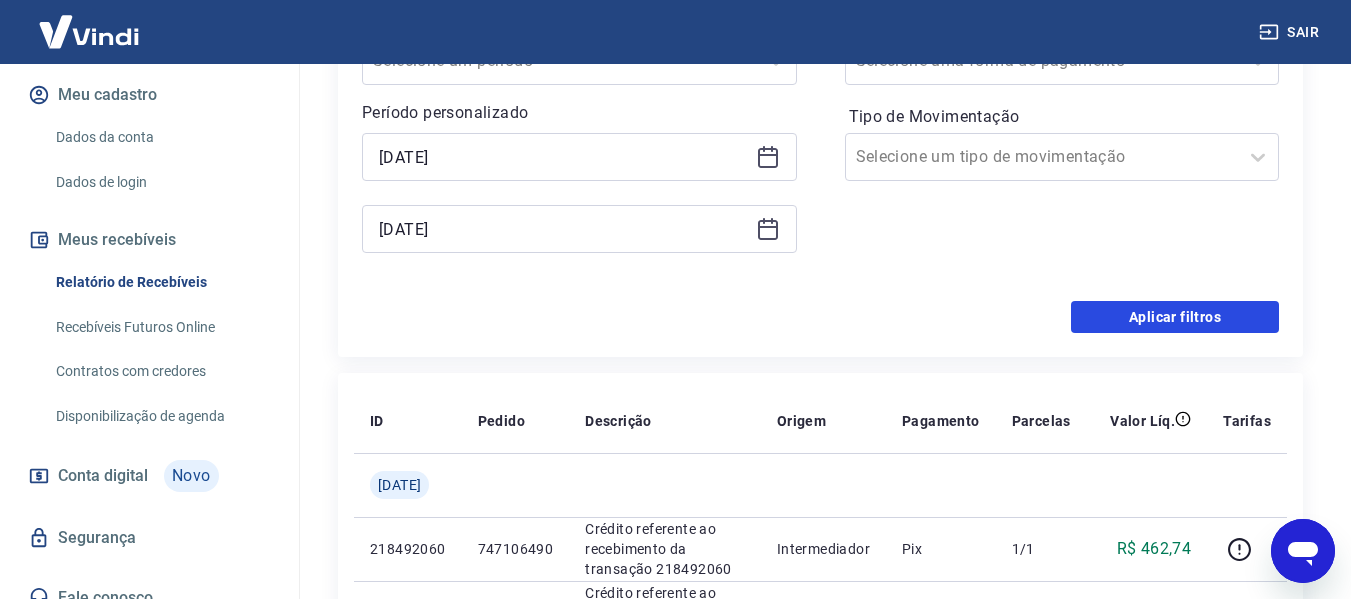 click on "Aplicar filtros" at bounding box center (1175, 317) 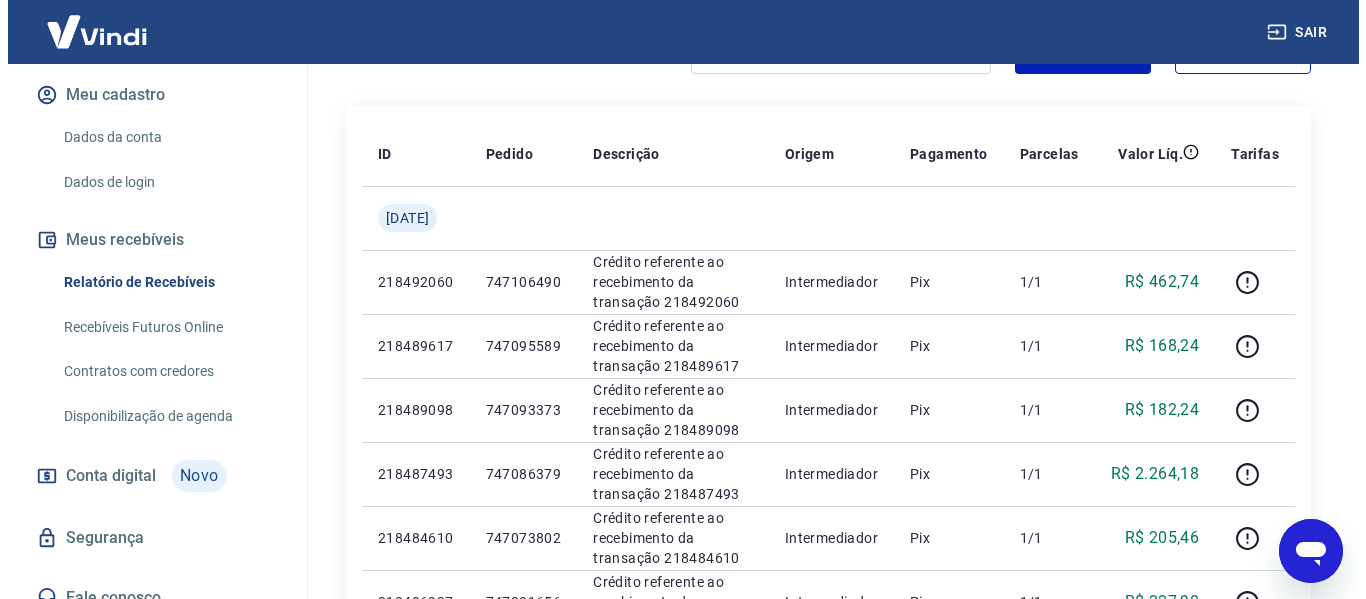 scroll, scrollTop: 0, scrollLeft: 0, axis: both 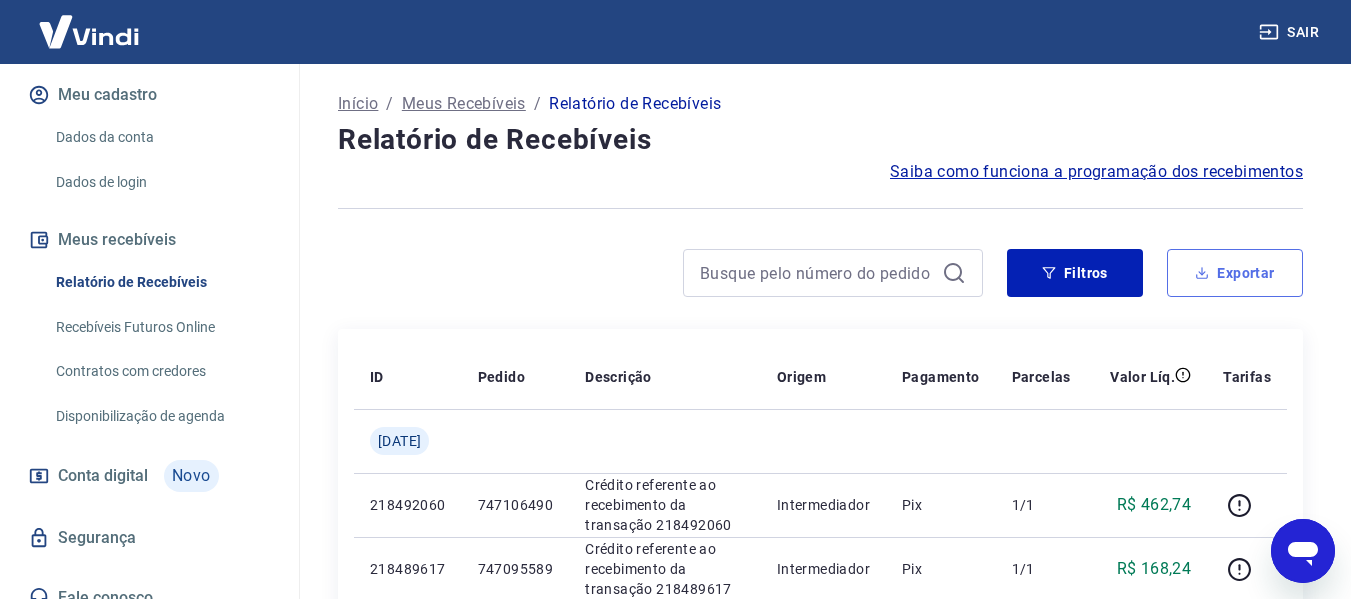 click on "Exportar" at bounding box center [1235, 273] 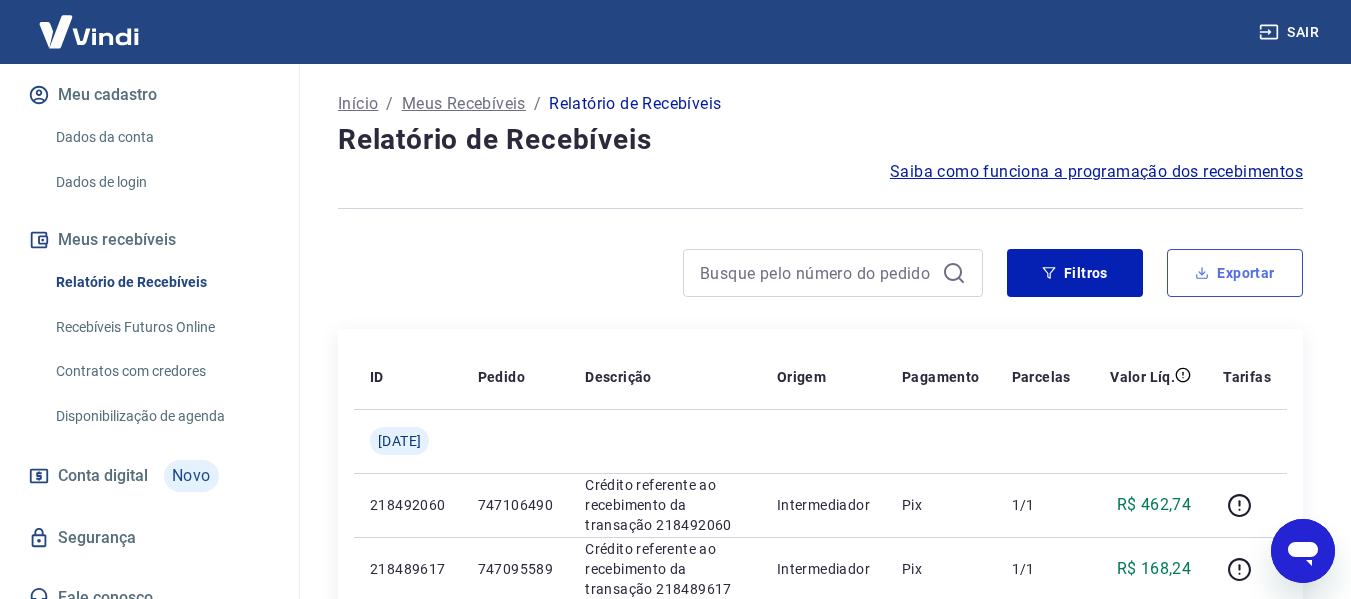 type on "[DATE]" 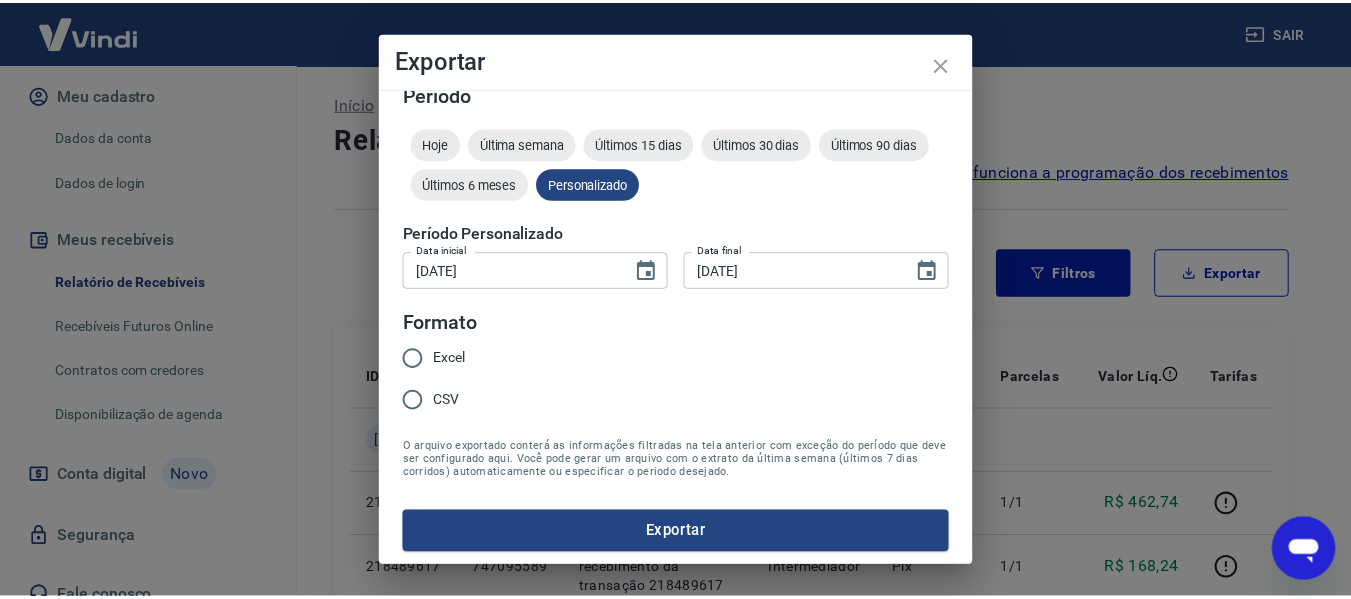 scroll, scrollTop: 25, scrollLeft: 0, axis: vertical 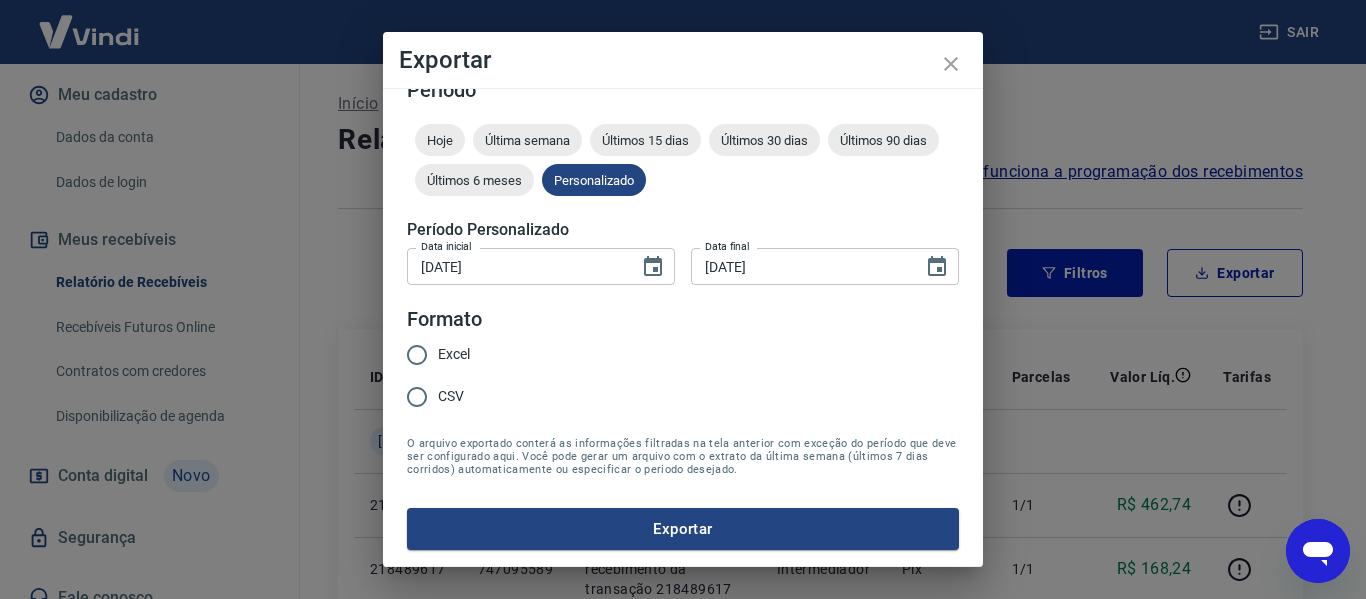 click on "CSV" at bounding box center [417, 397] 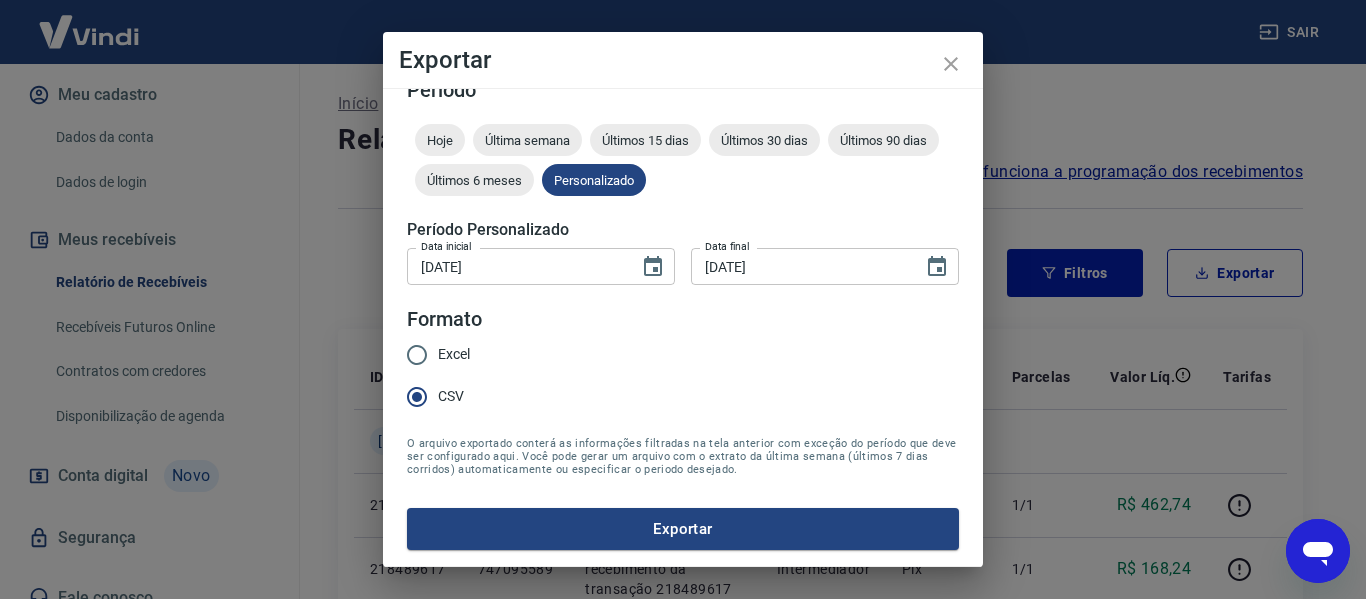 click on "Excel" at bounding box center [454, 354] 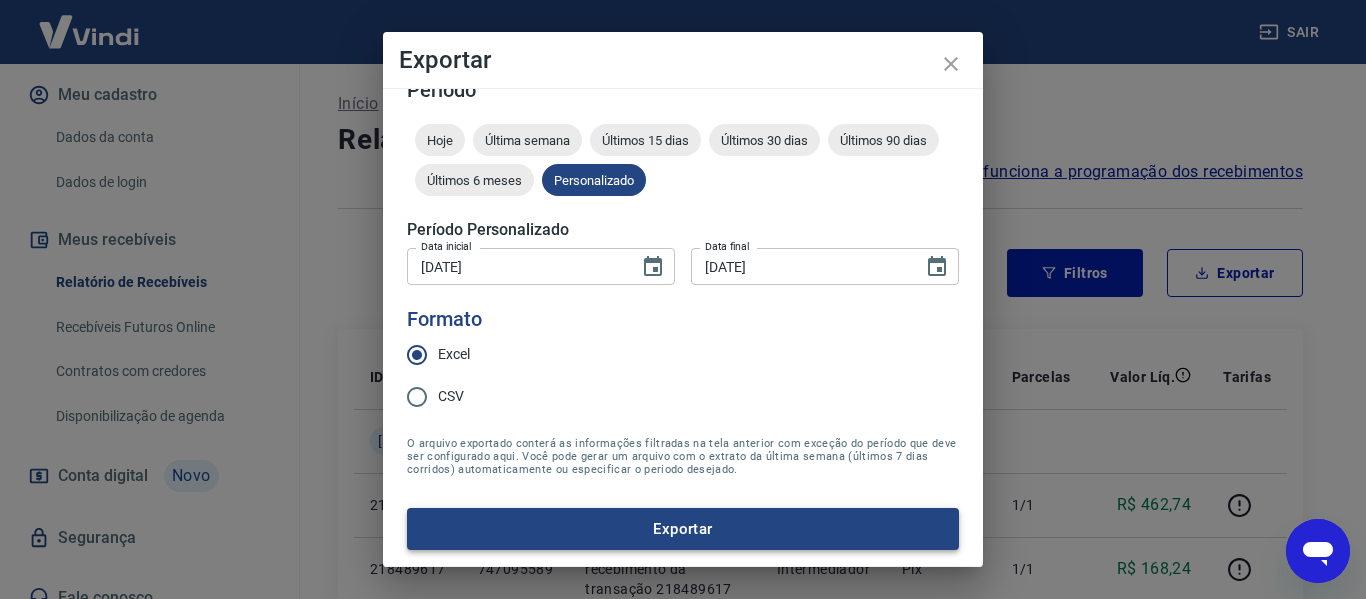 click on "Exportar" at bounding box center [683, 529] 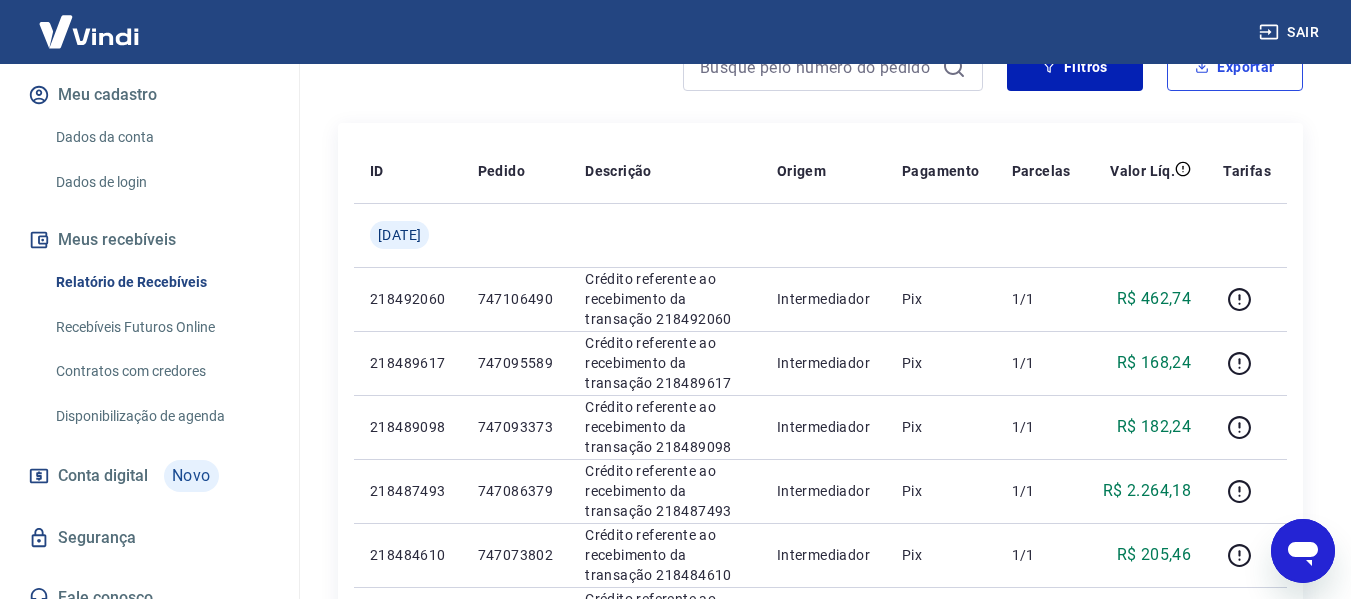 scroll, scrollTop: 0, scrollLeft: 0, axis: both 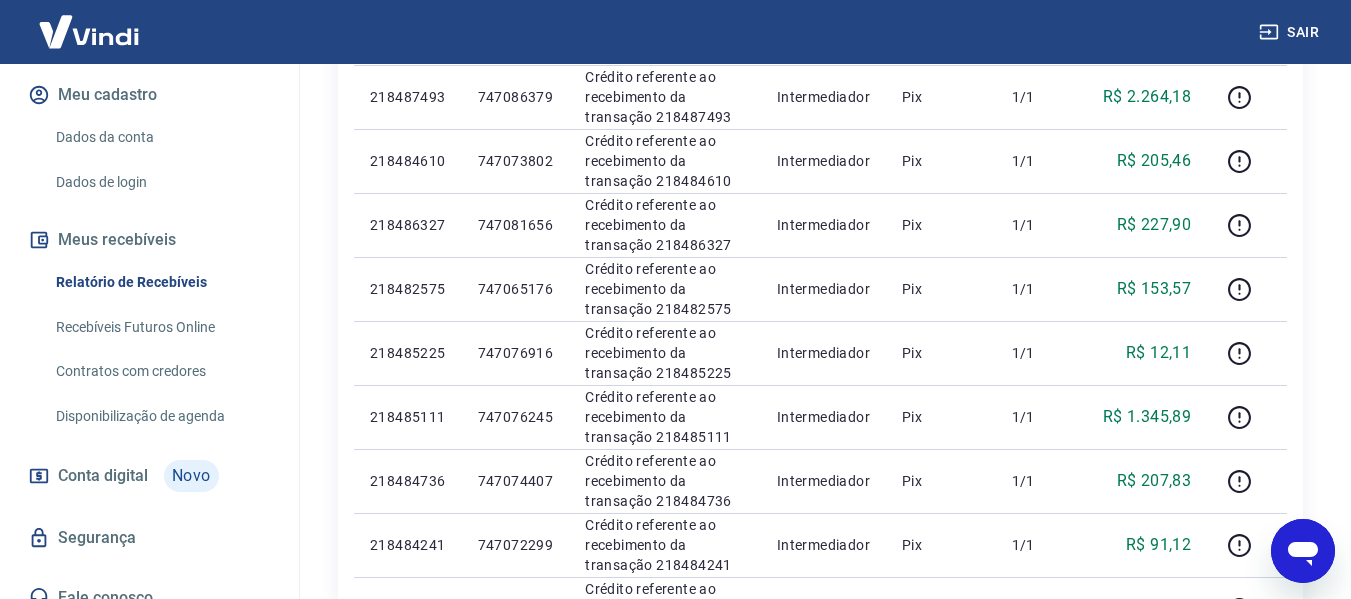 click 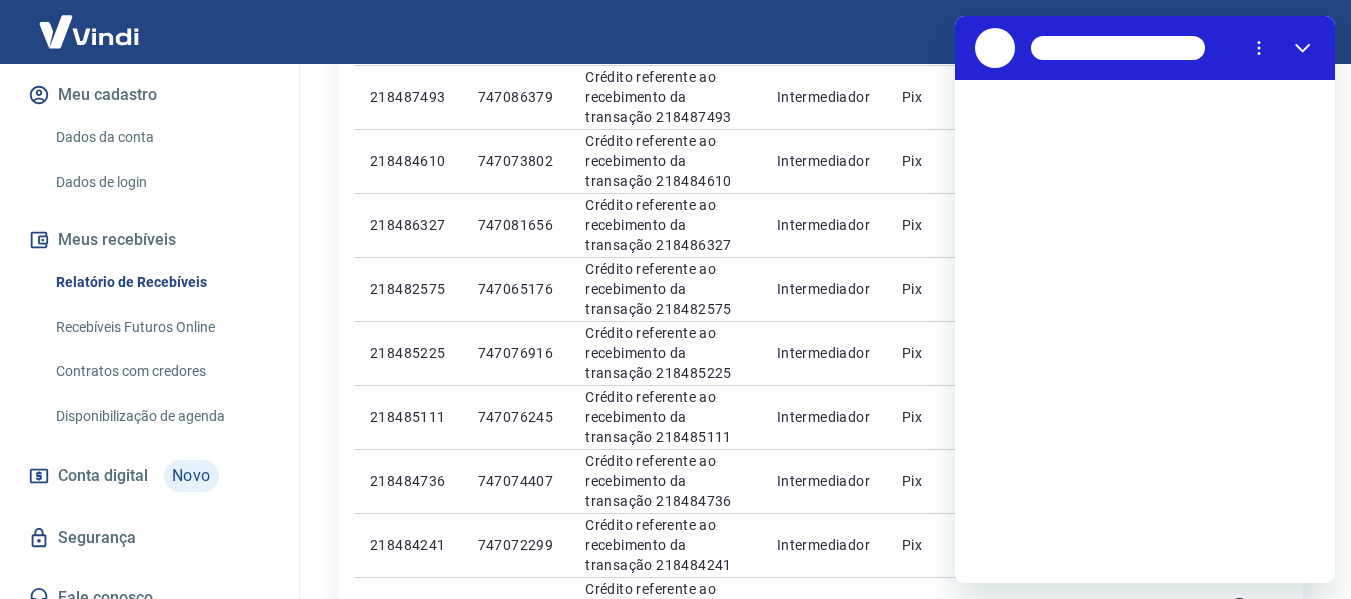 scroll, scrollTop: 0, scrollLeft: 0, axis: both 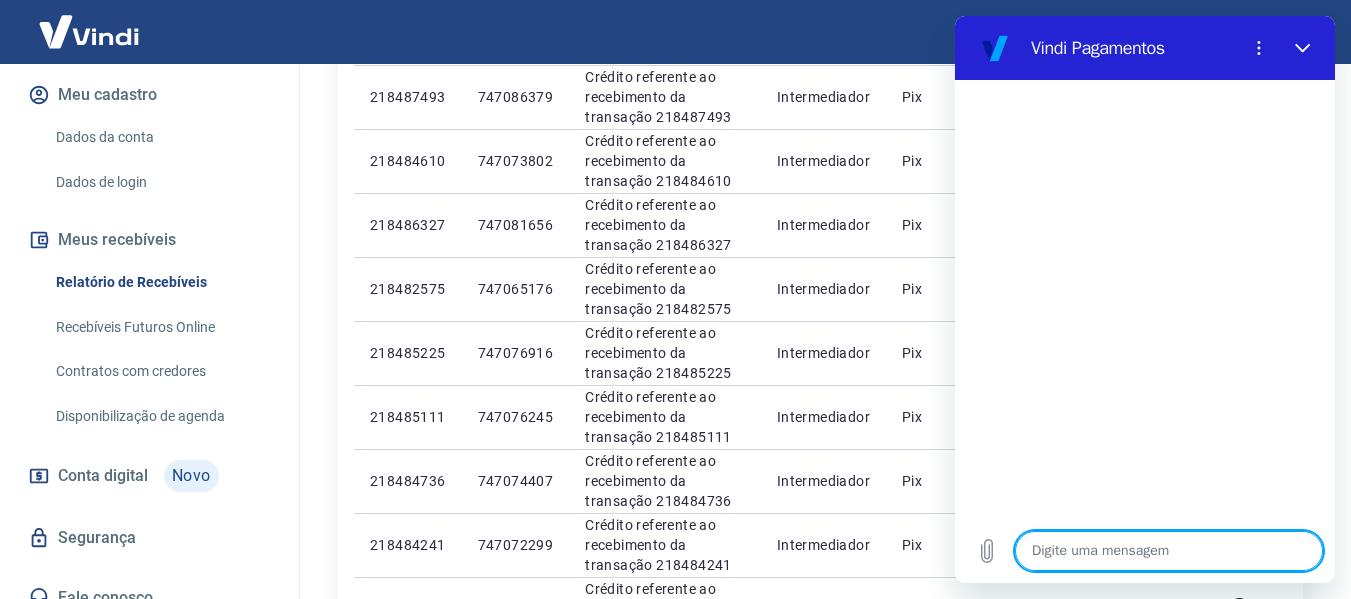 click at bounding box center (1169, 551) 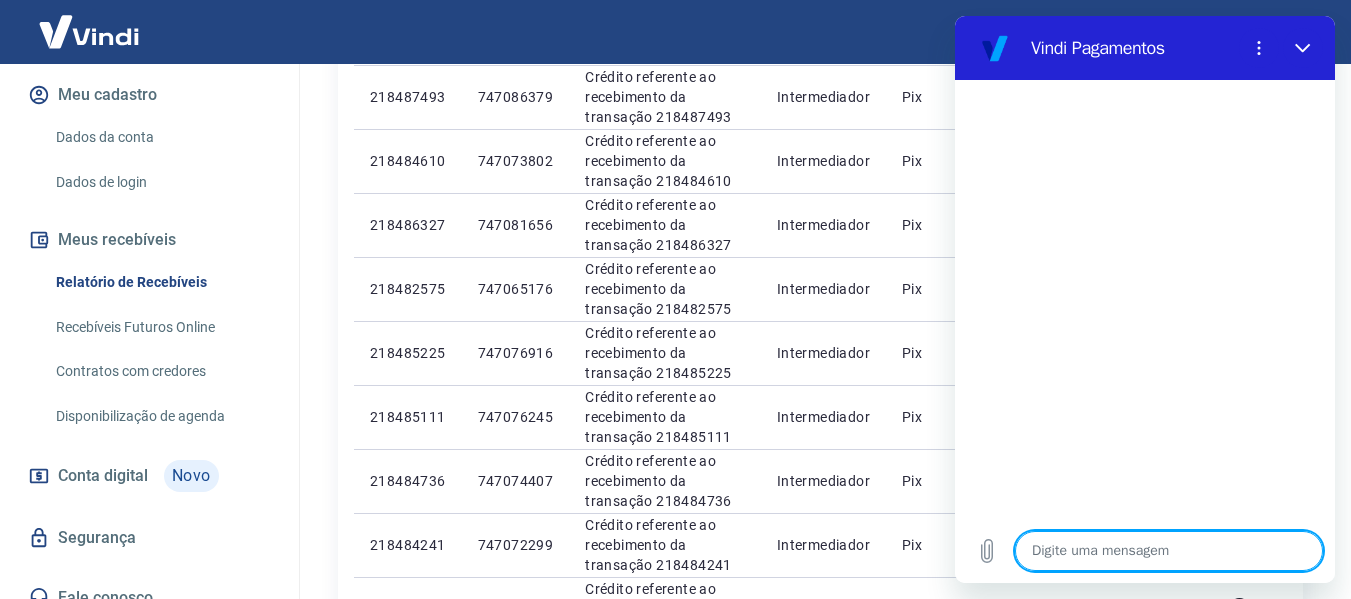 type on "O" 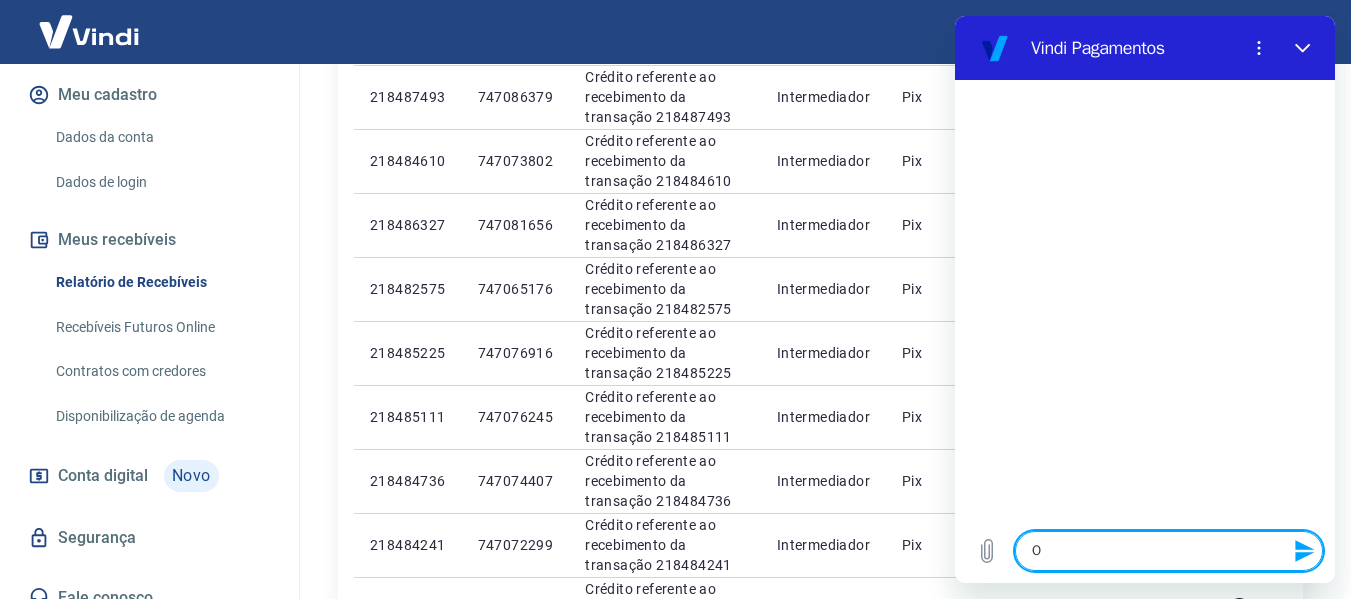 type on "Oi" 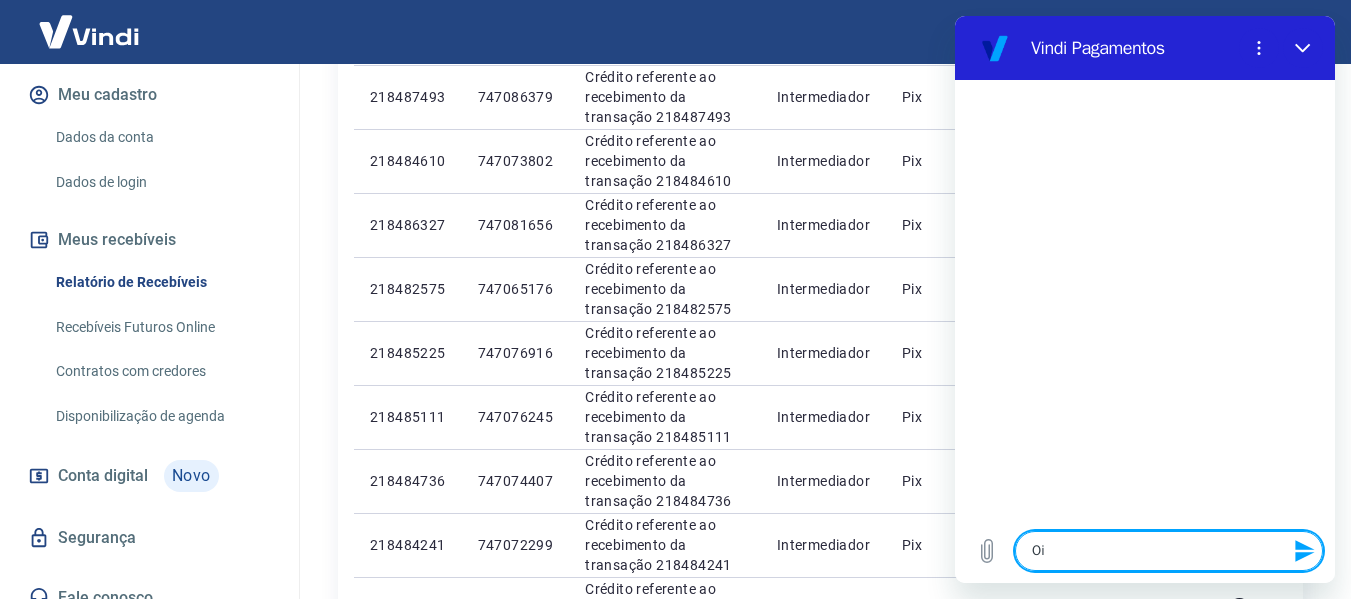 type 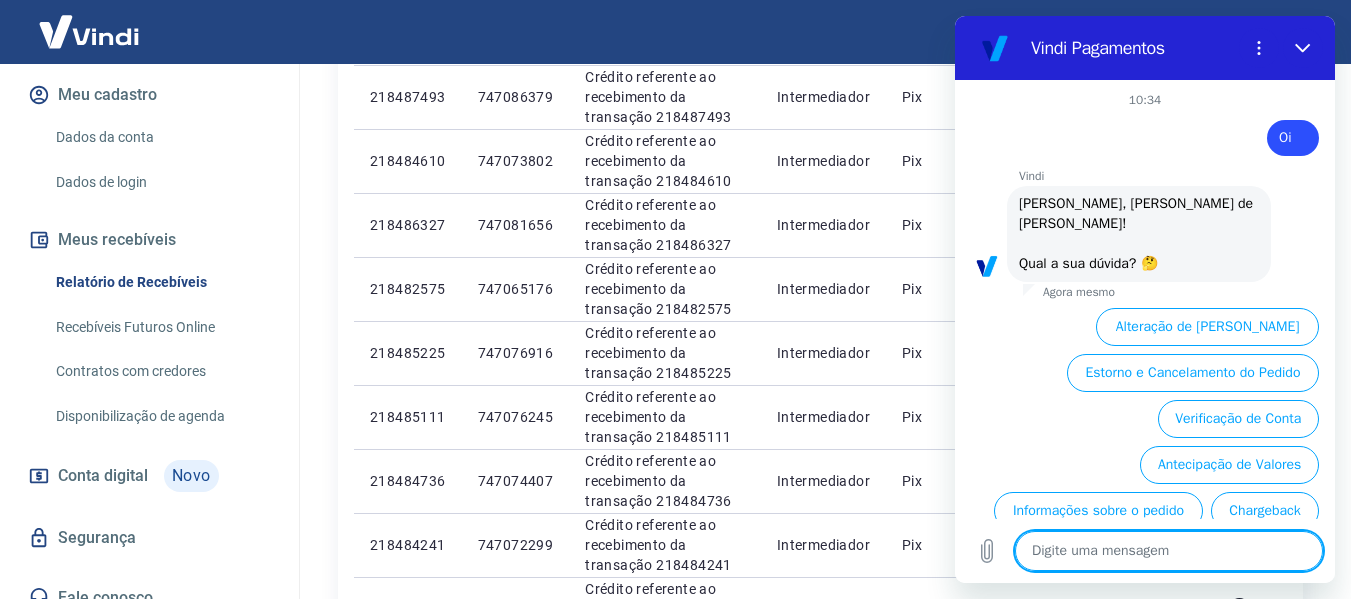 scroll, scrollTop: 154, scrollLeft: 0, axis: vertical 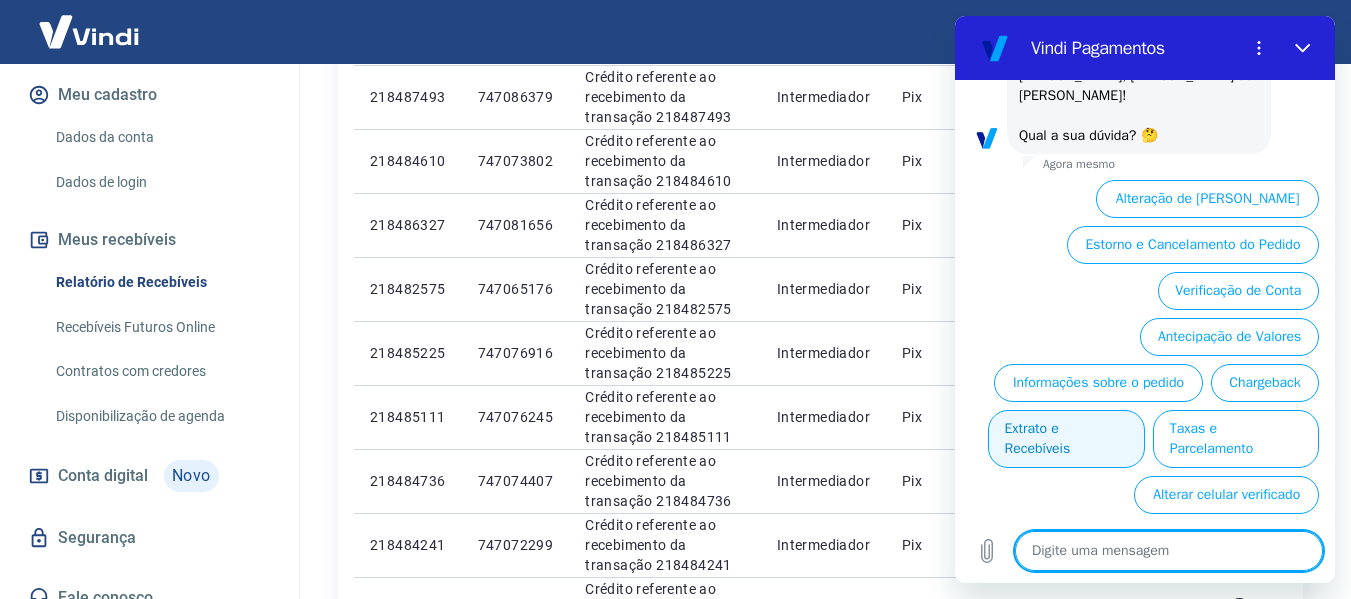click on "Extrato e Recebíveis" at bounding box center (1066, 439) 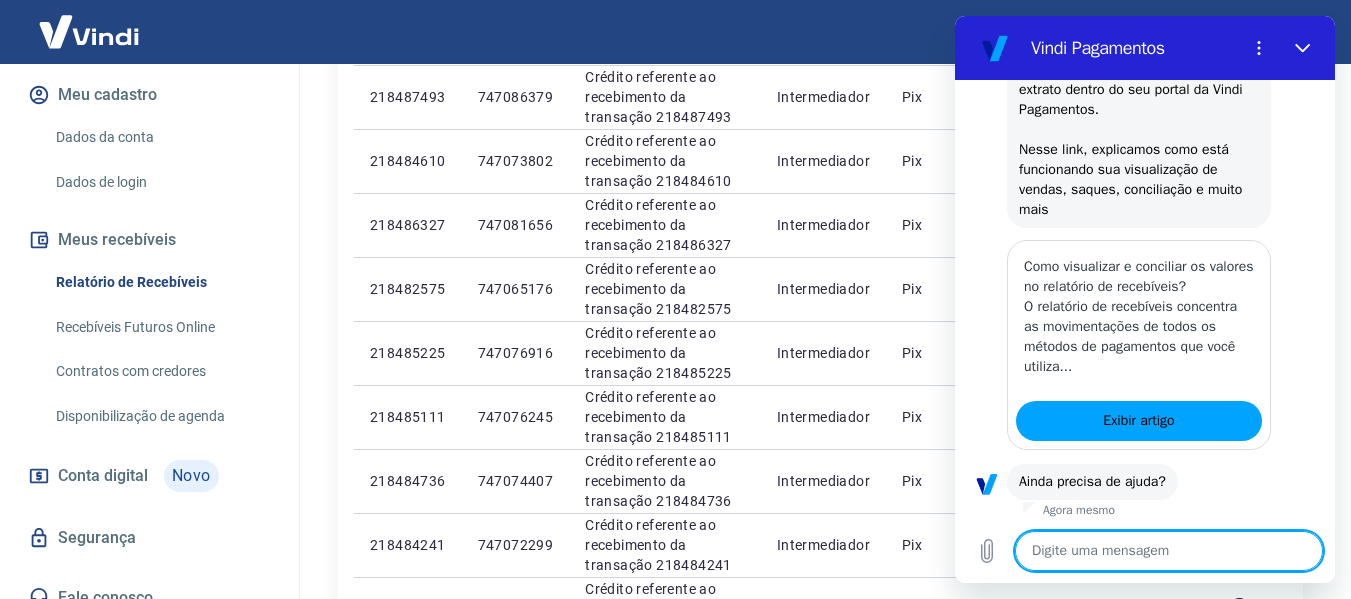 scroll, scrollTop: 378, scrollLeft: 0, axis: vertical 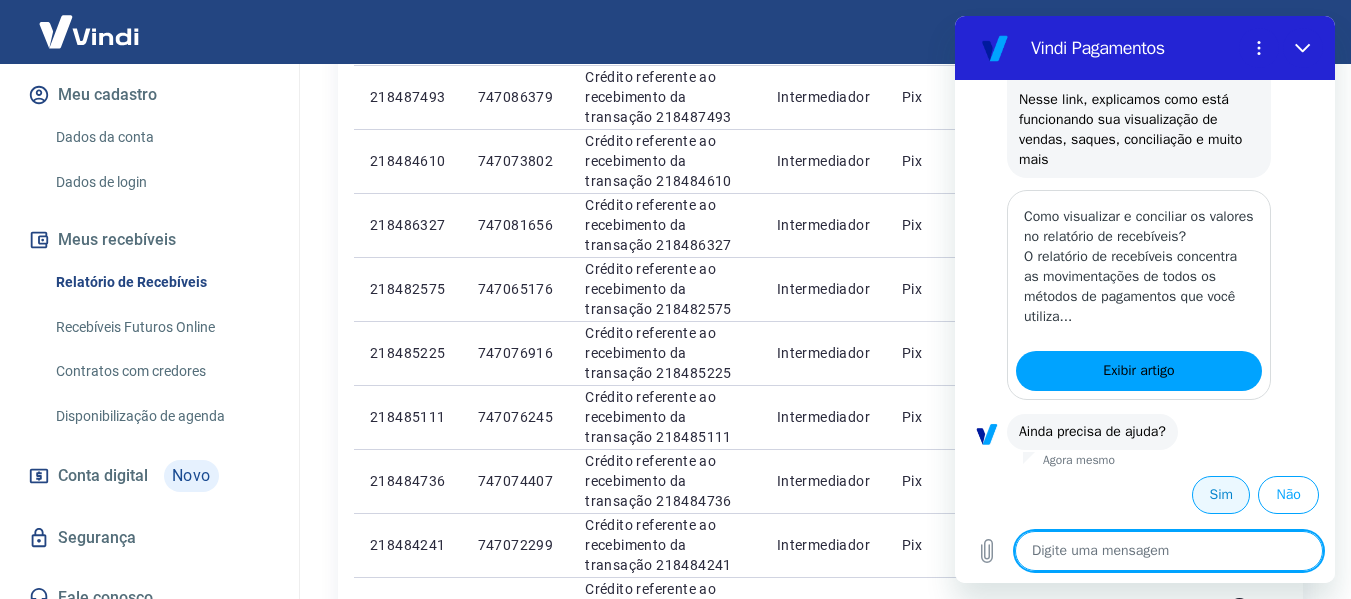 click on "Sim" at bounding box center [1221, 495] 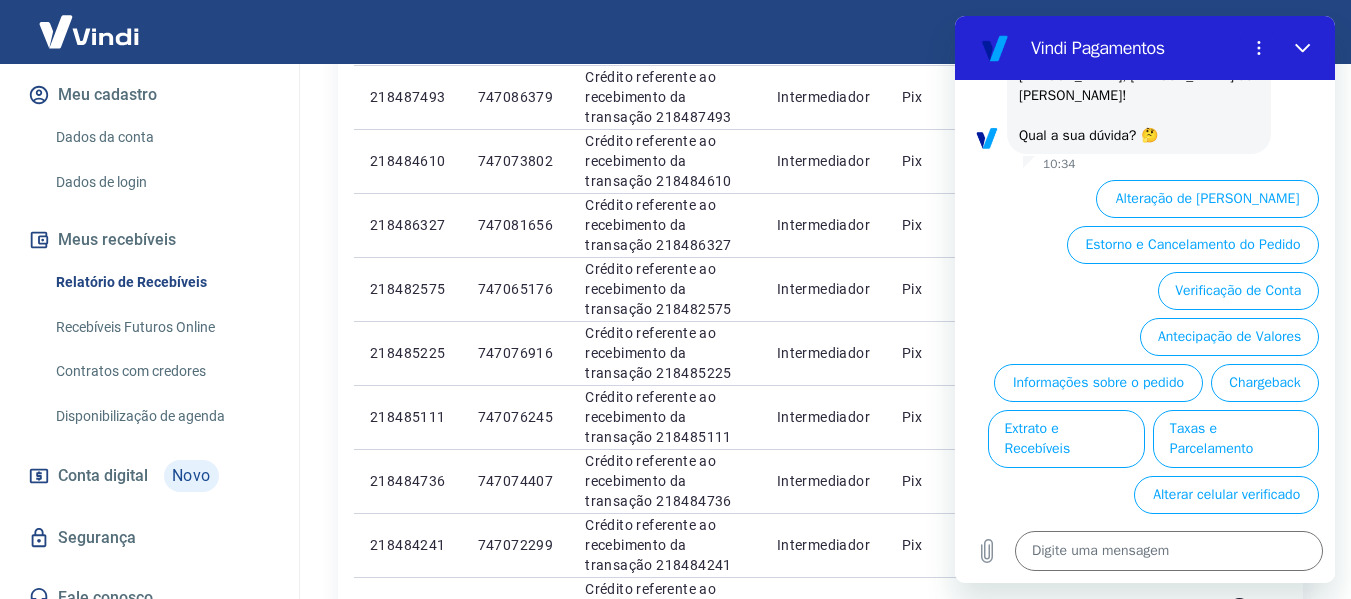 scroll, scrollTop: 874, scrollLeft: 0, axis: vertical 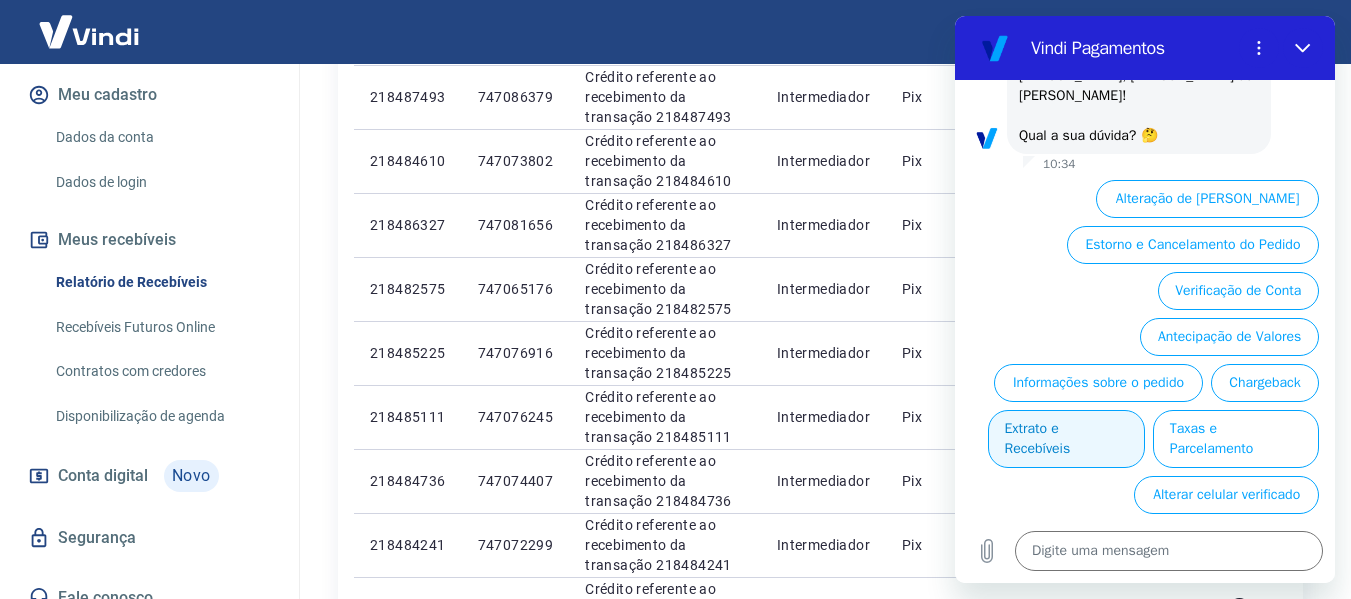click on "Extrato e Recebíveis" at bounding box center [1066, 439] 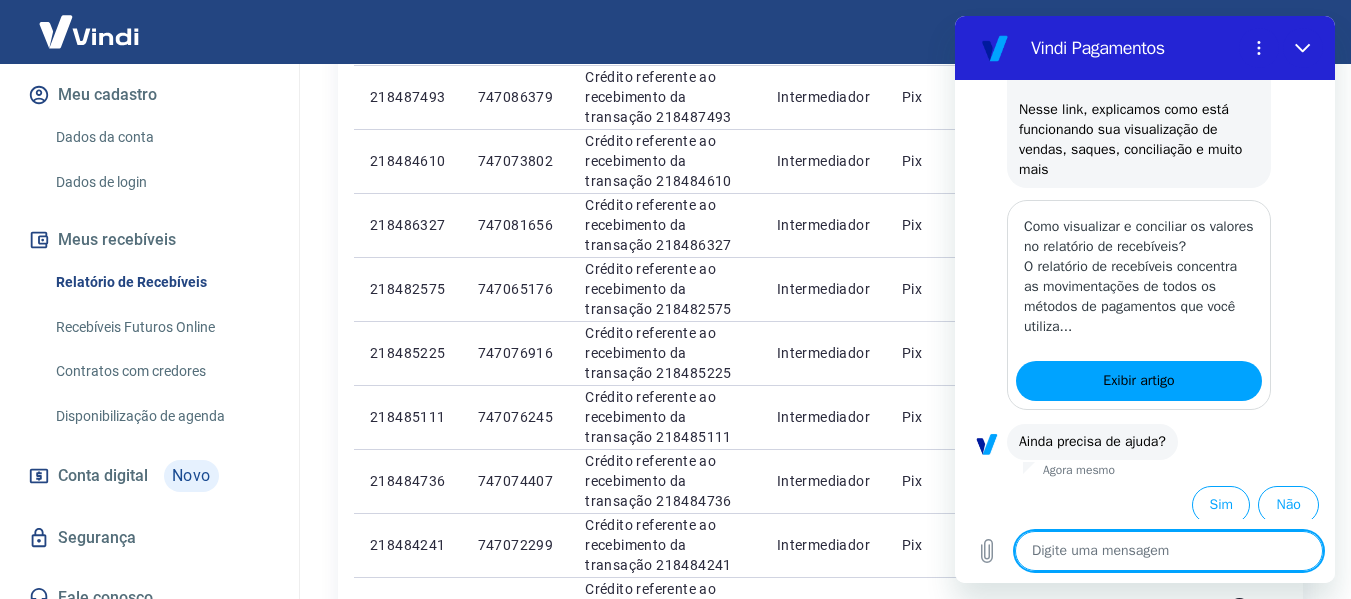 scroll, scrollTop: 1098, scrollLeft: 0, axis: vertical 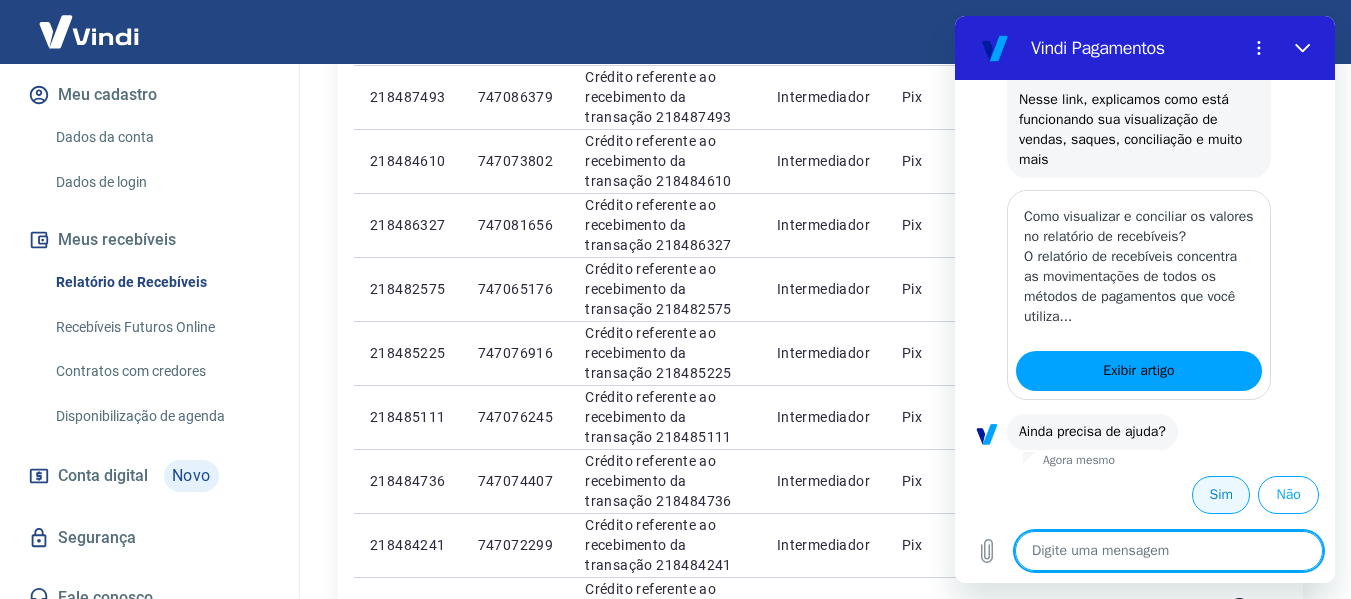 click on "Sim" at bounding box center [1221, 495] 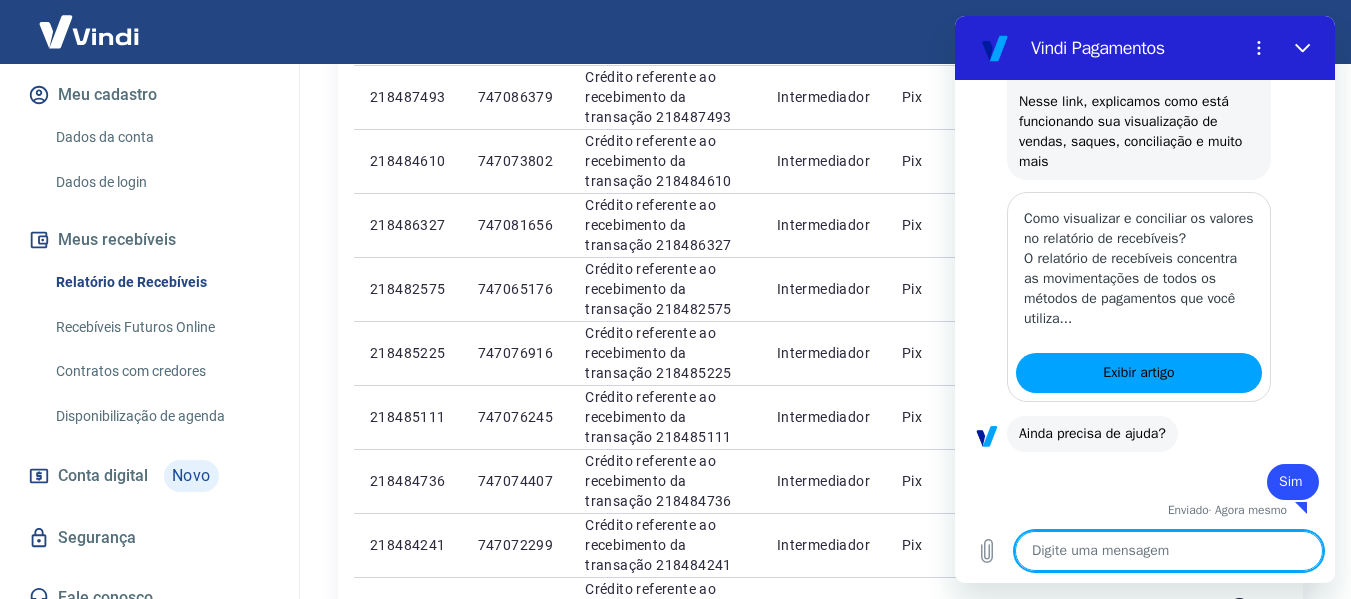 scroll, scrollTop: 1100, scrollLeft: 0, axis: vertical 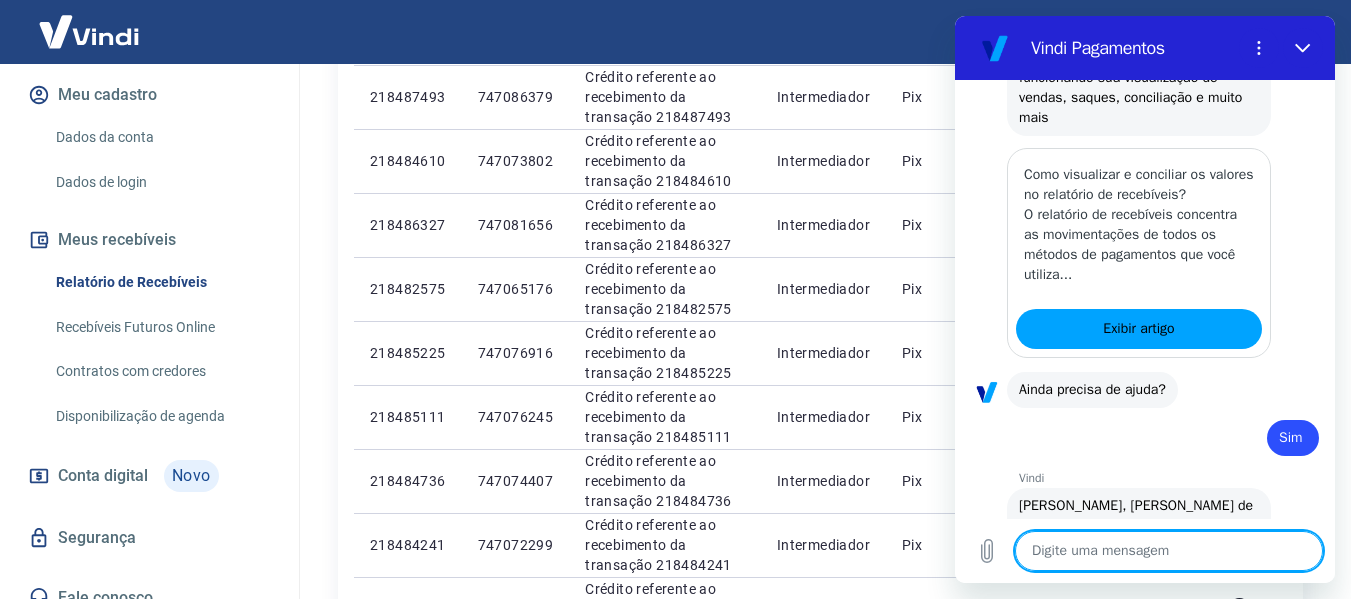 type on "x" 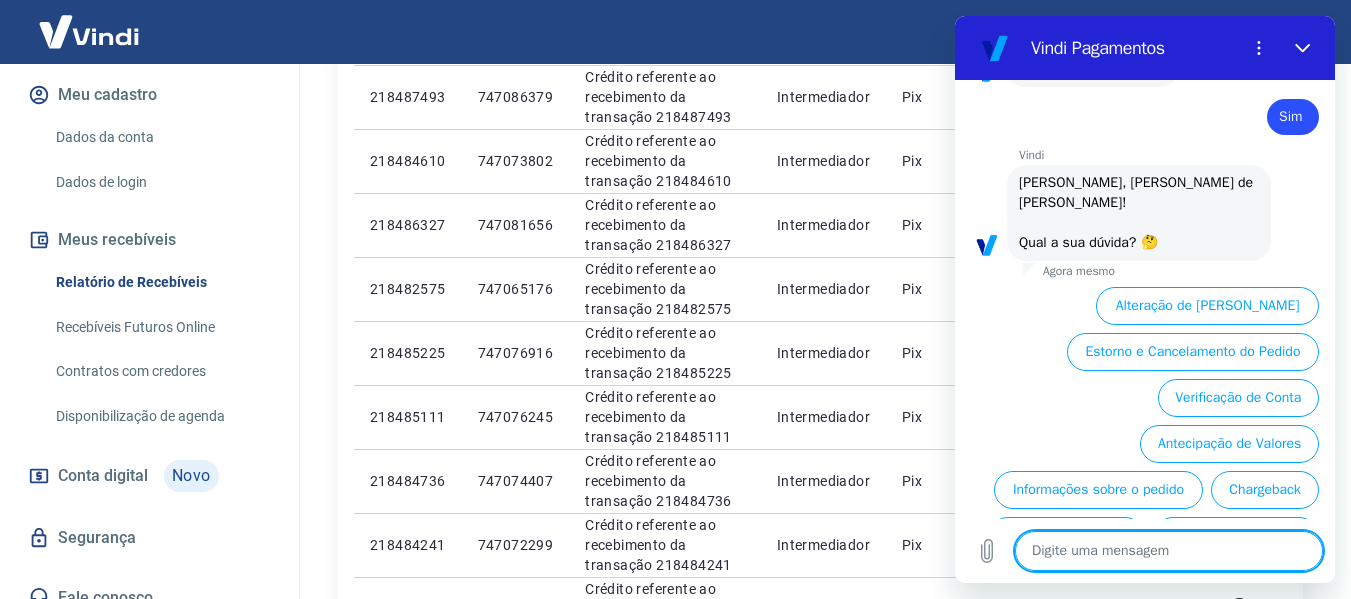 scroll, scrollTop: 1594, scrollLeft: 0, axis: vertical 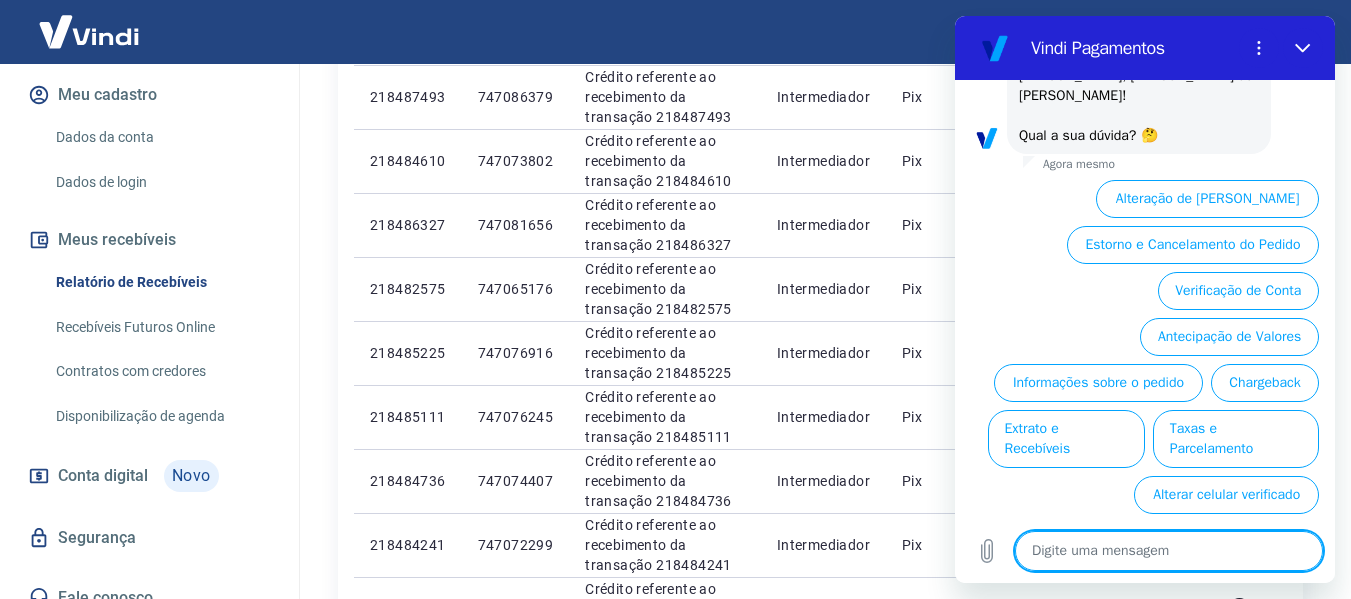 type on "q" 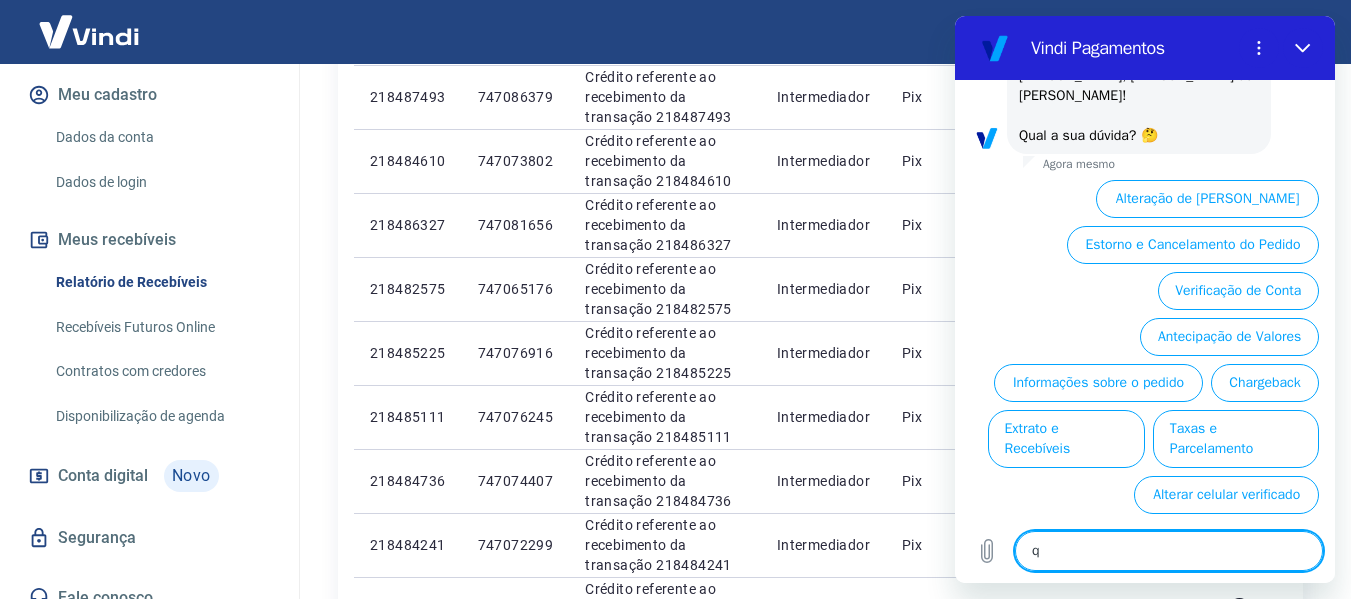 type on "qu" 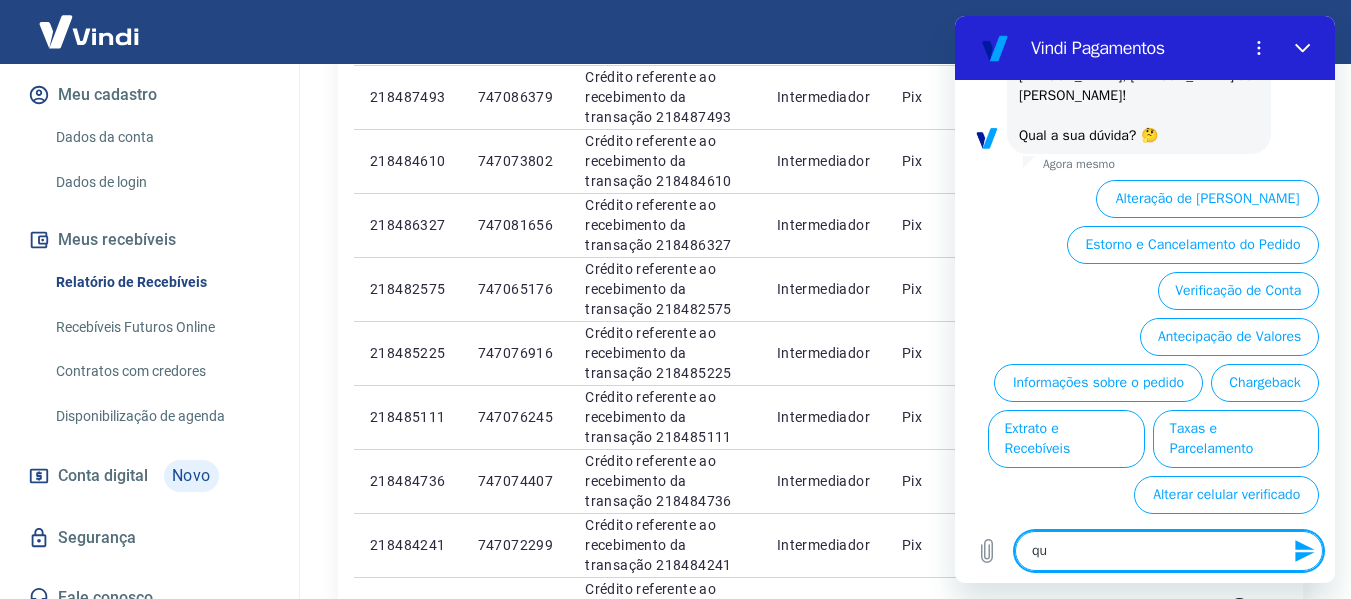 type on "que" 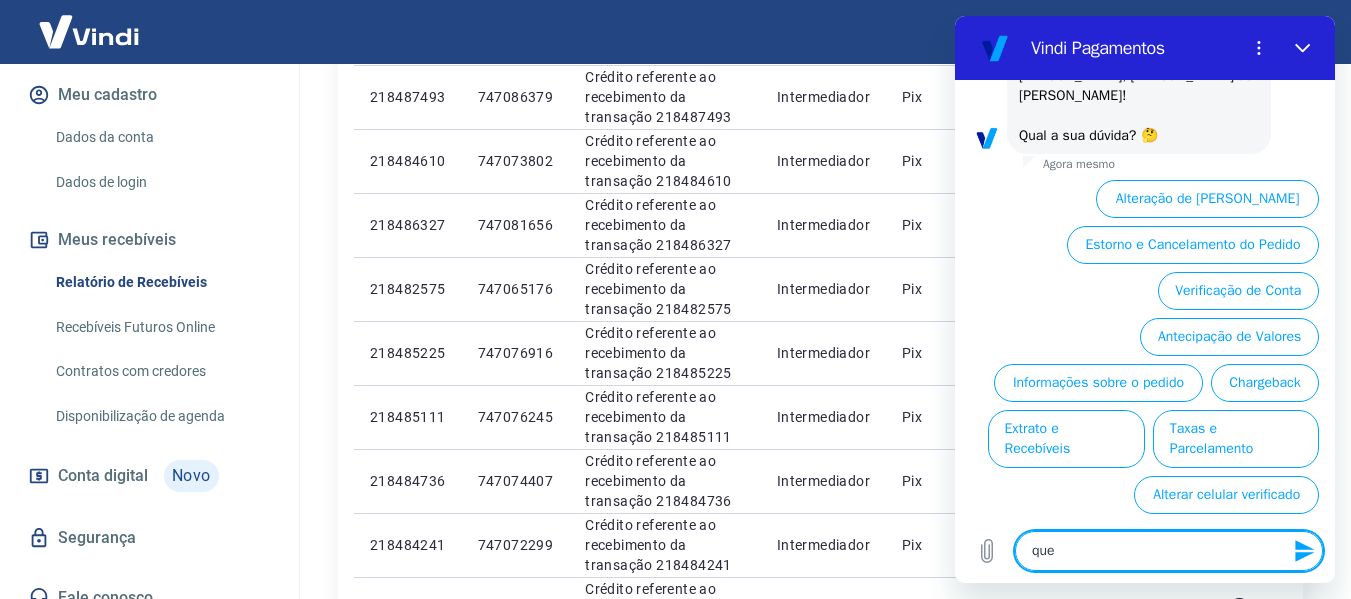 type on "quer" 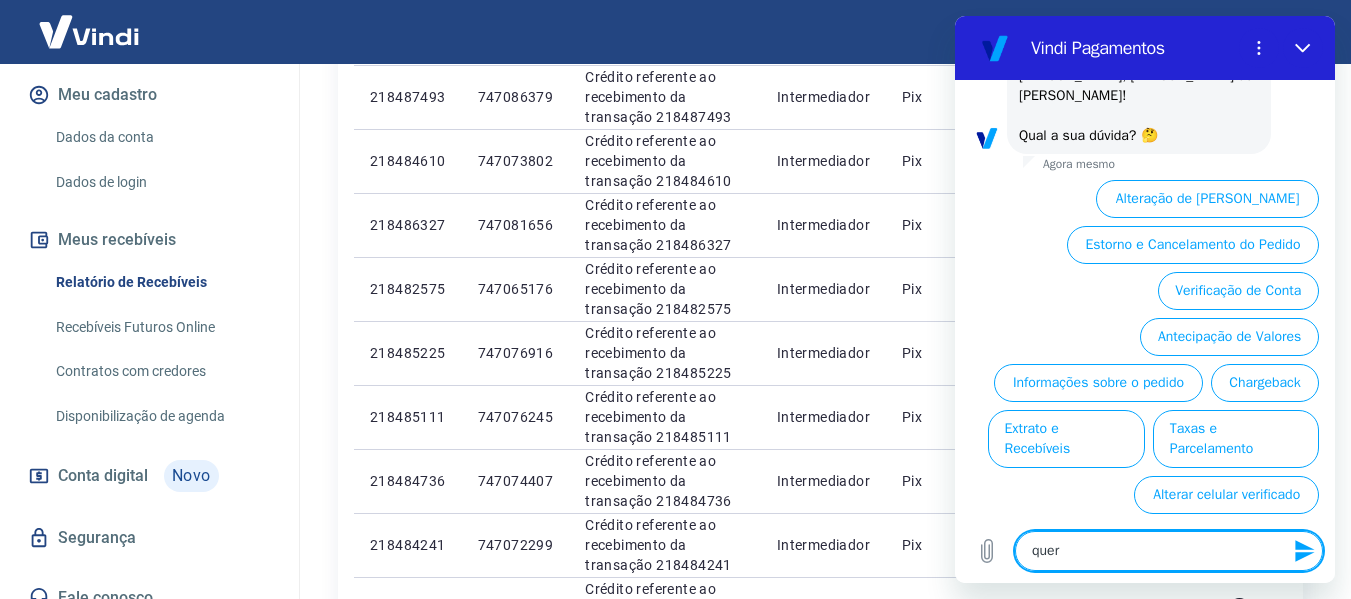 type on "quero" 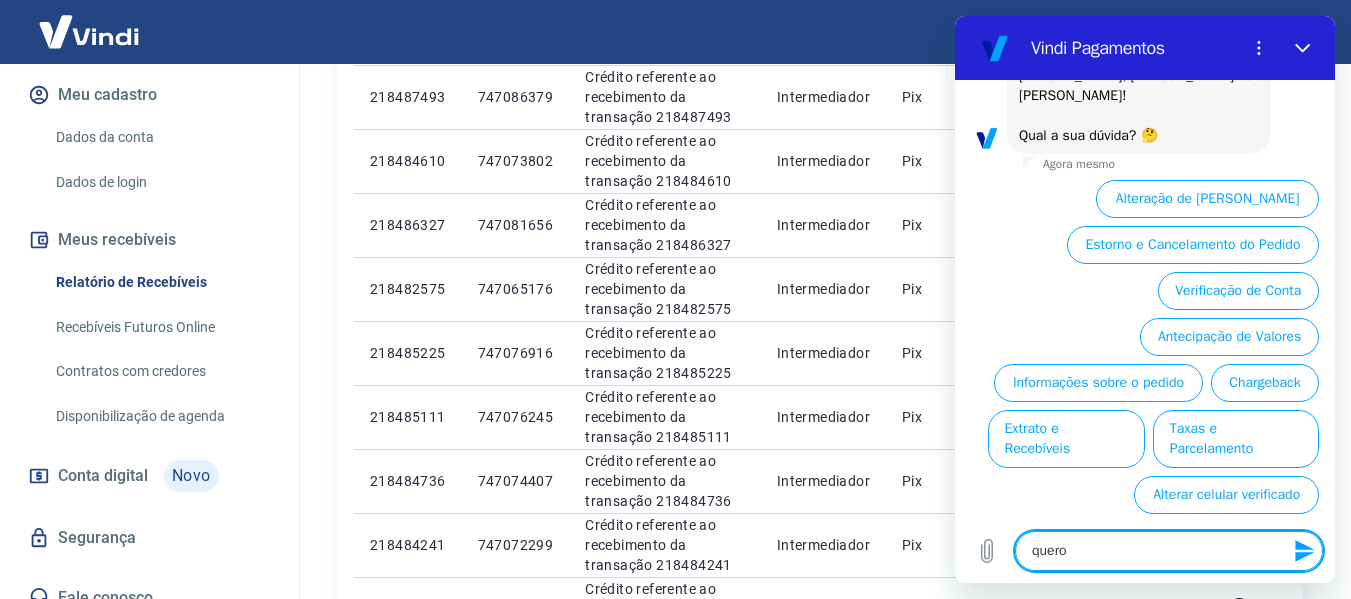 type on "x" 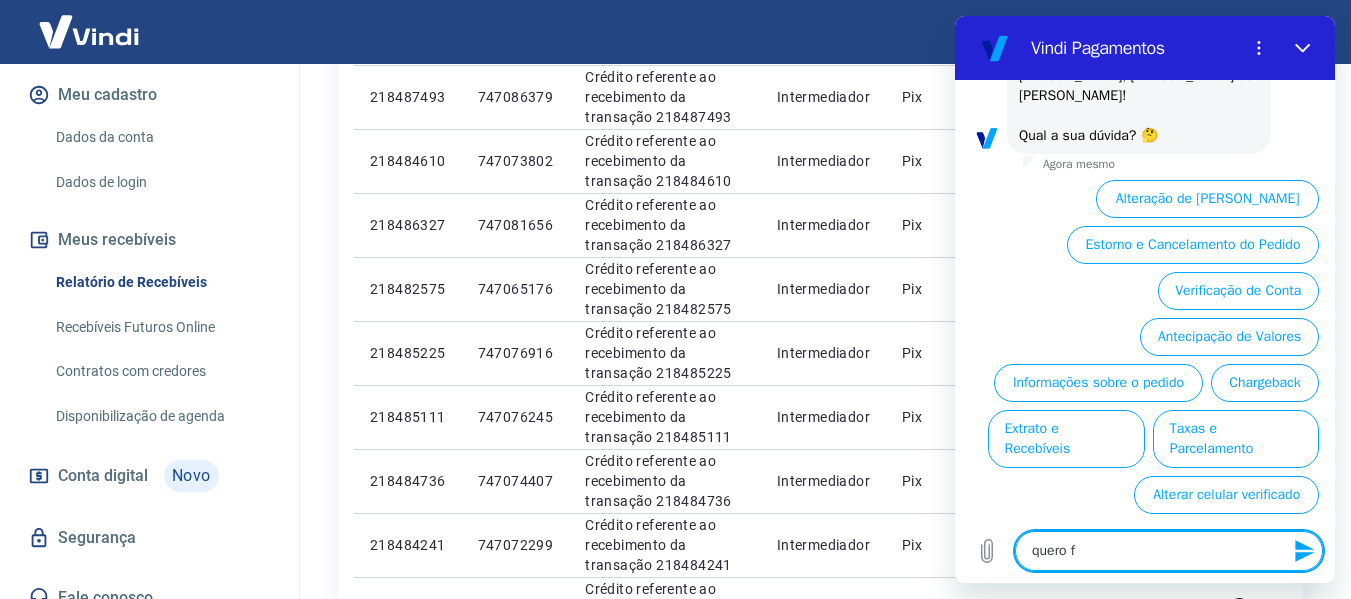 type on "x" 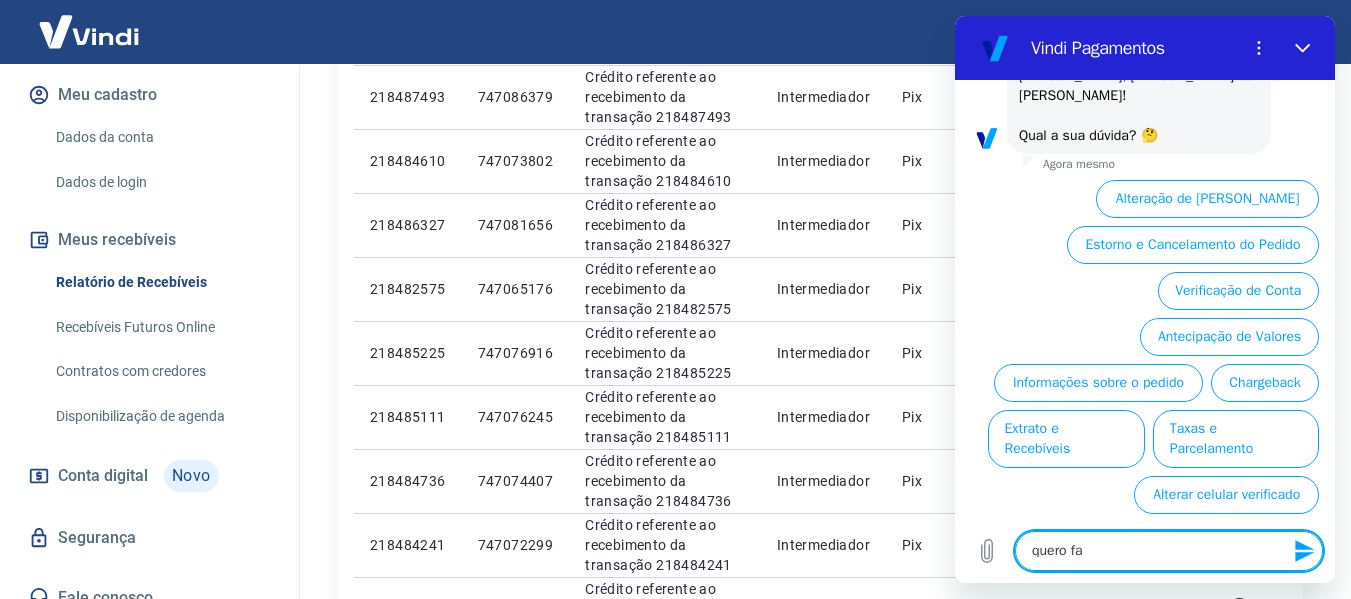 type on "quero faa" 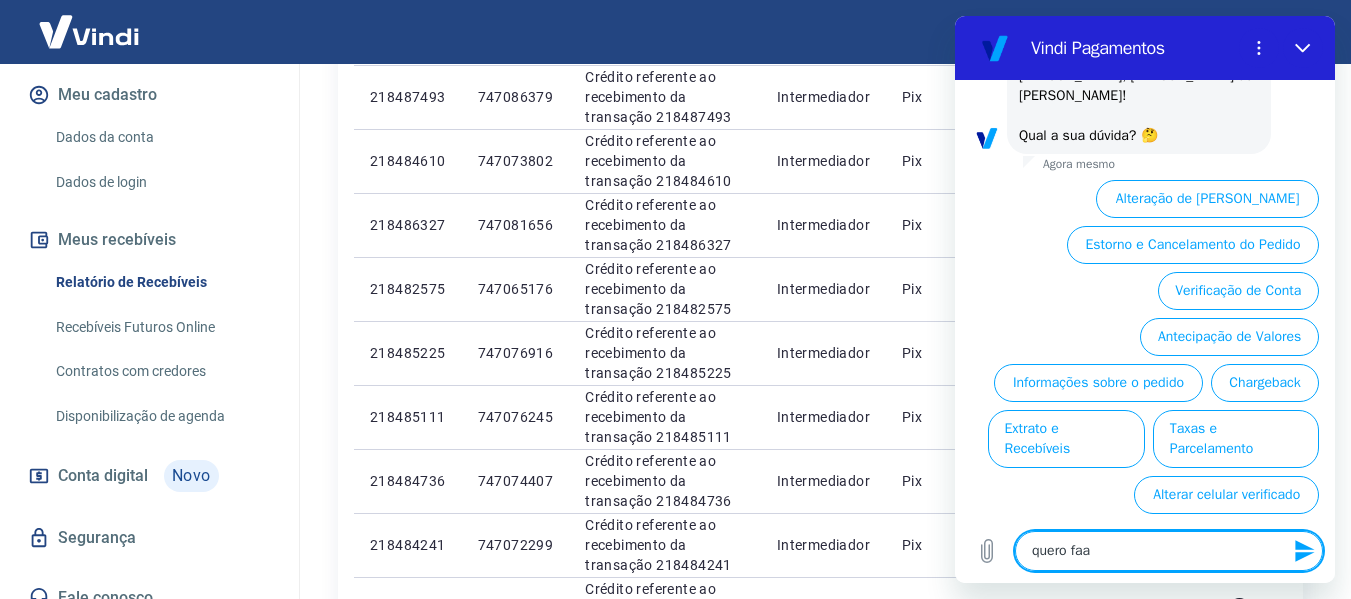 type on "quero faal" 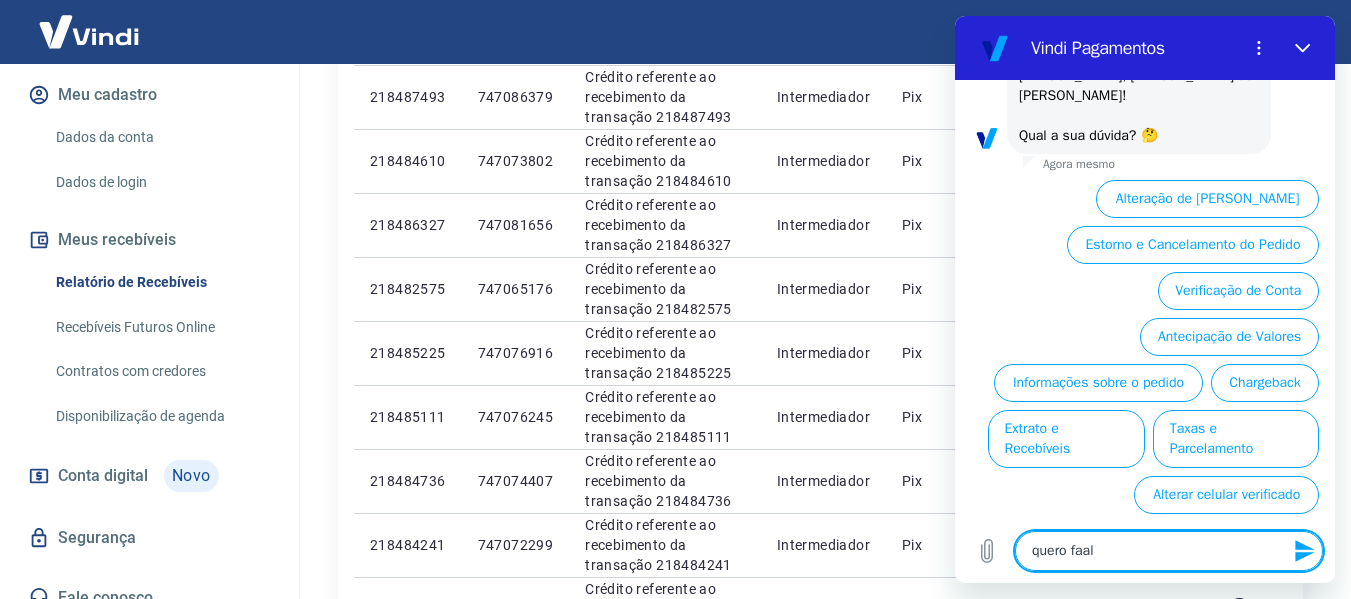 type on "quero faa" 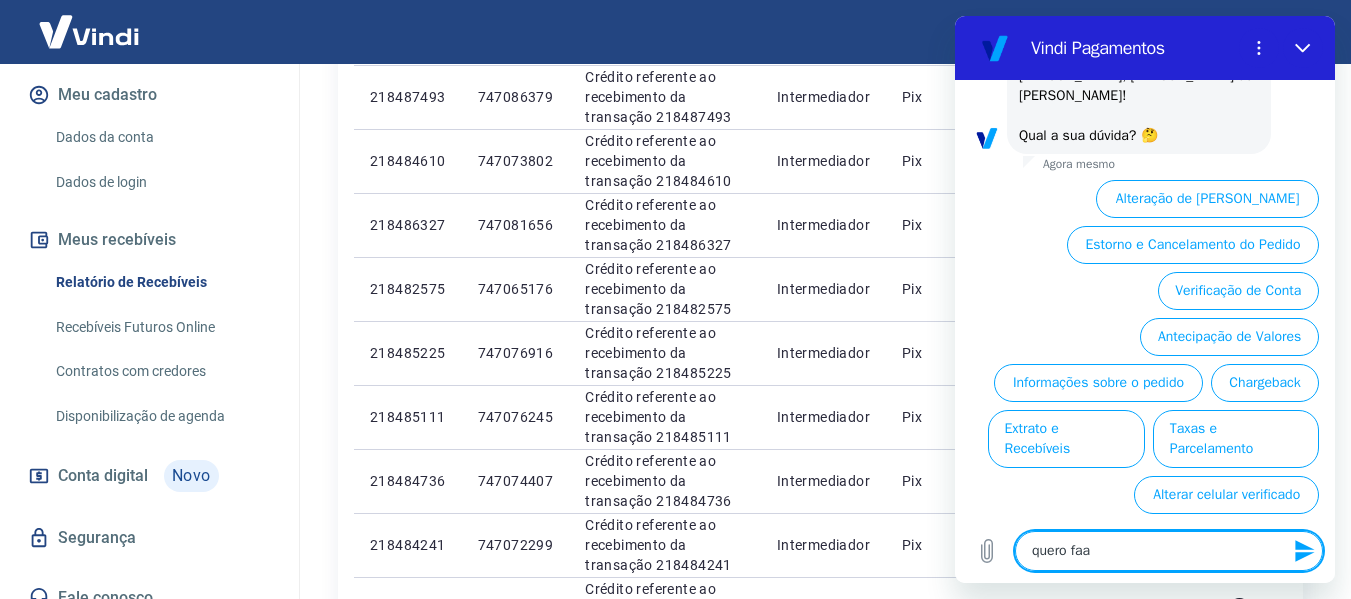 type on "quero fa" 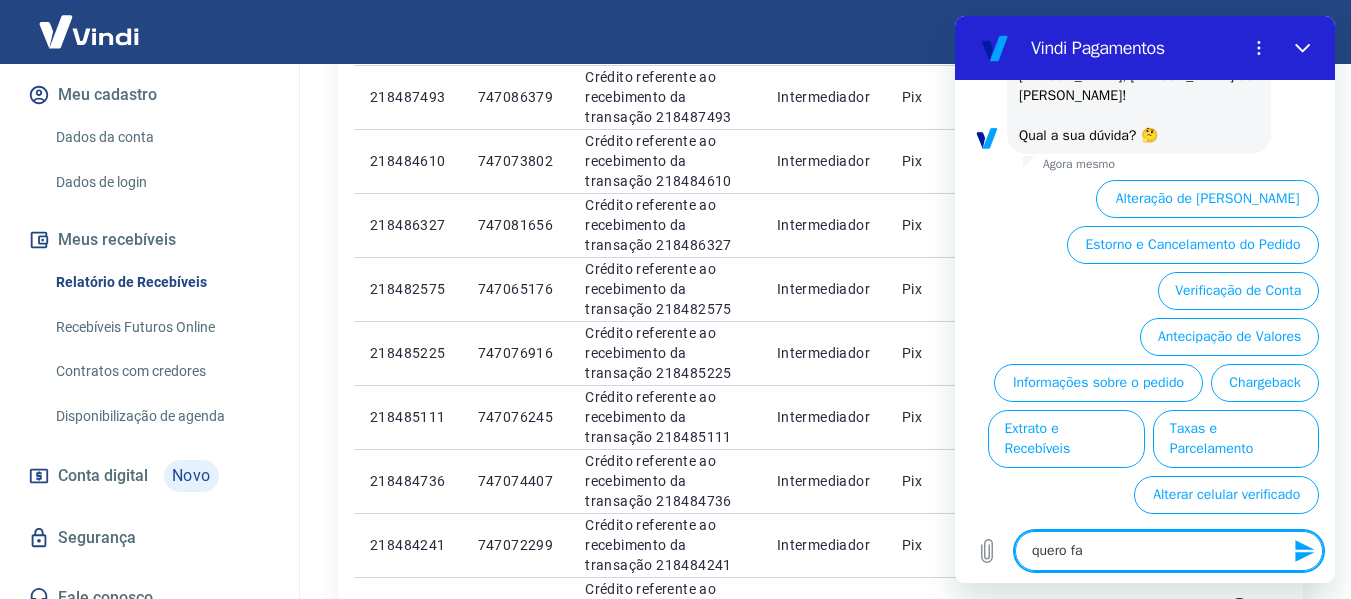 type on "quero fal" 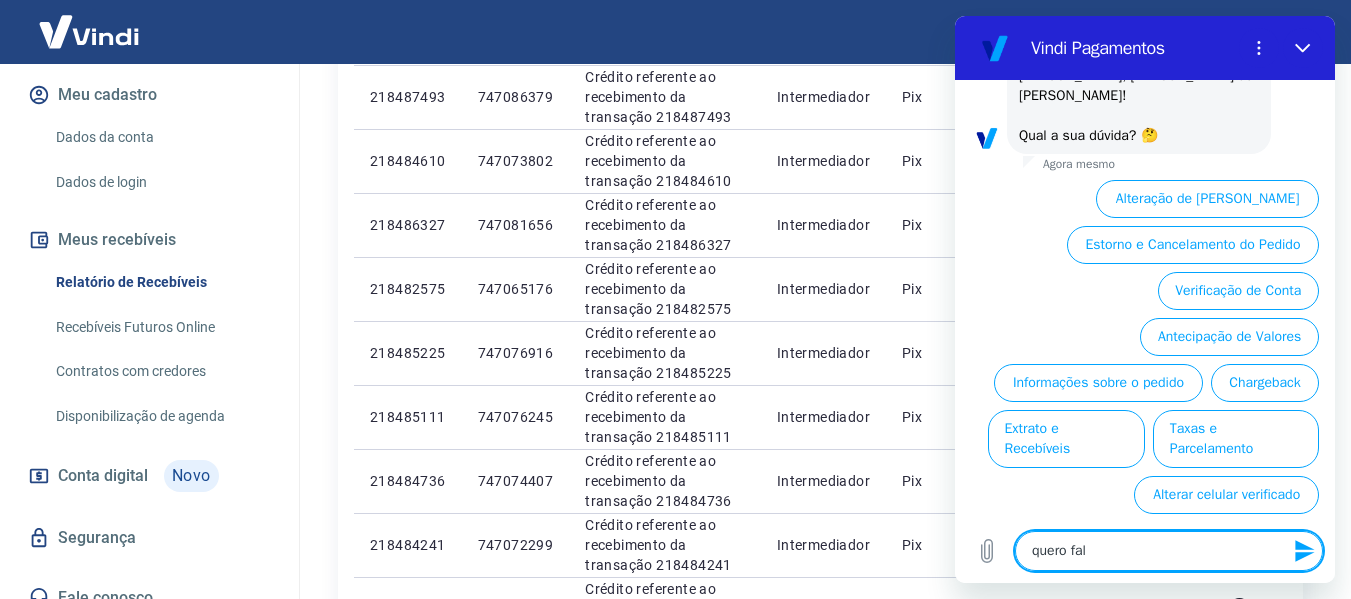 type on "quero fala" 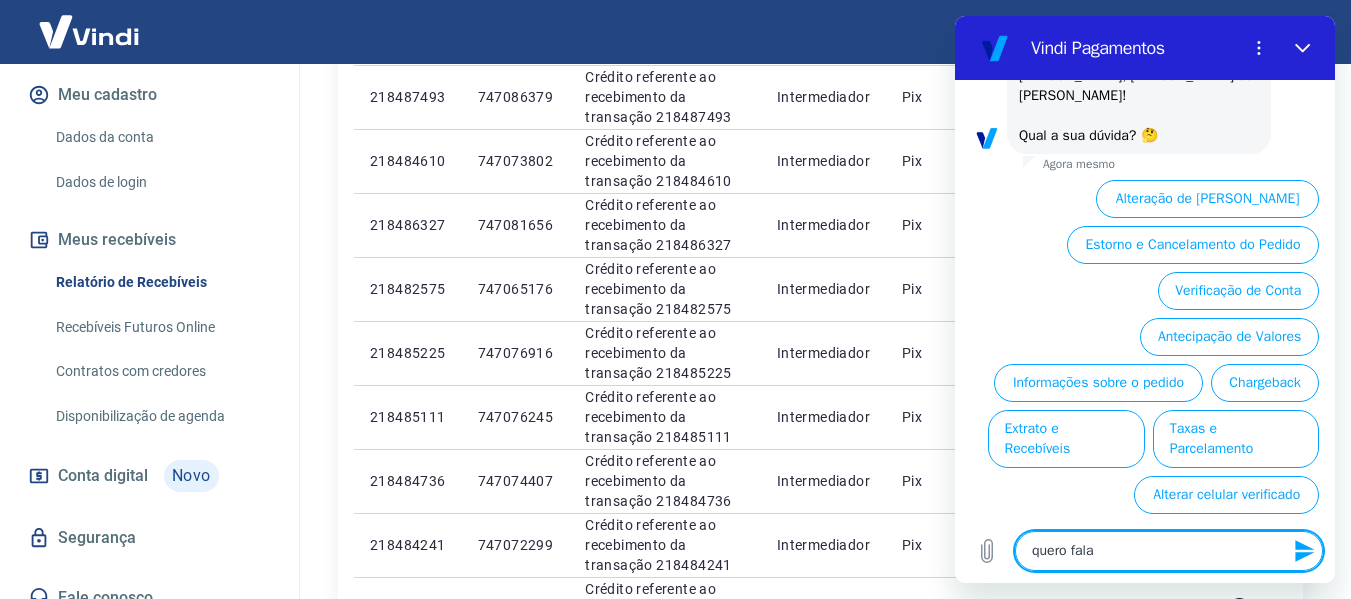 type on "quero falar" 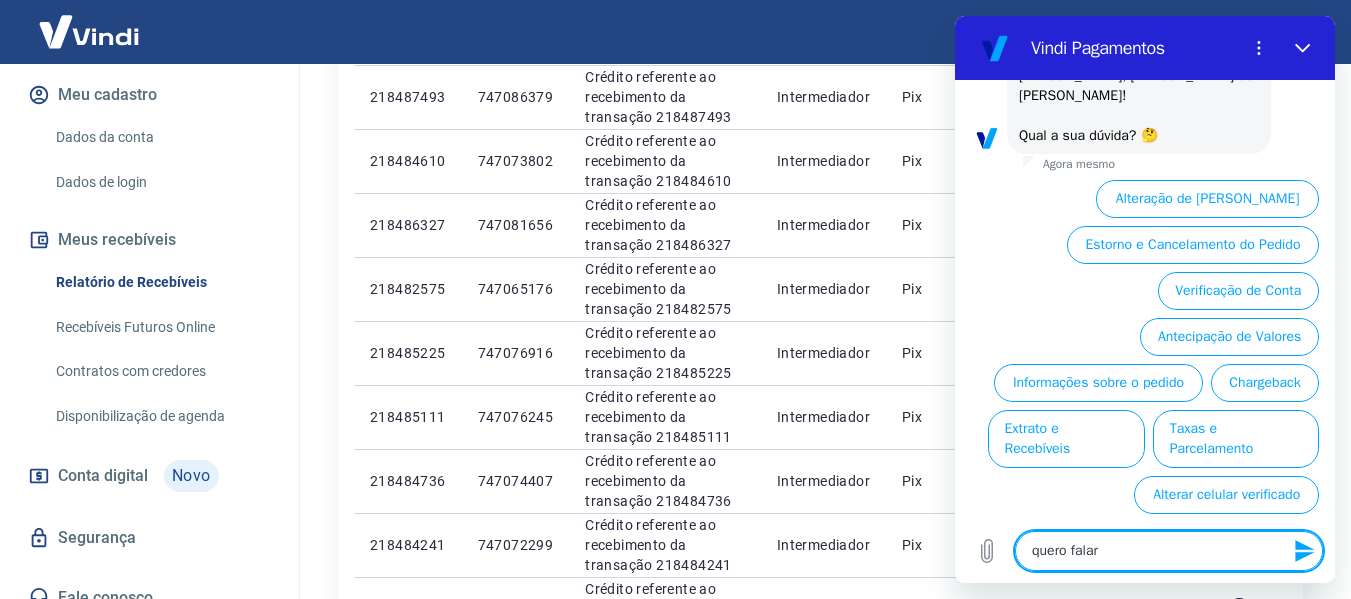 type on "quero falar" 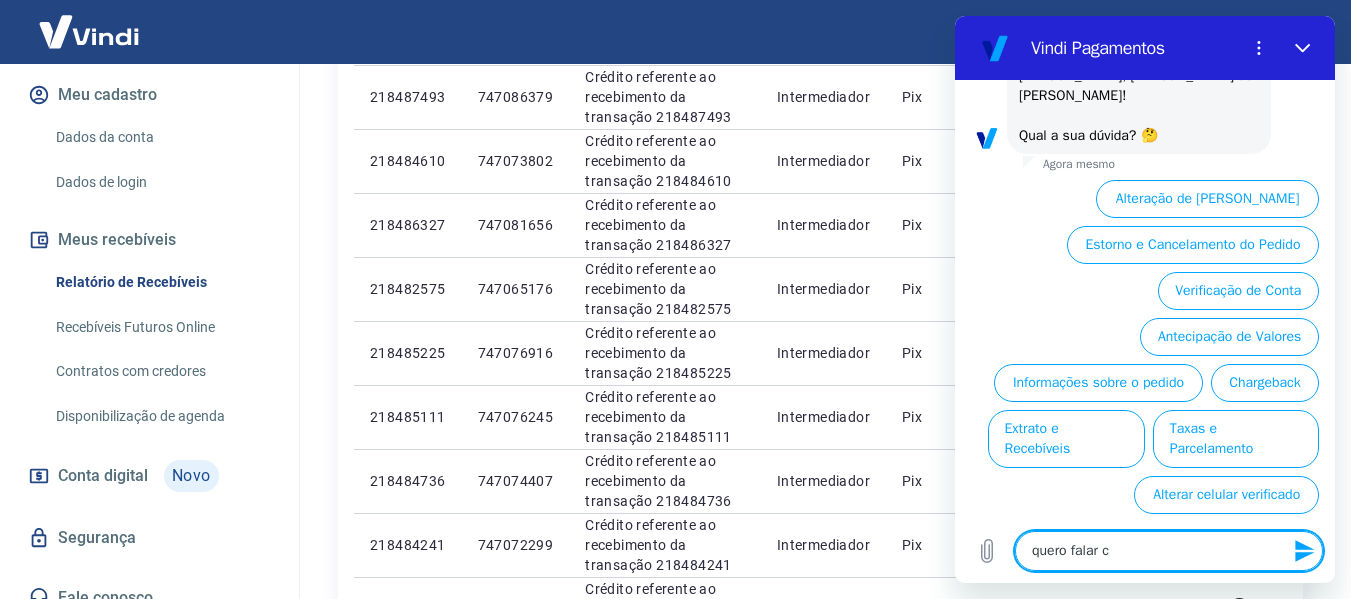 type on "quero falar co" 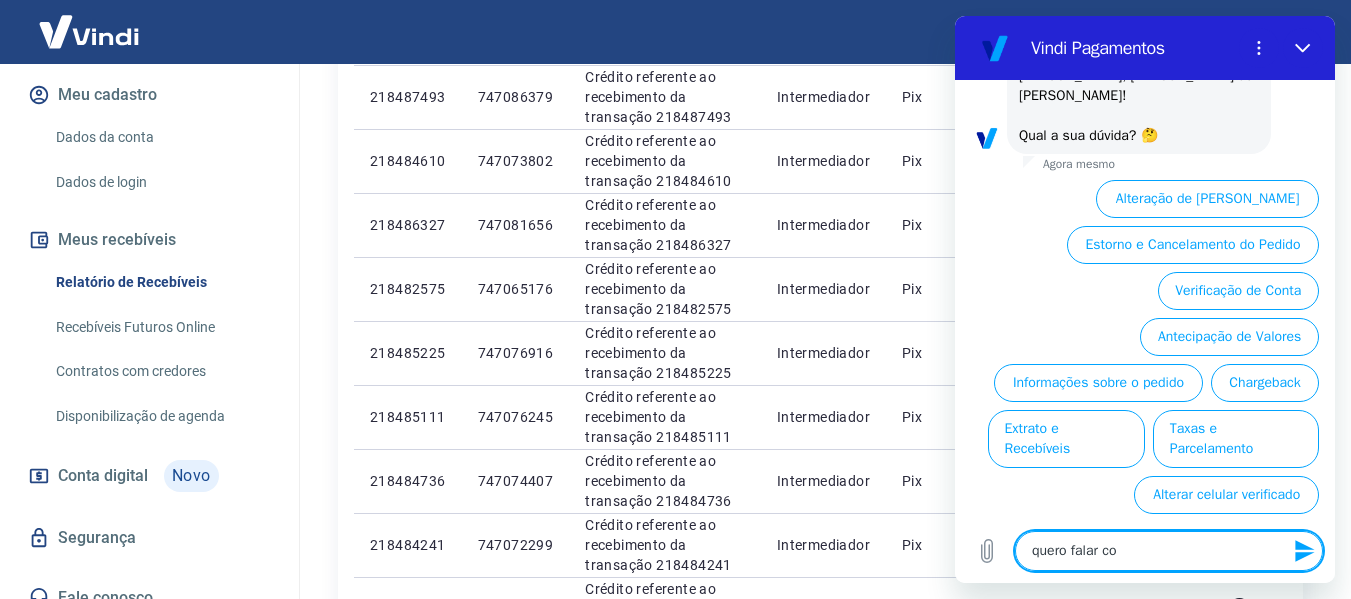 type on "x" 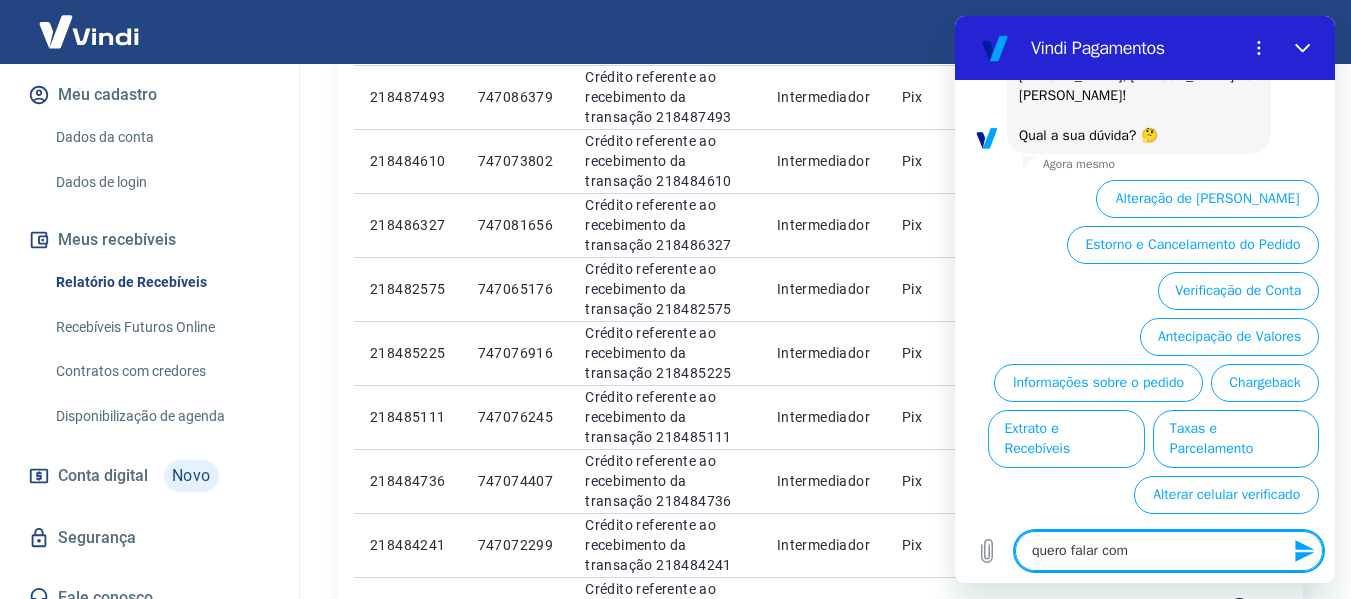 type on "quero falar com" 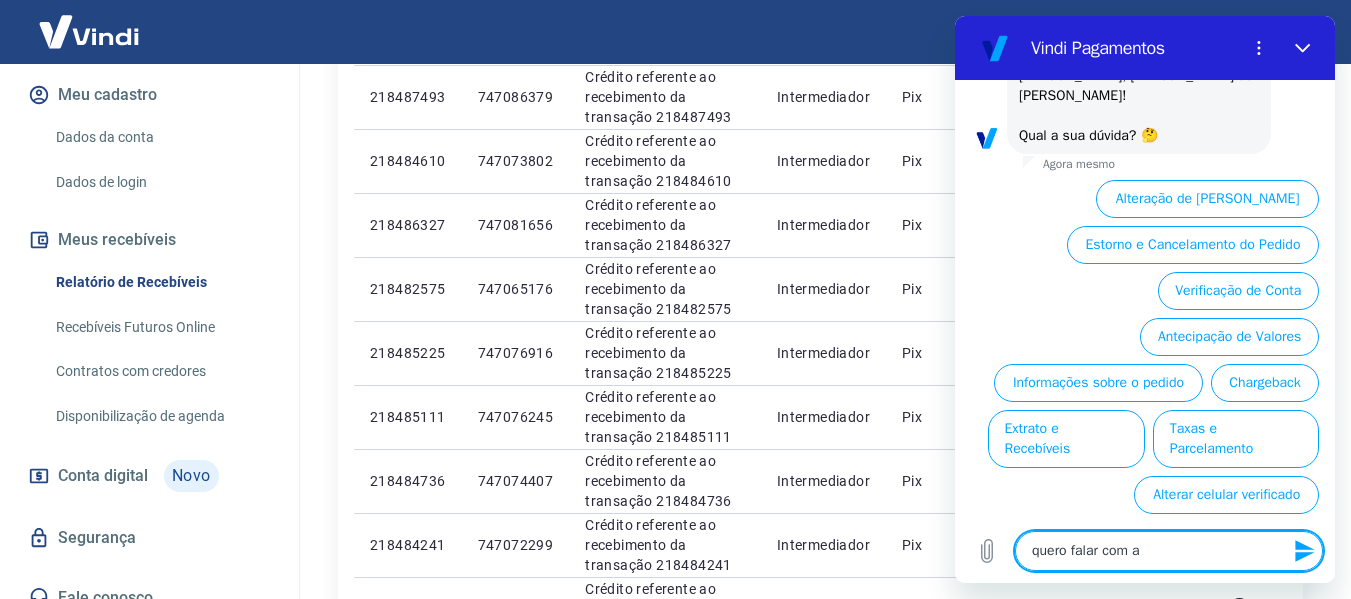 type on "quero falar com at" 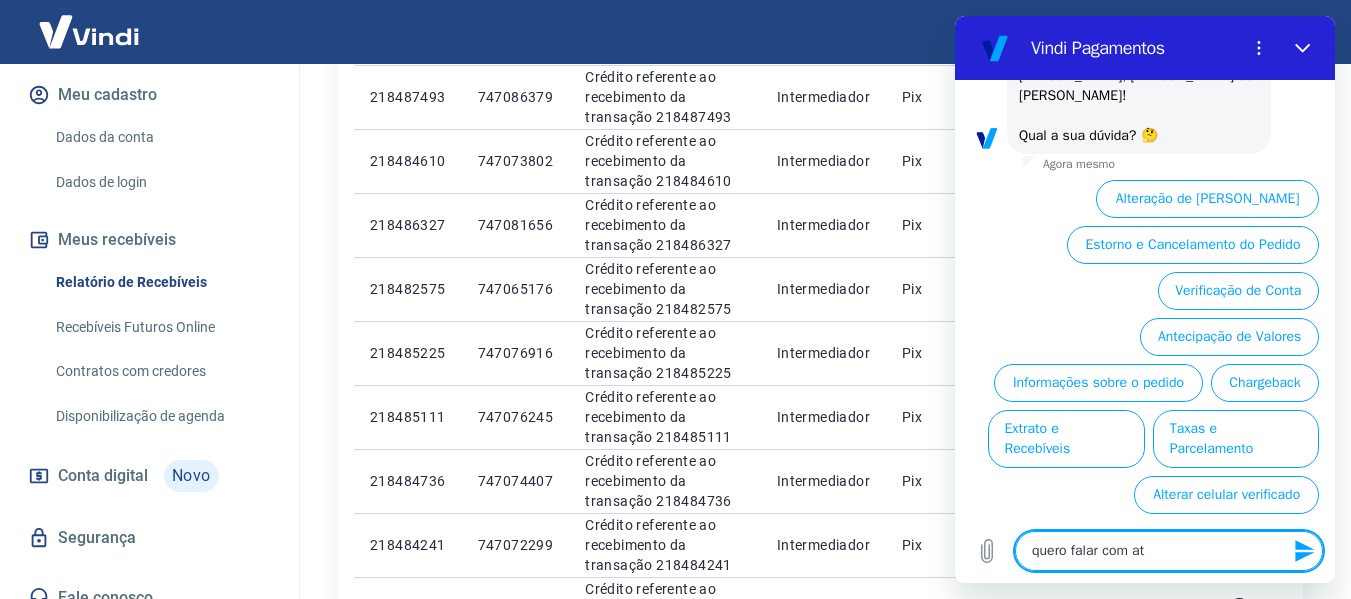 type on "quero falar com ate" 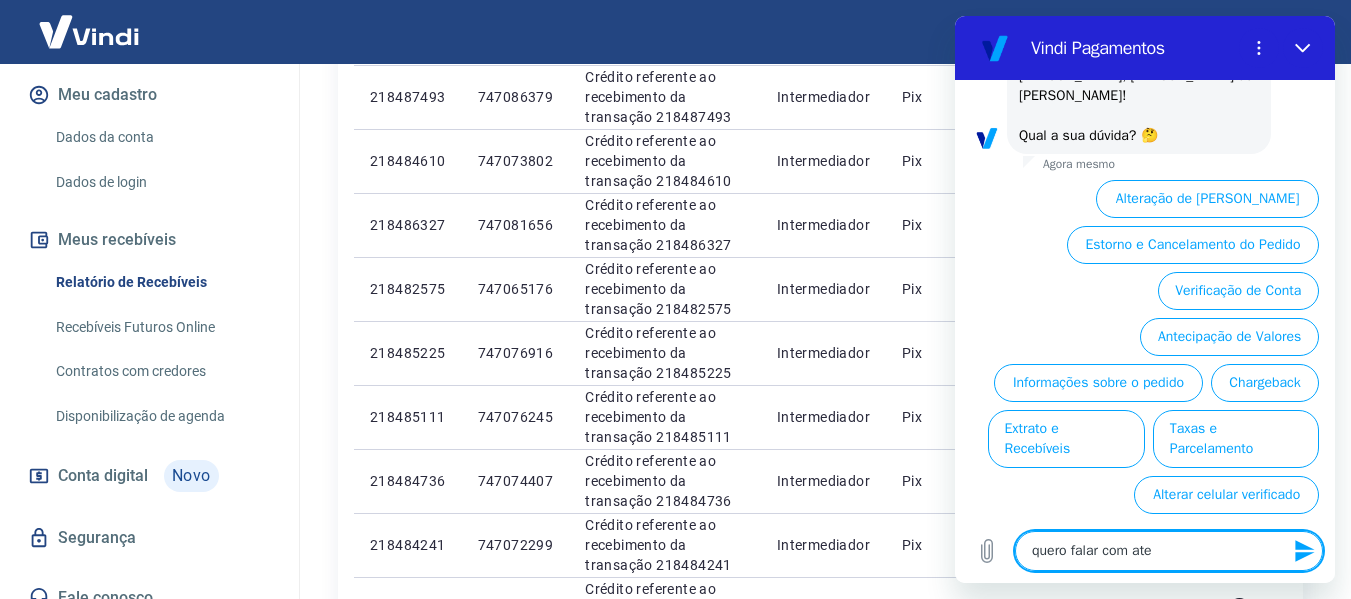 type on "quero falar com aten" 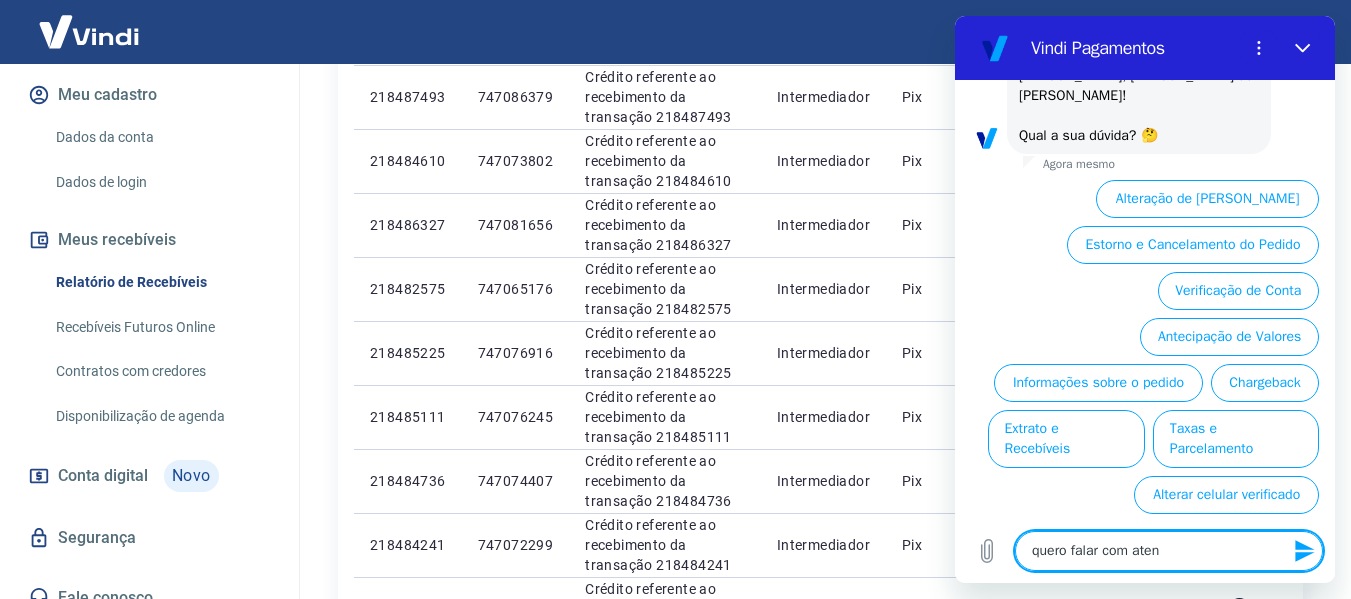type on "quero falar com atend" 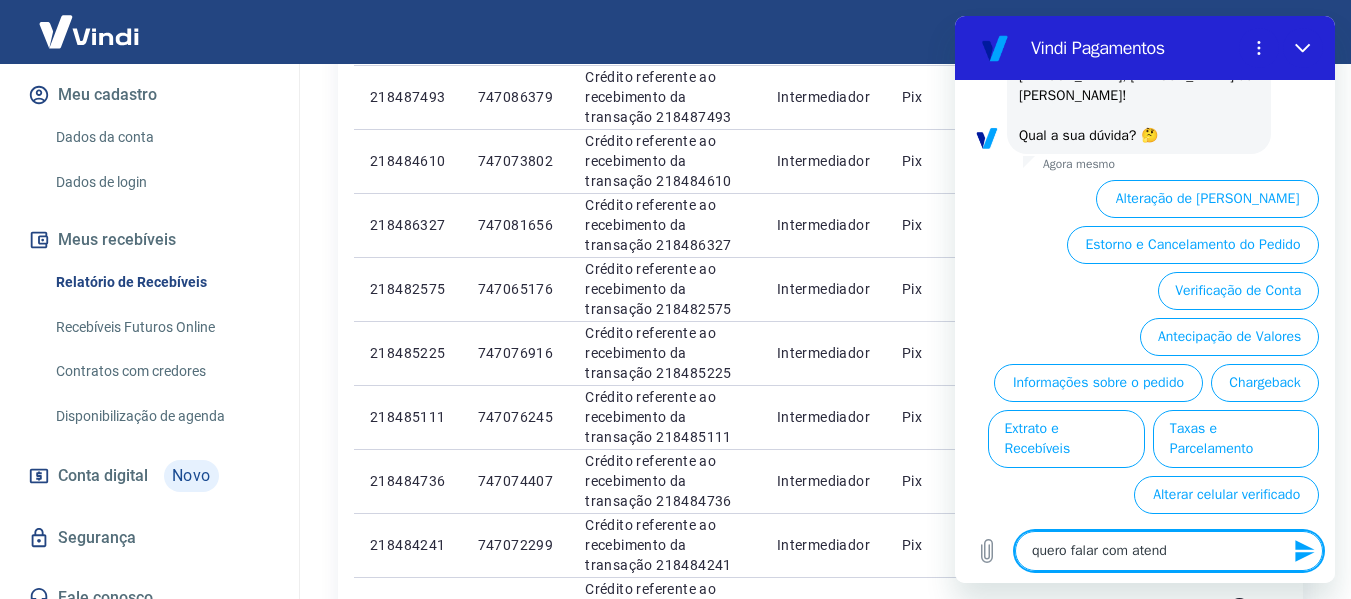 type on "quero falar com atende" 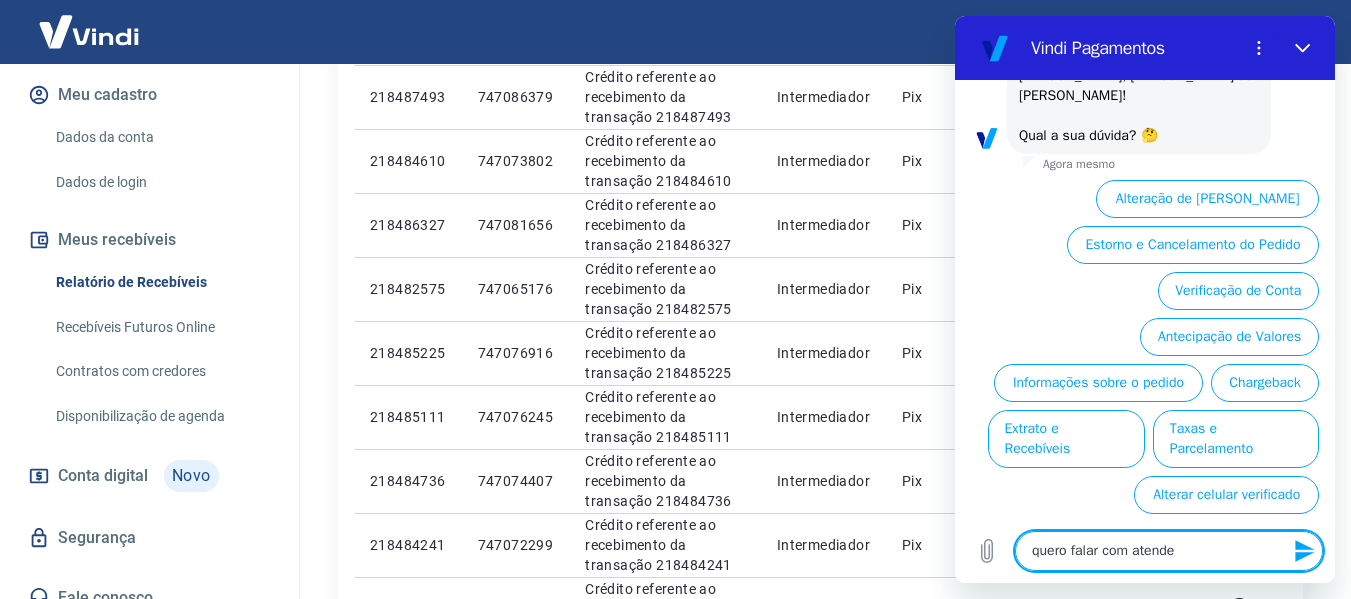 type on "quero falar com atenden" 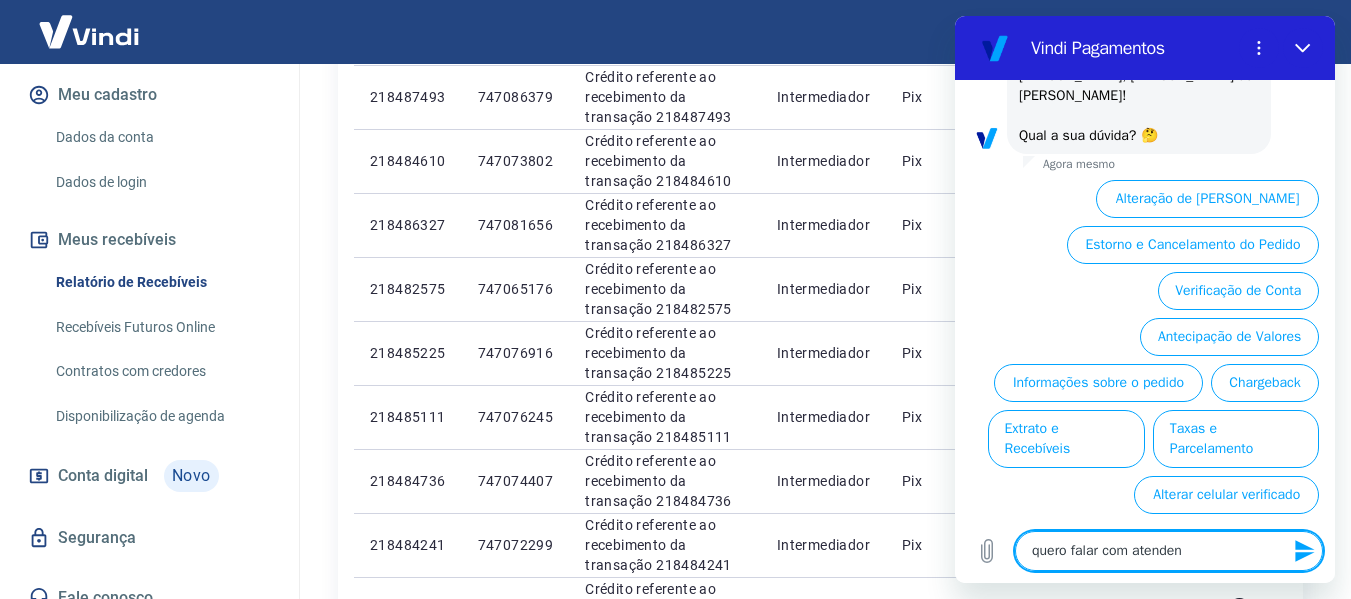 type on "quero falar com atendent" 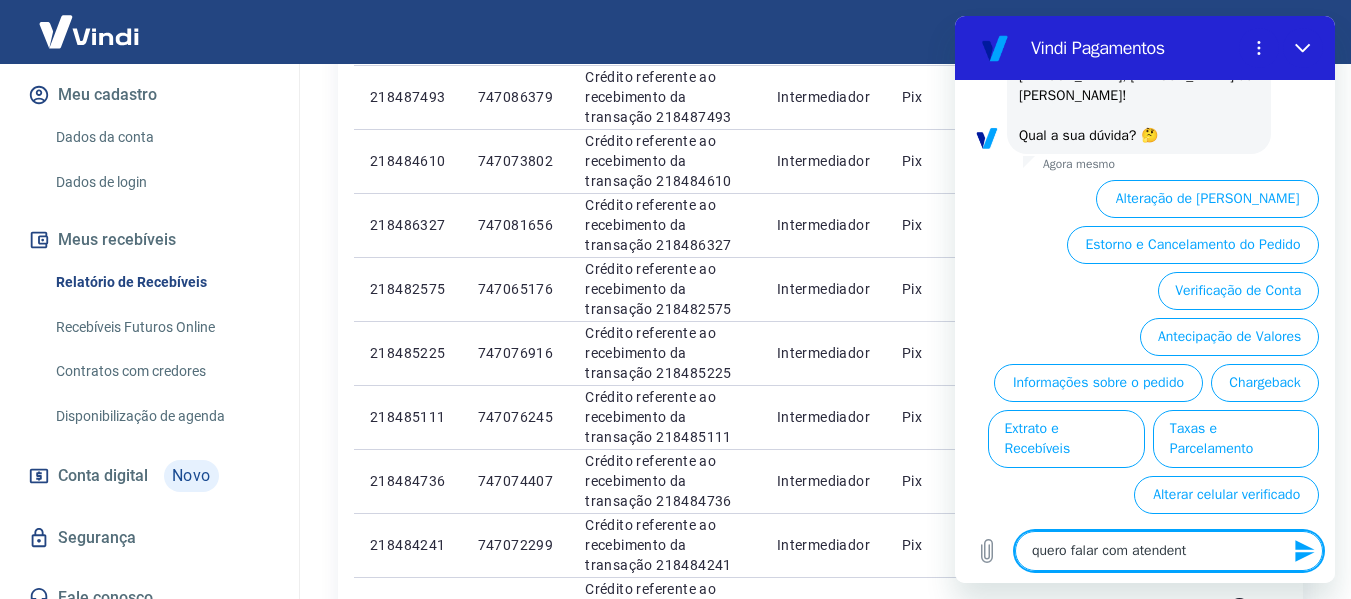 type on "quero falar com atendente" 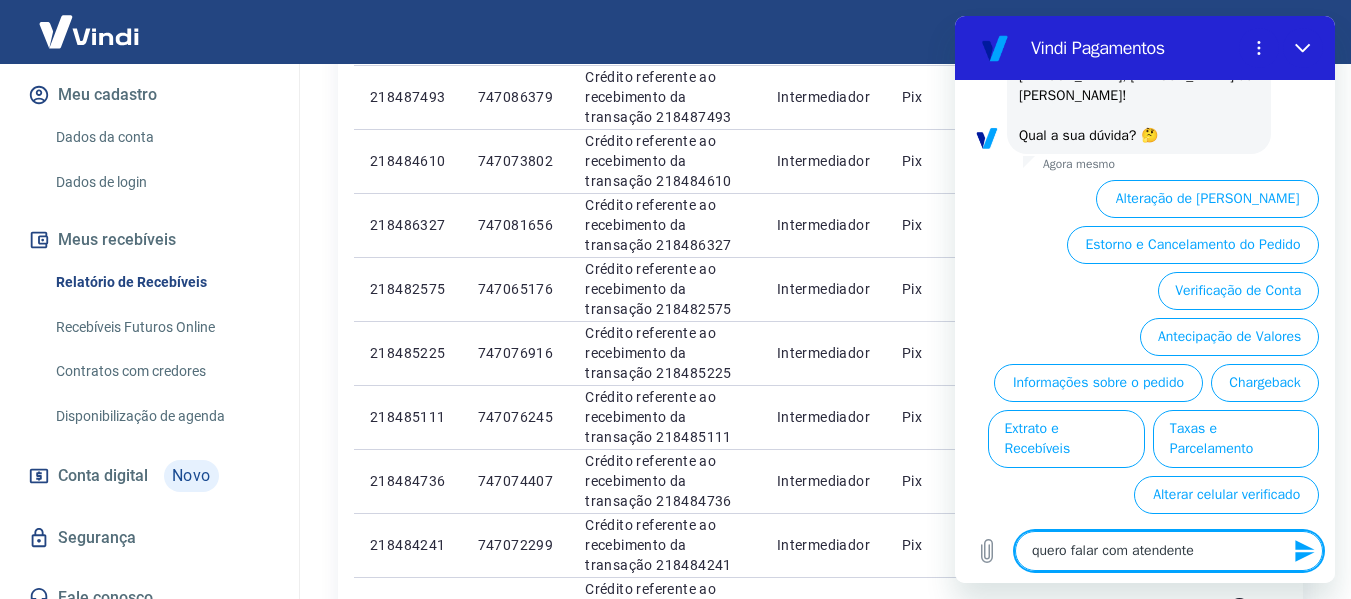 type on "quero falar com atendente" 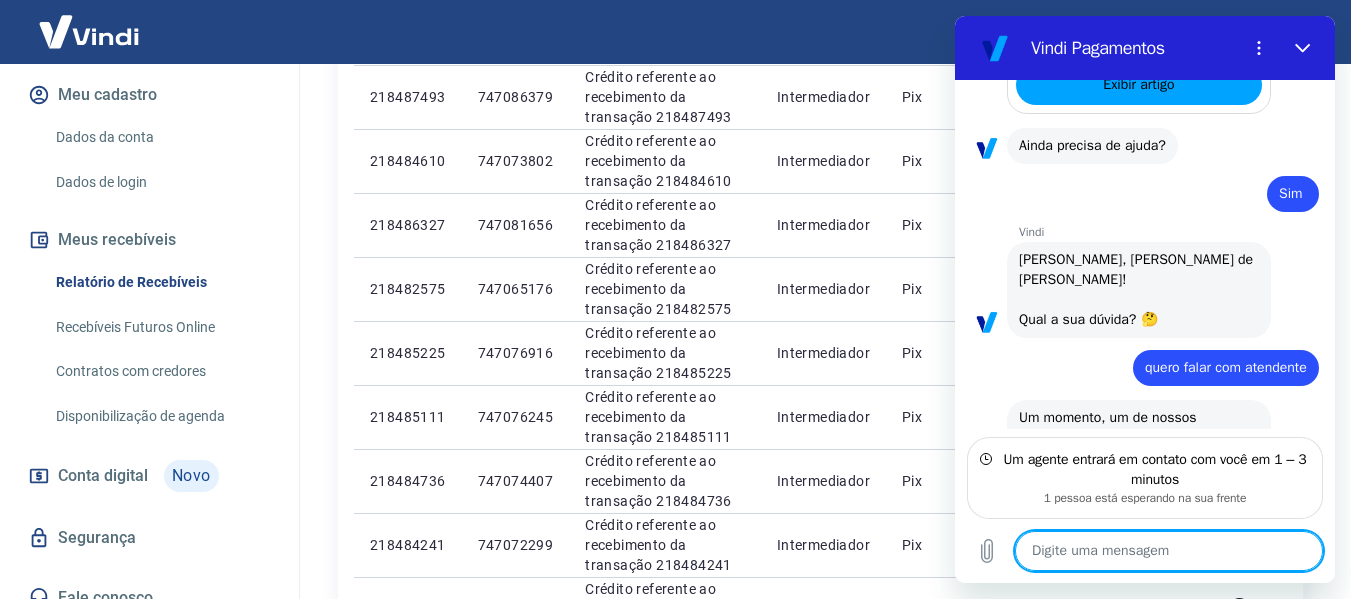 scroll, scrollTop: 1434, scrollLeft: 0, axis: vertical 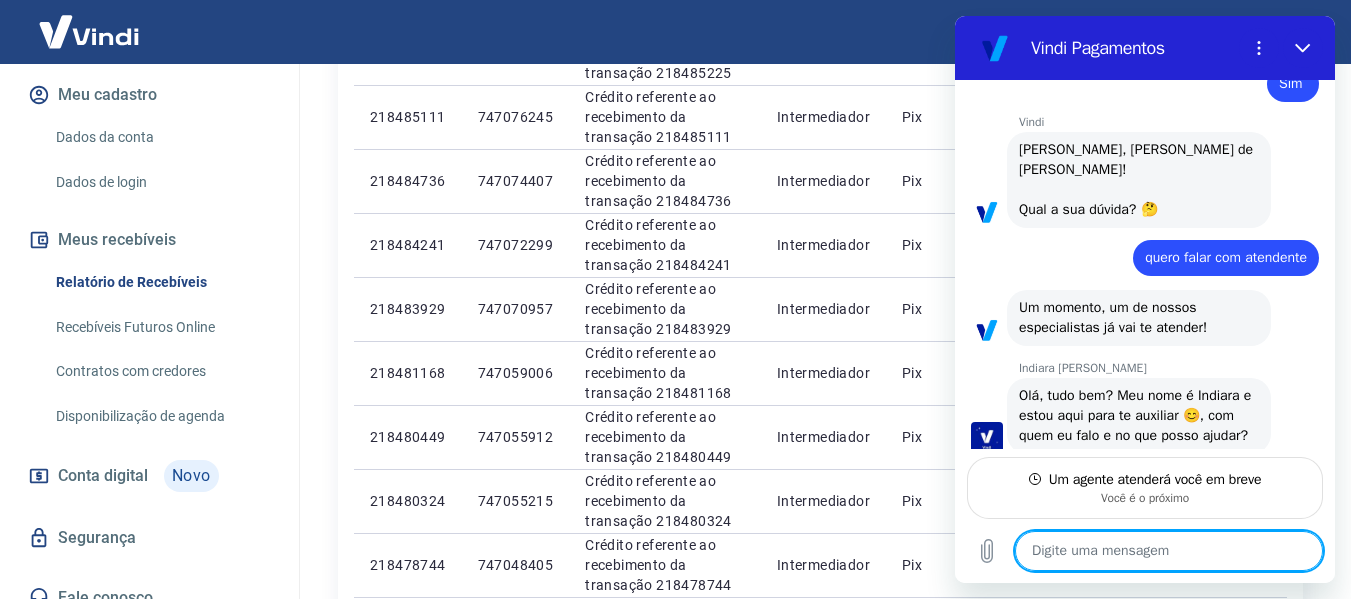 type on "x" 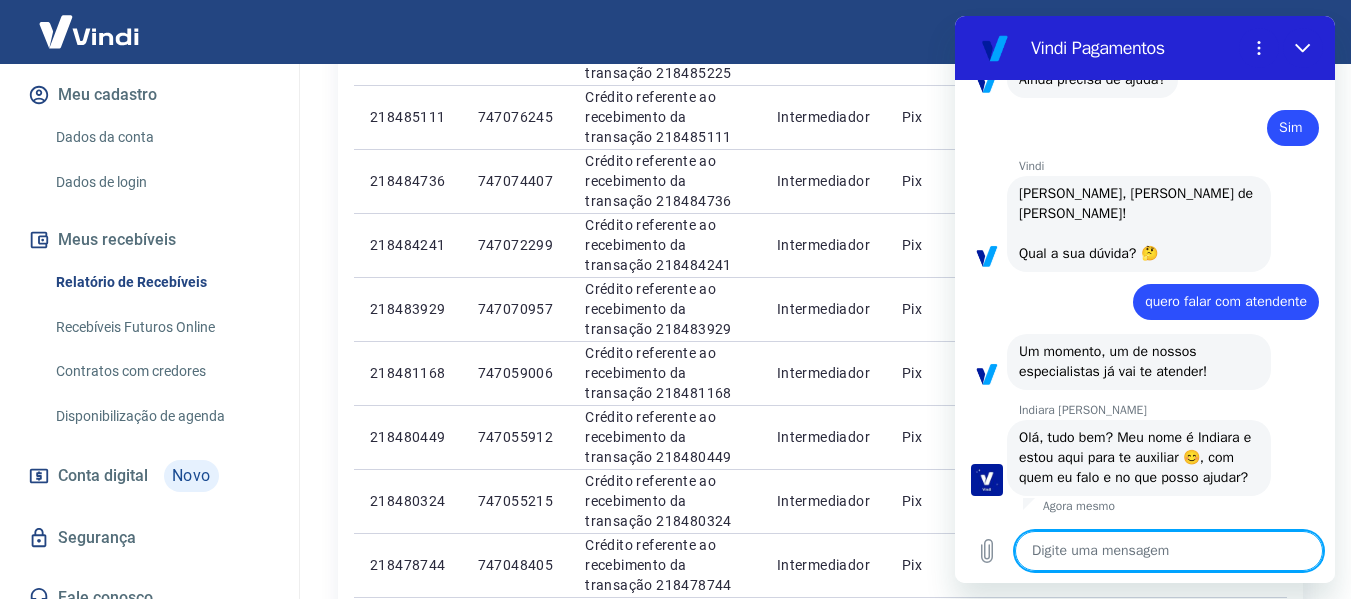 scroll, scrollTop: 1470, scrollLeft: 0, axis: vertical 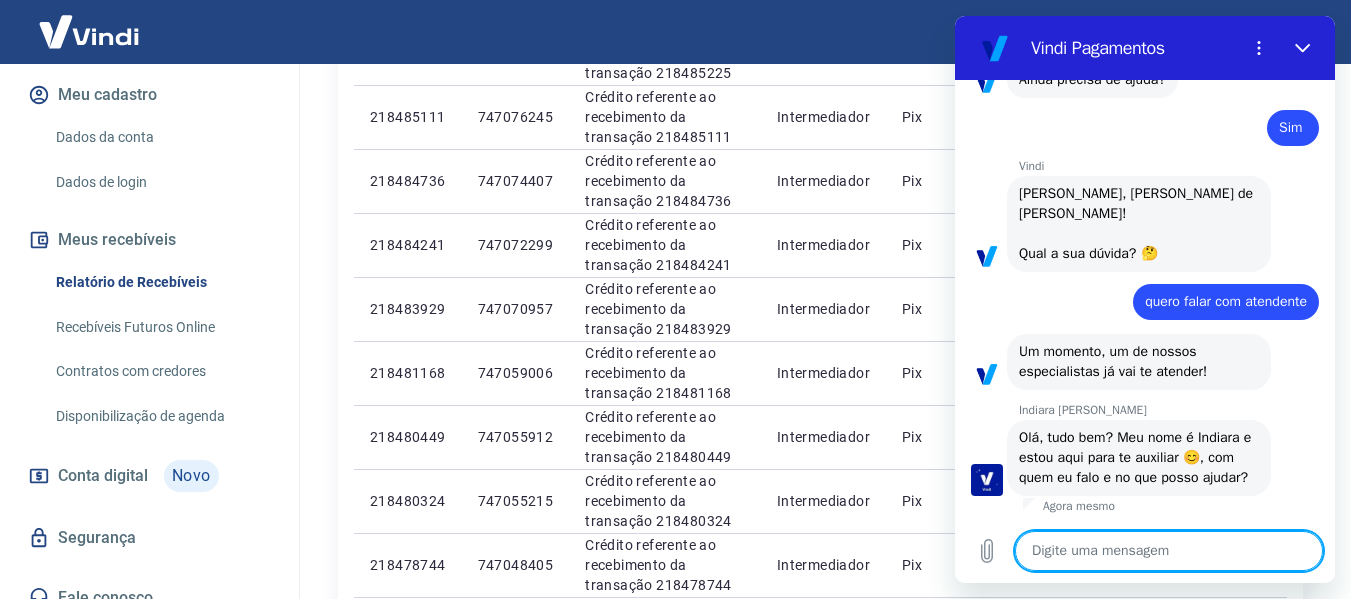 click at bounding box center [1169, 551] 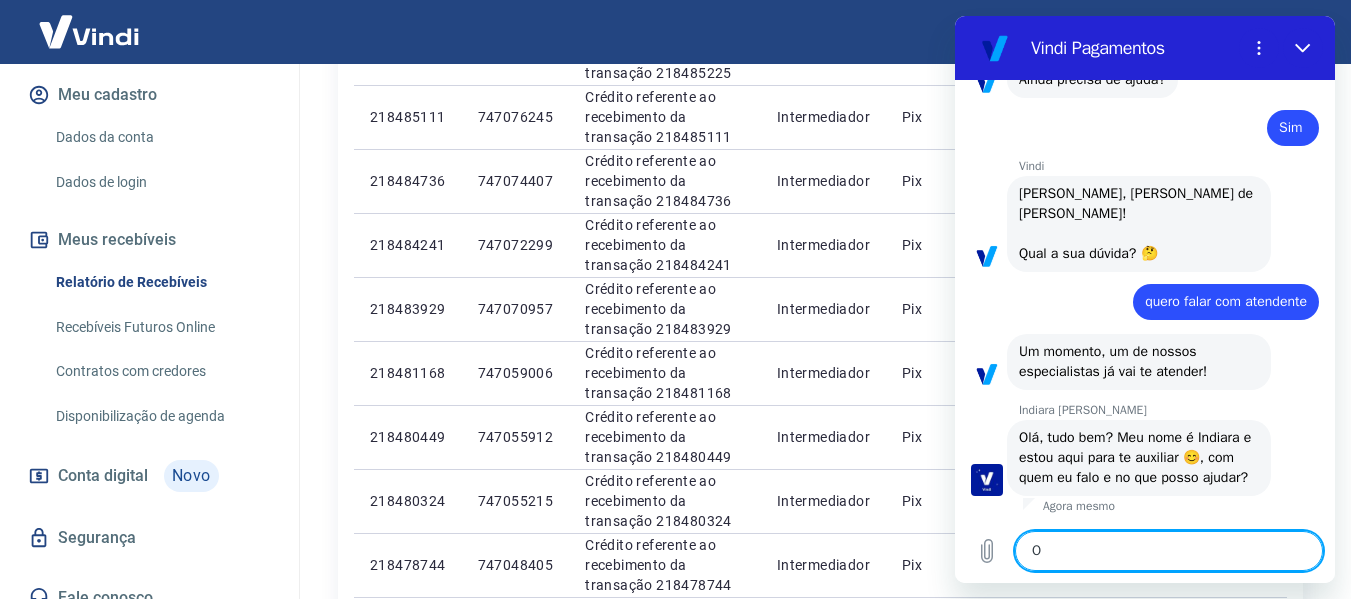 type on "OI" 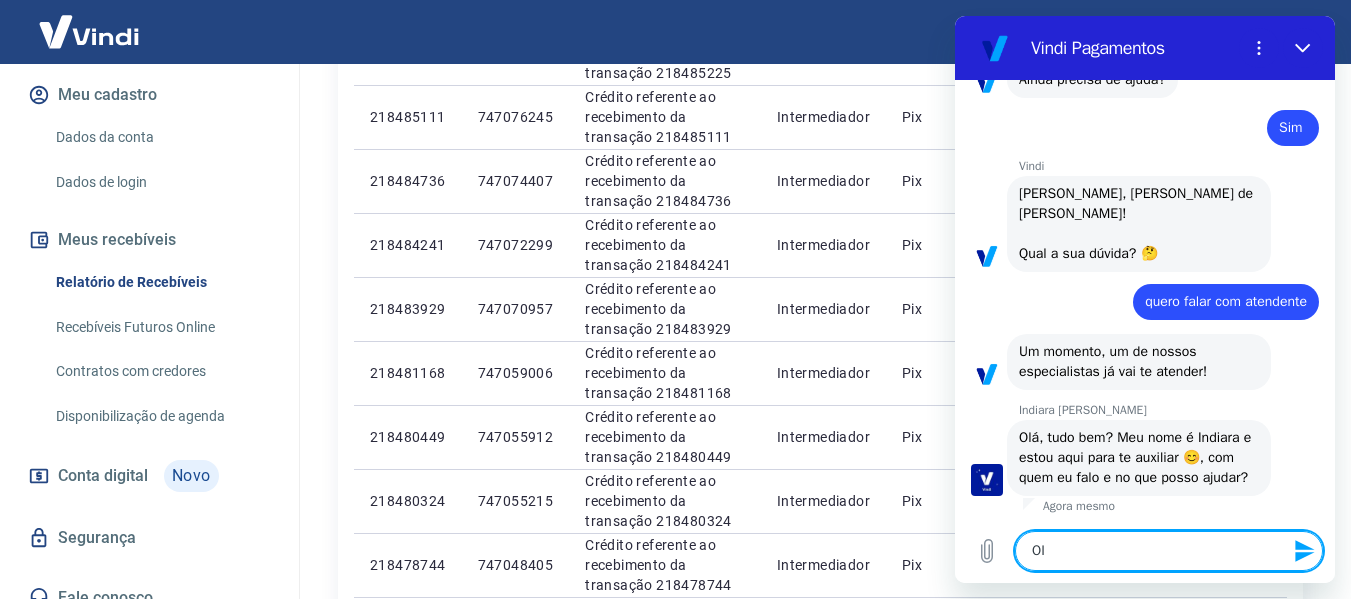 type on "OI" 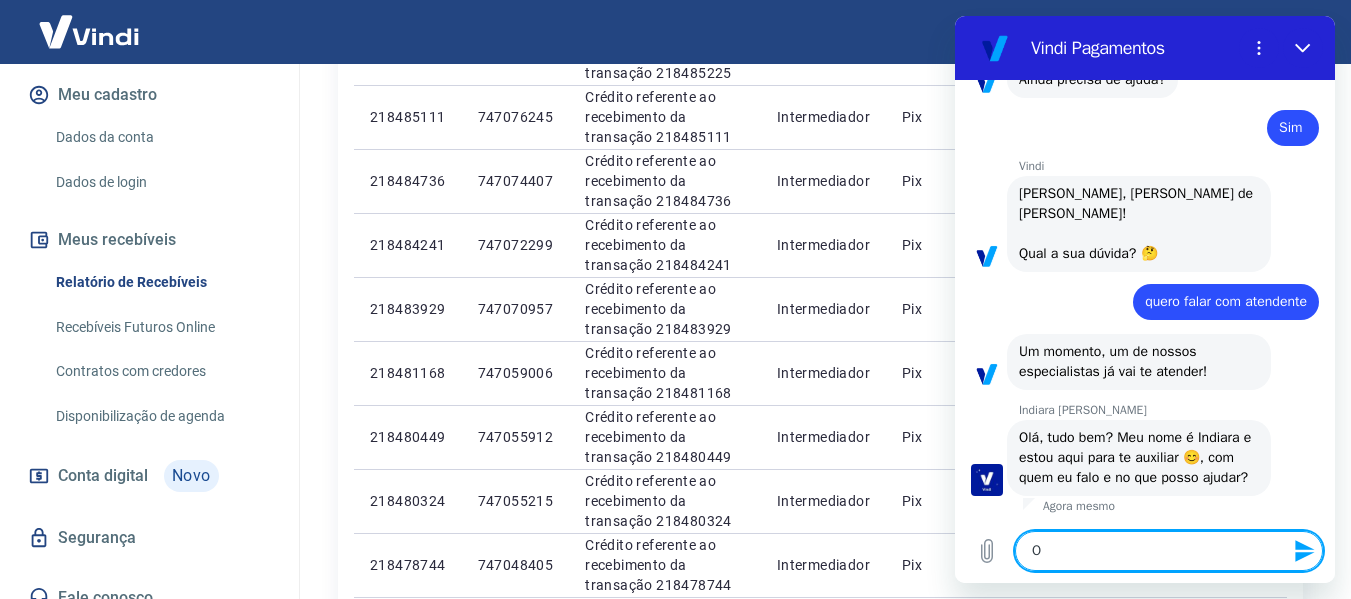 type on "Oi" 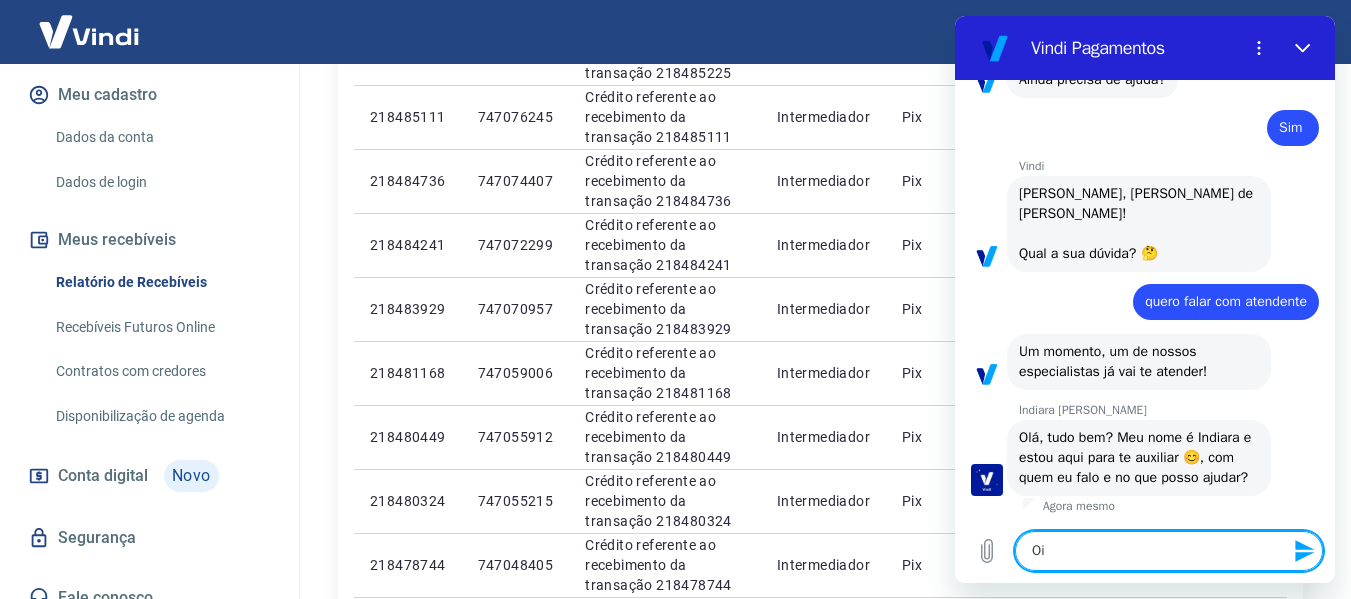 type on "Oi" 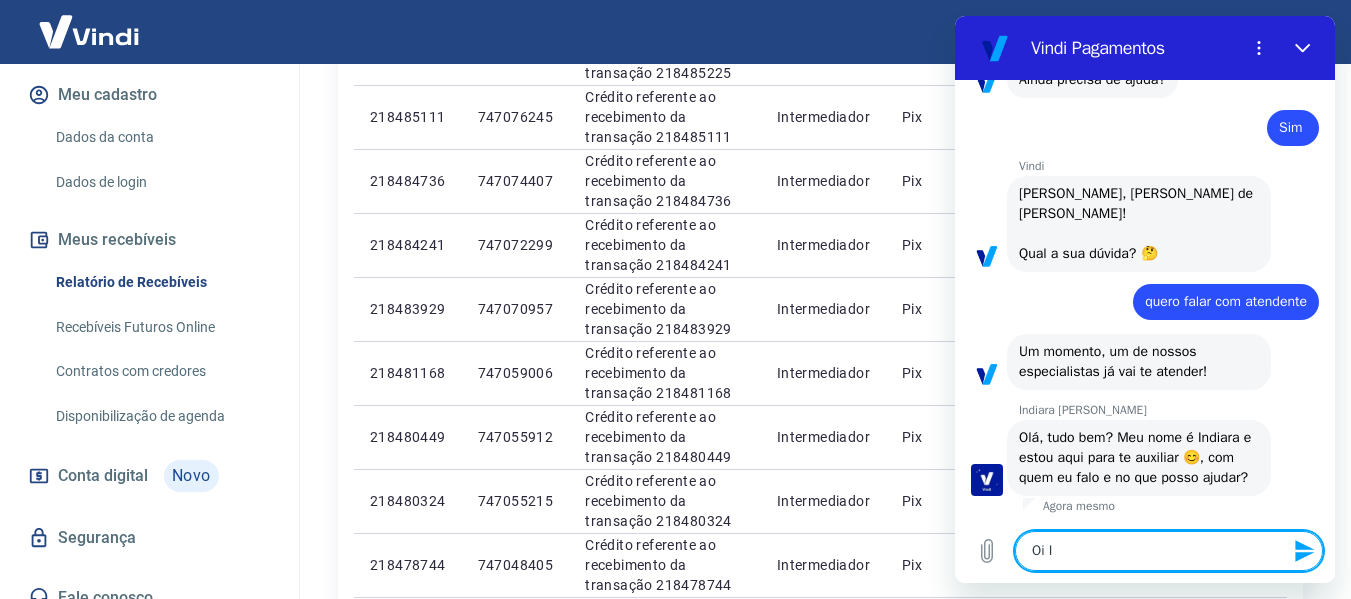 type on "Oi In" 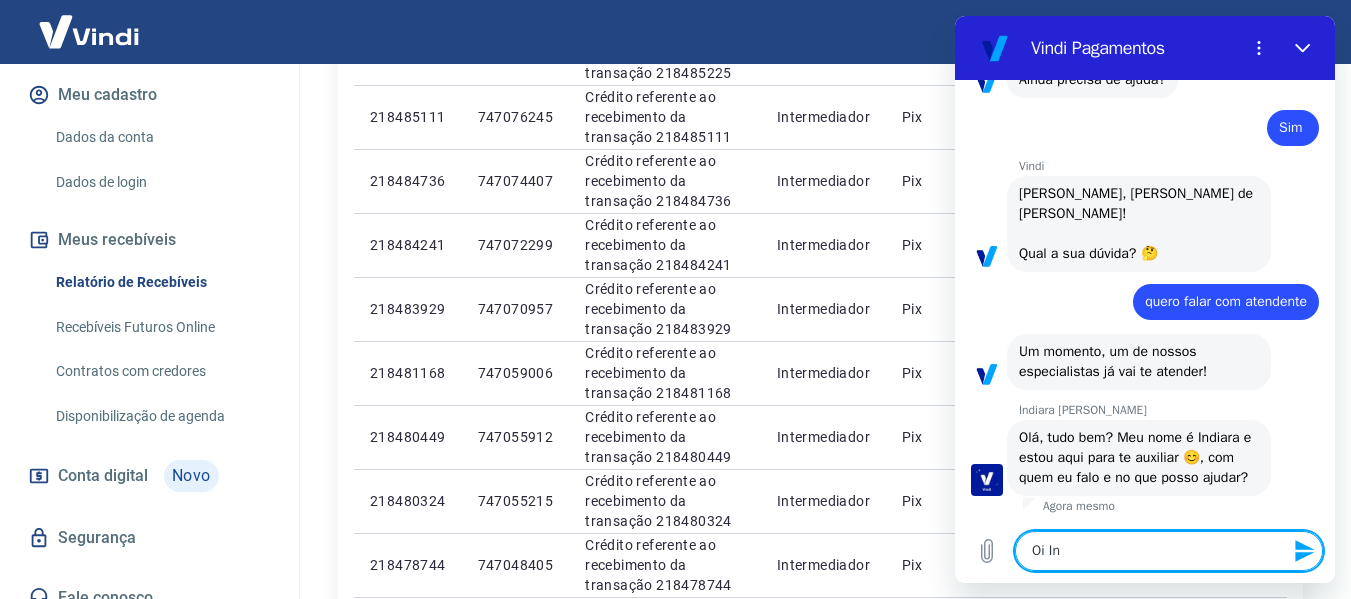 type on "Oi Ind" 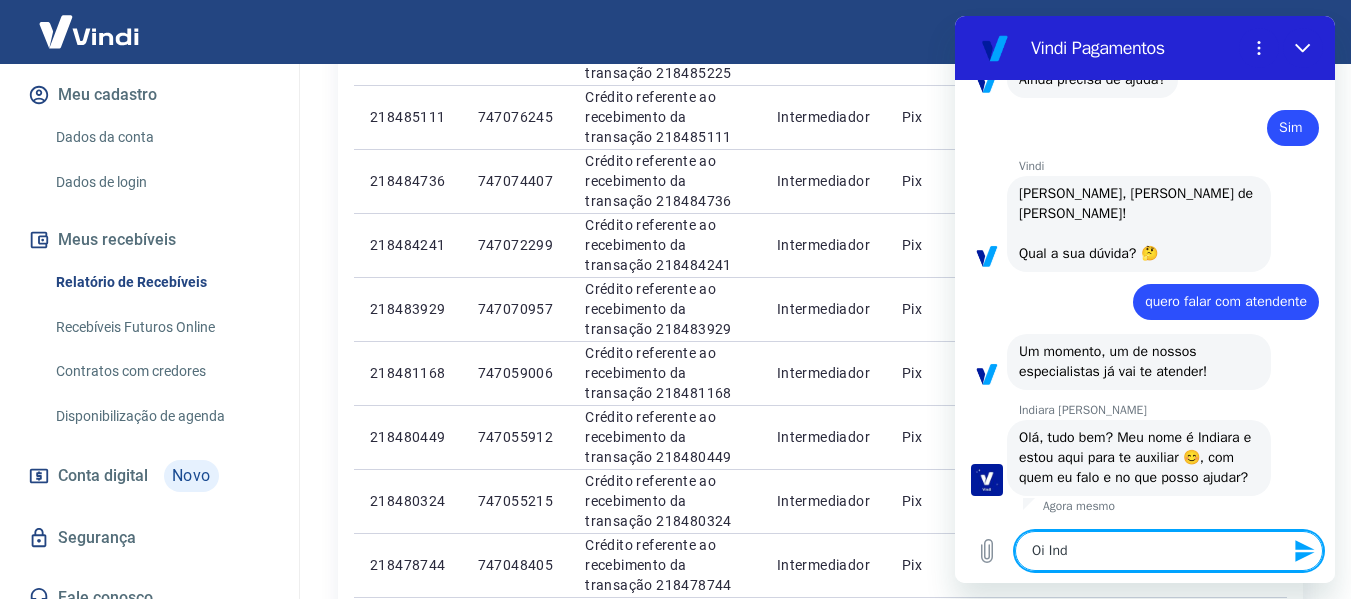 type on "Oi Indi" 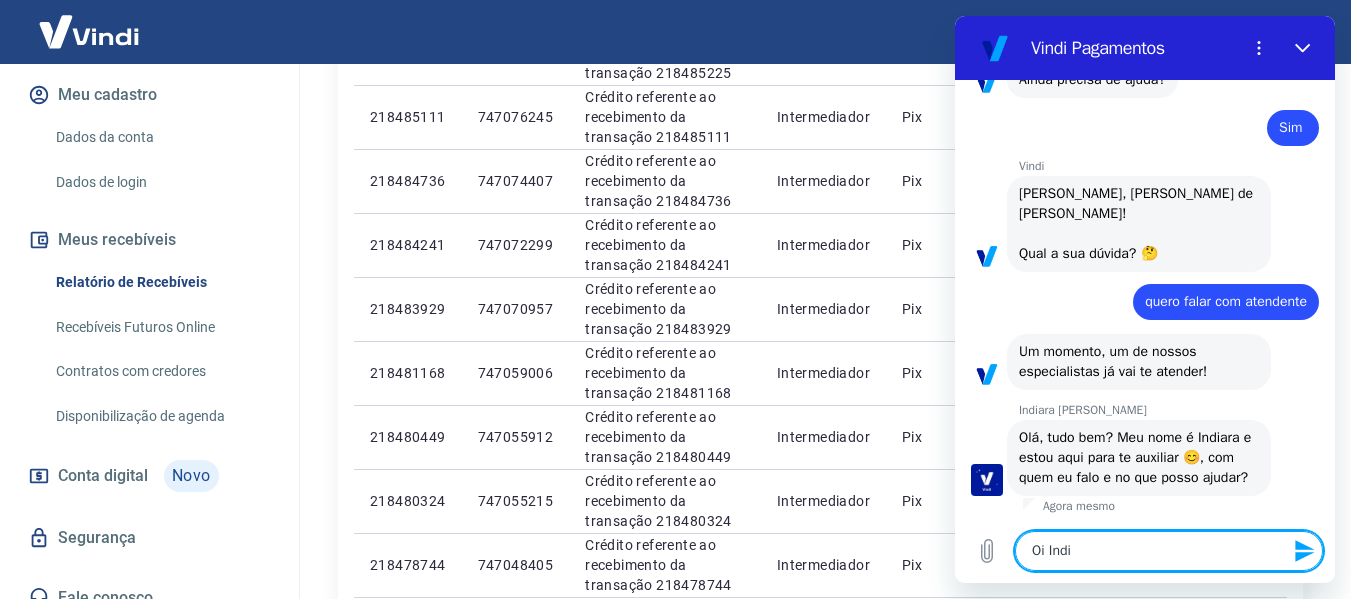 type on "x" 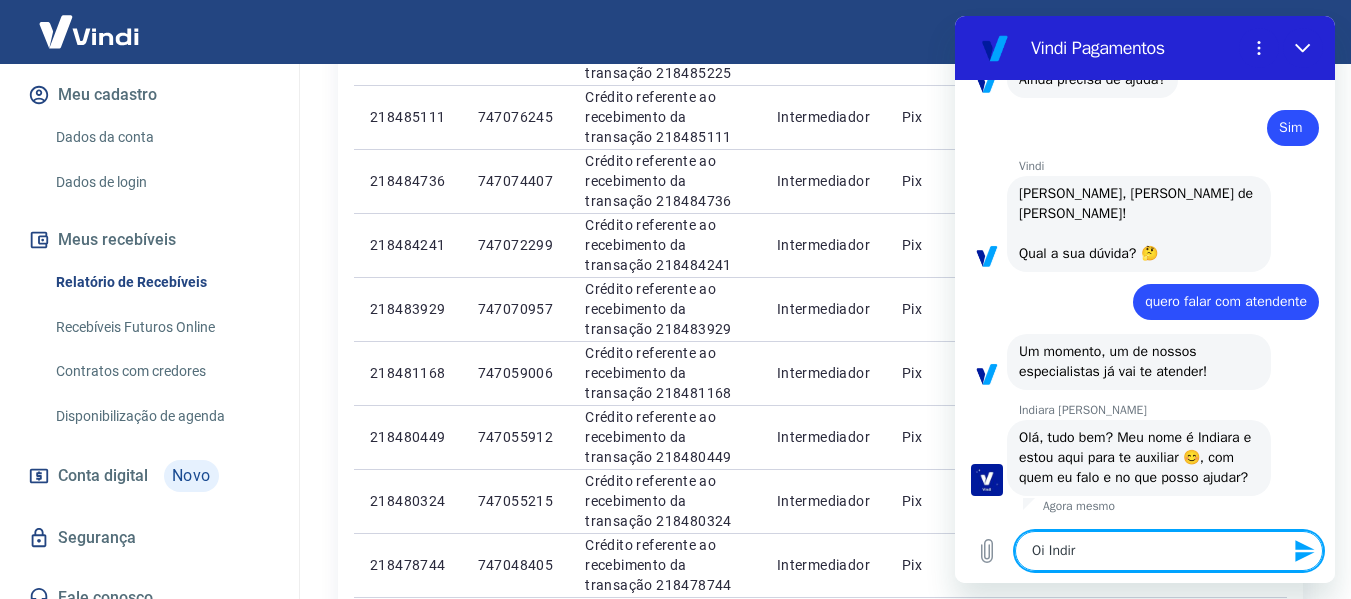 type on "Oi Indira" 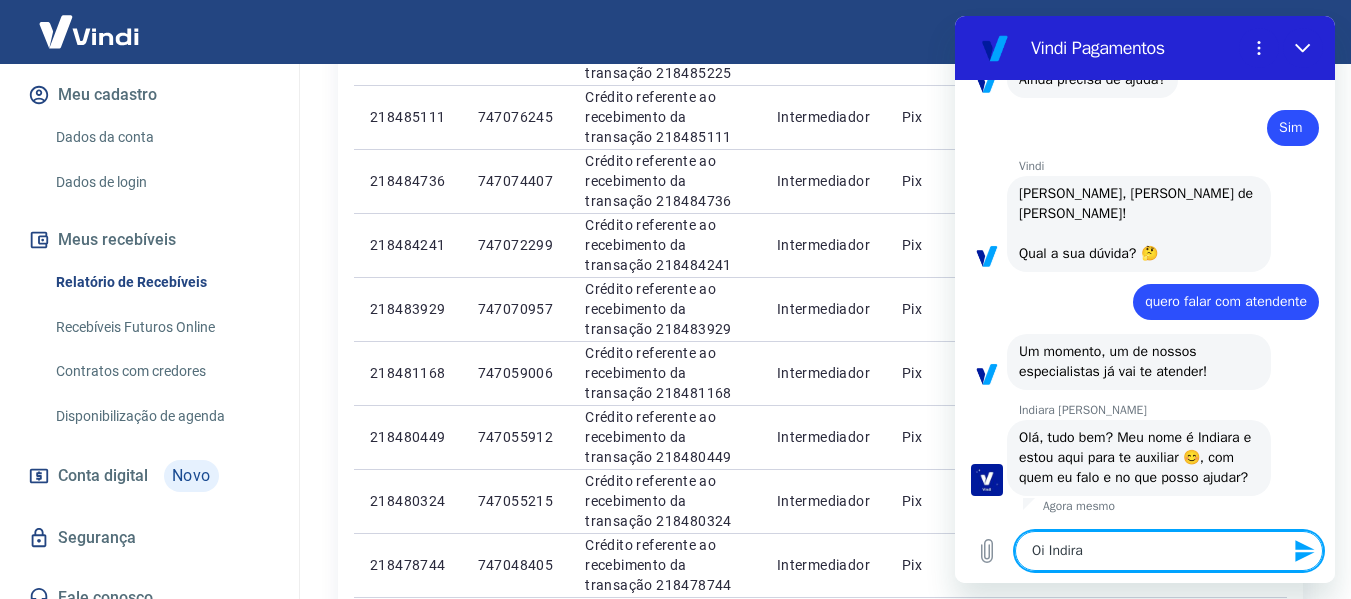 type on "Oi Indira" 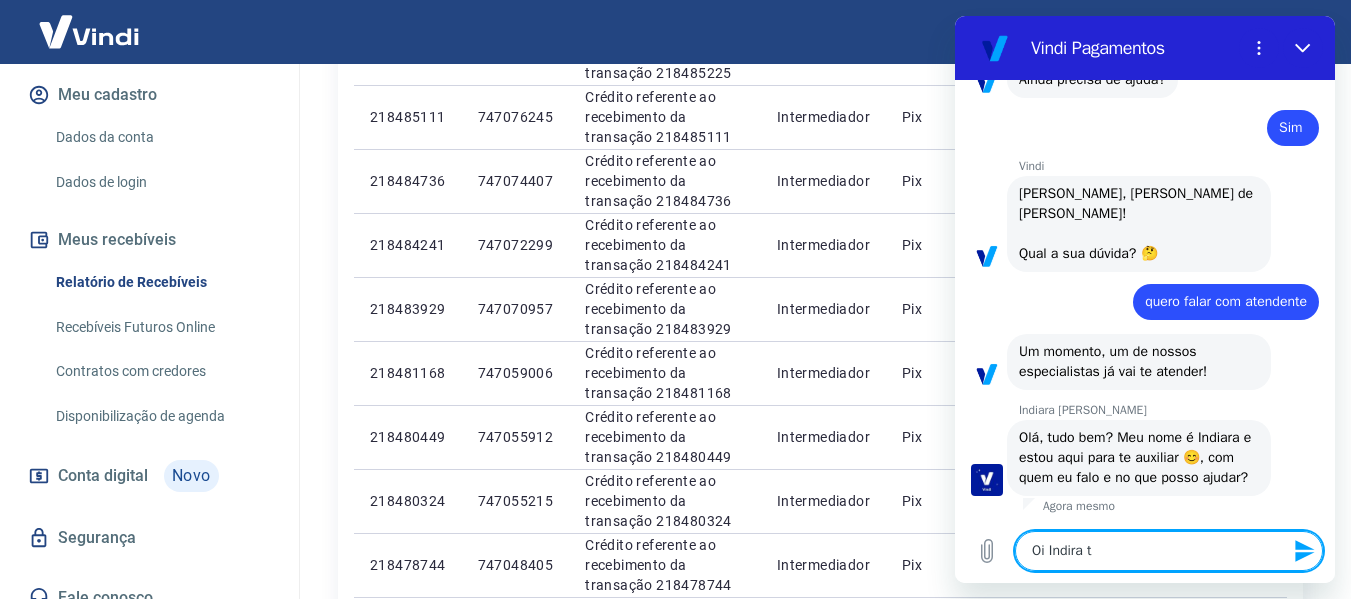 type on "Oi Indira tu" 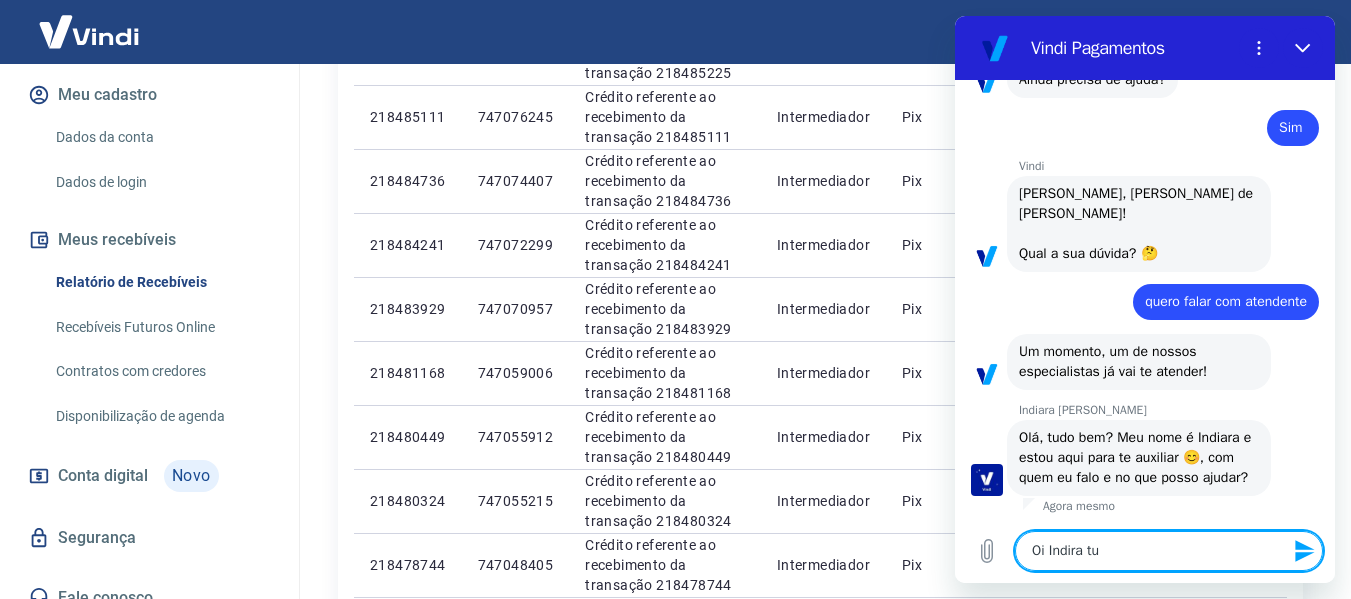 type on "x" 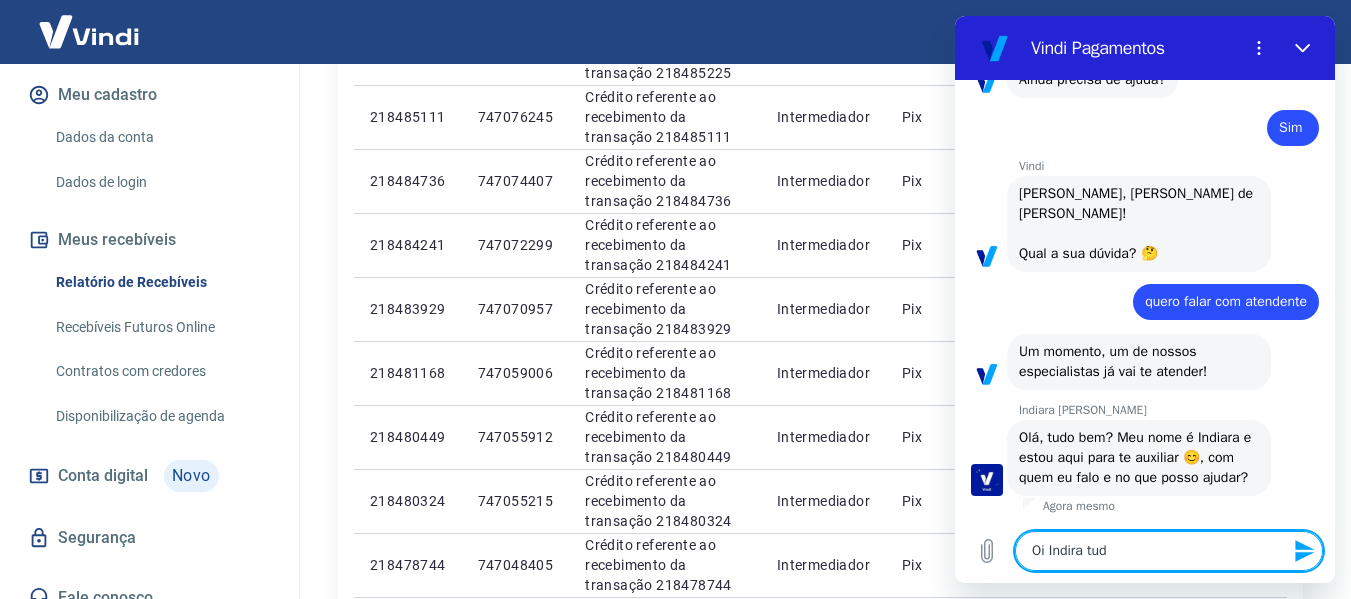 type on "Oi Indira tudo" 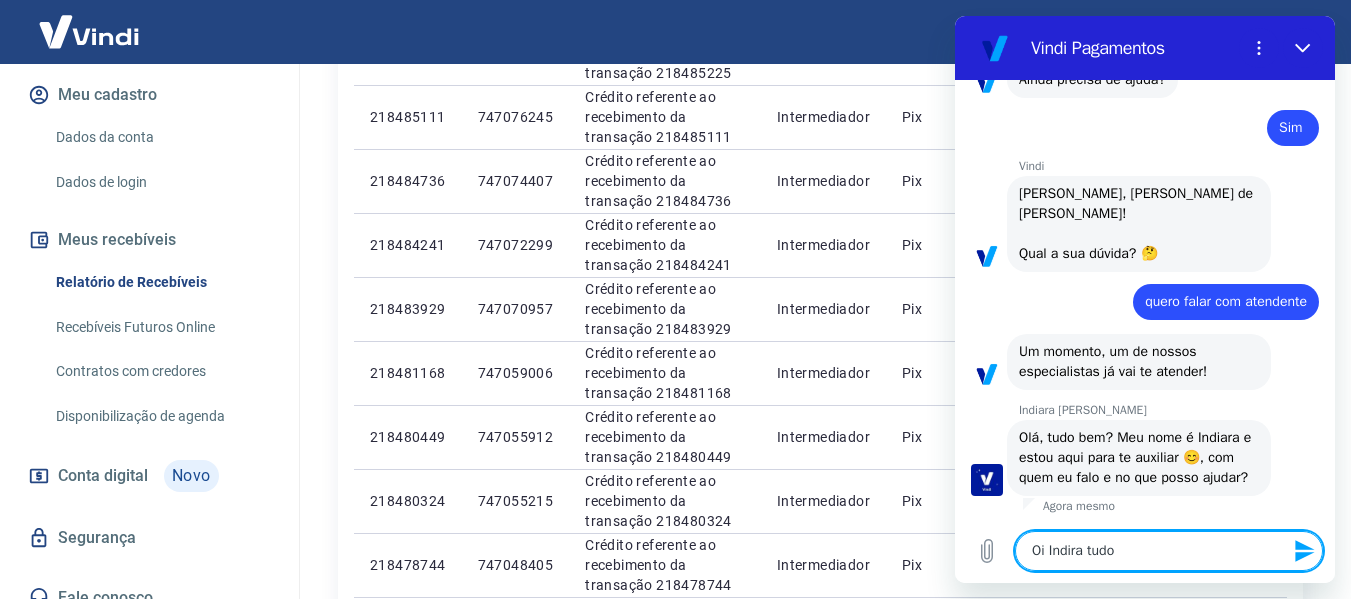 type on "Oi Indira tudob" 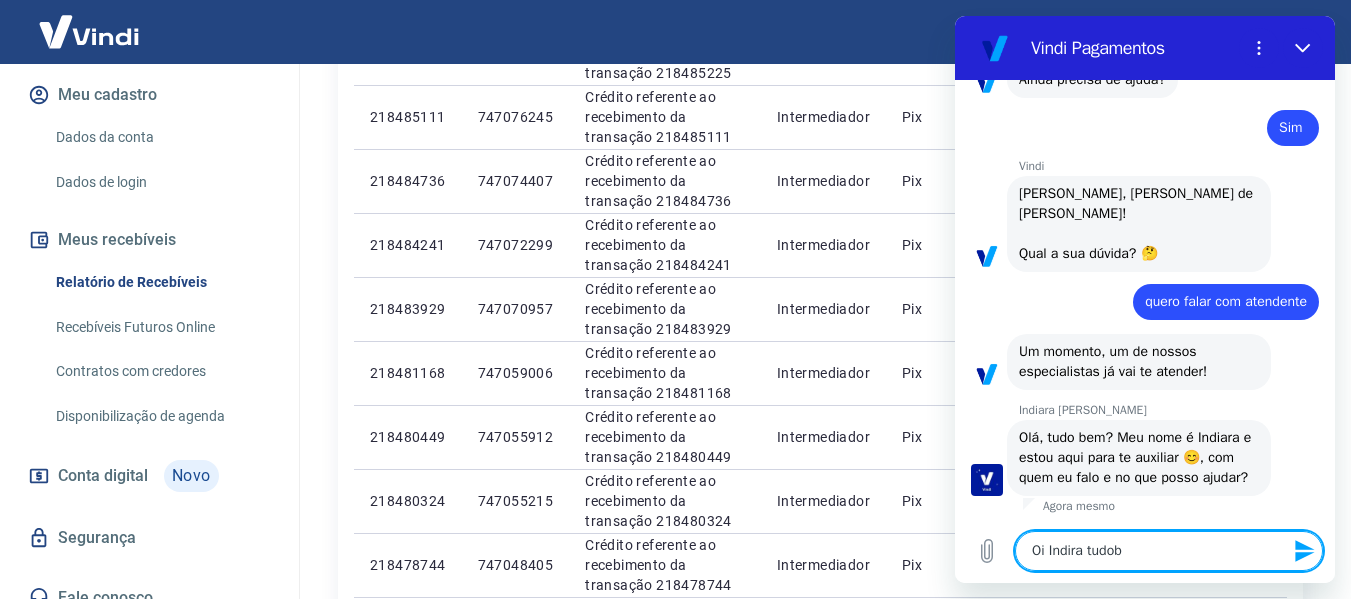type on "Oi Indira tudo" 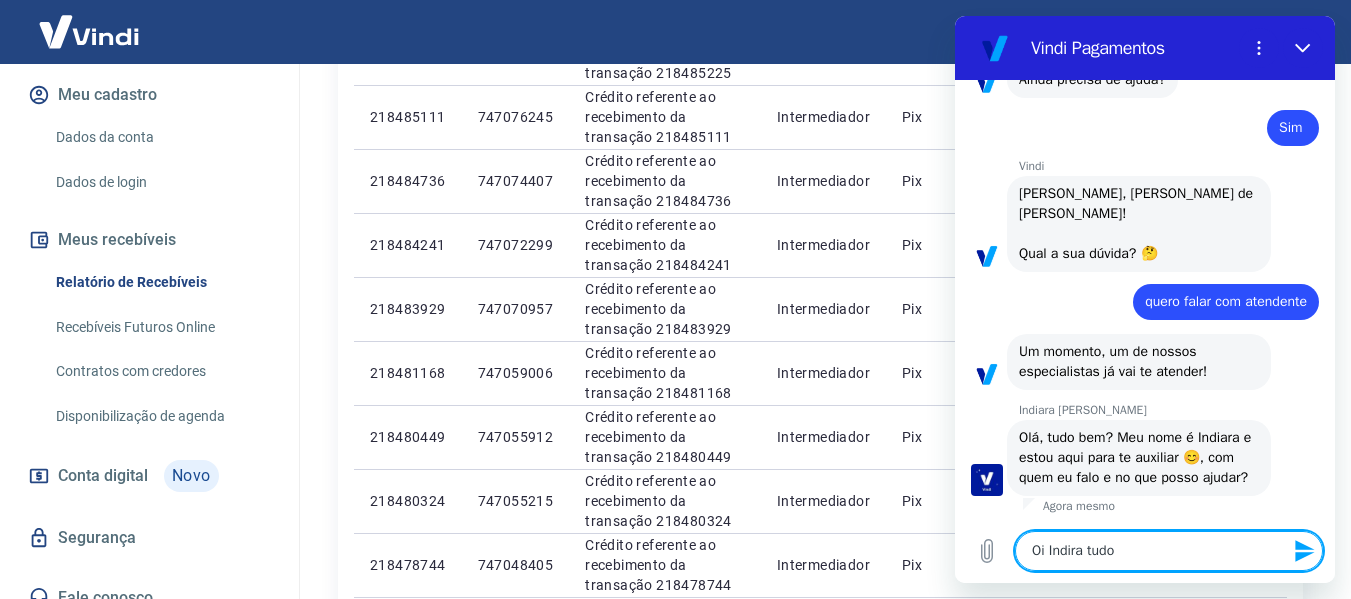 type on "Oi Indira tud" 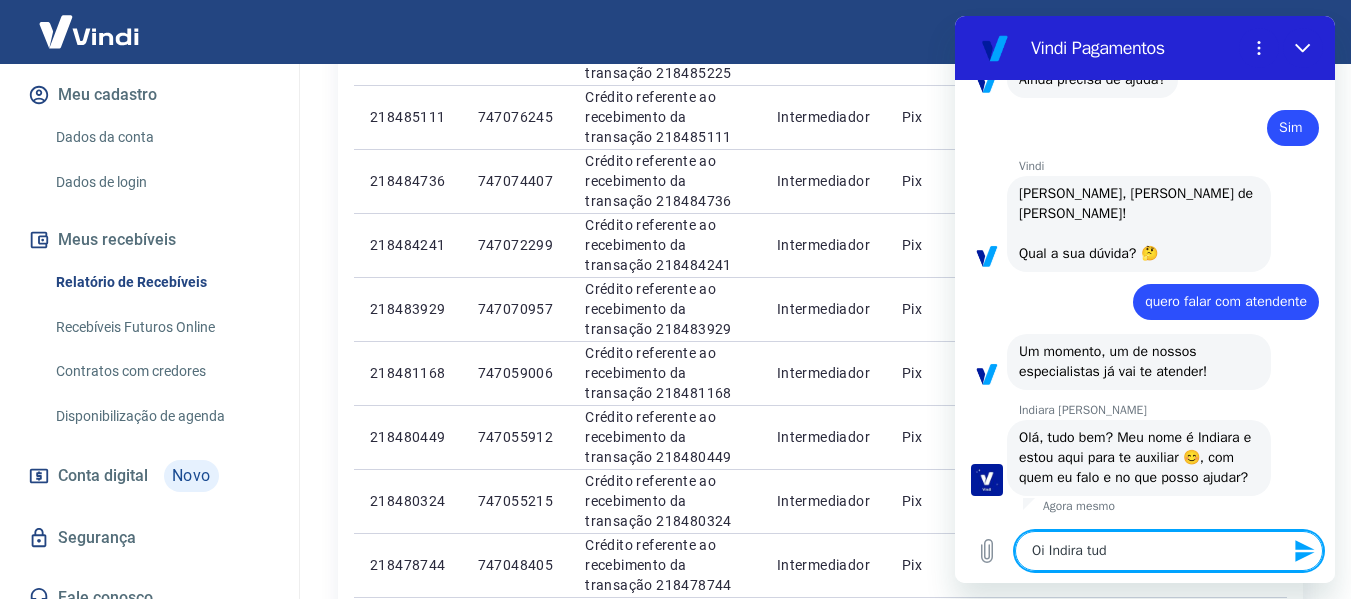 type on "Oi Indira tud" 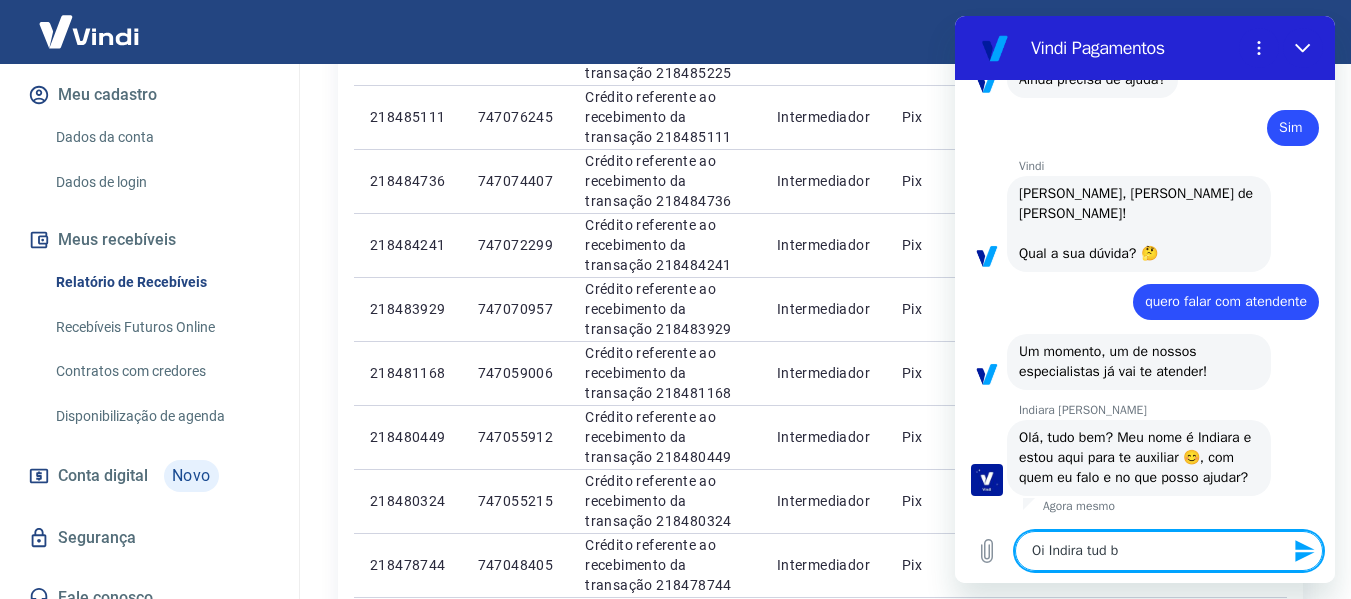 type on "Oi Indira tud be" 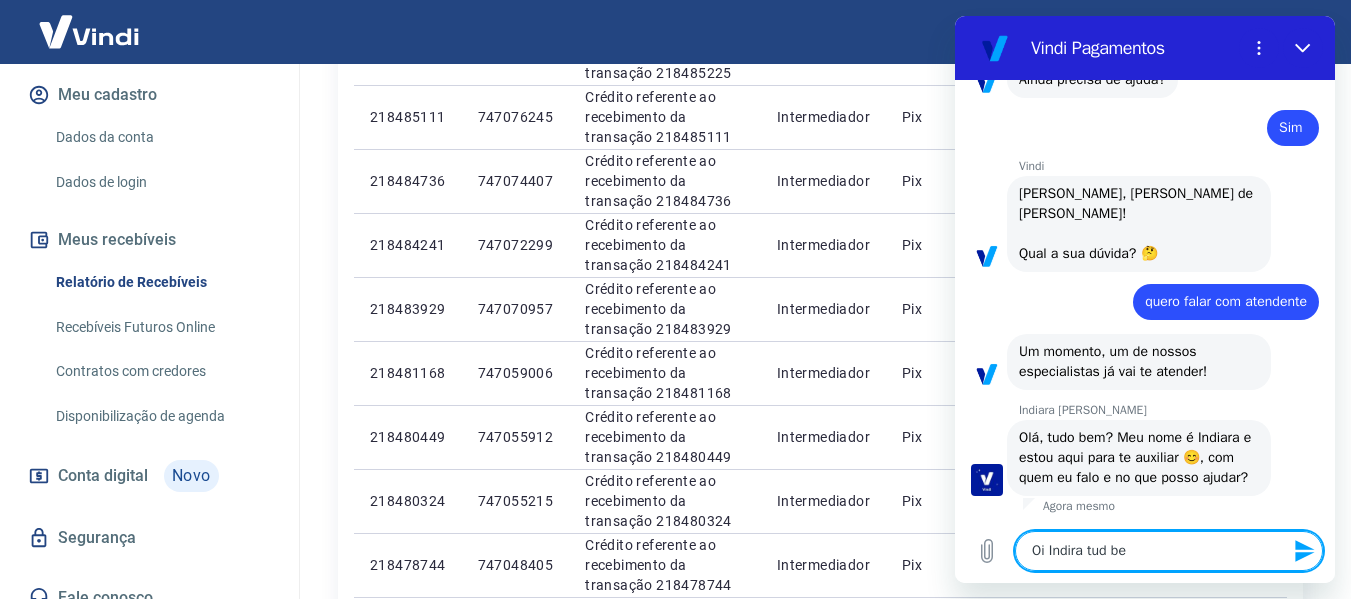 type on "Oi Indira tud bem" 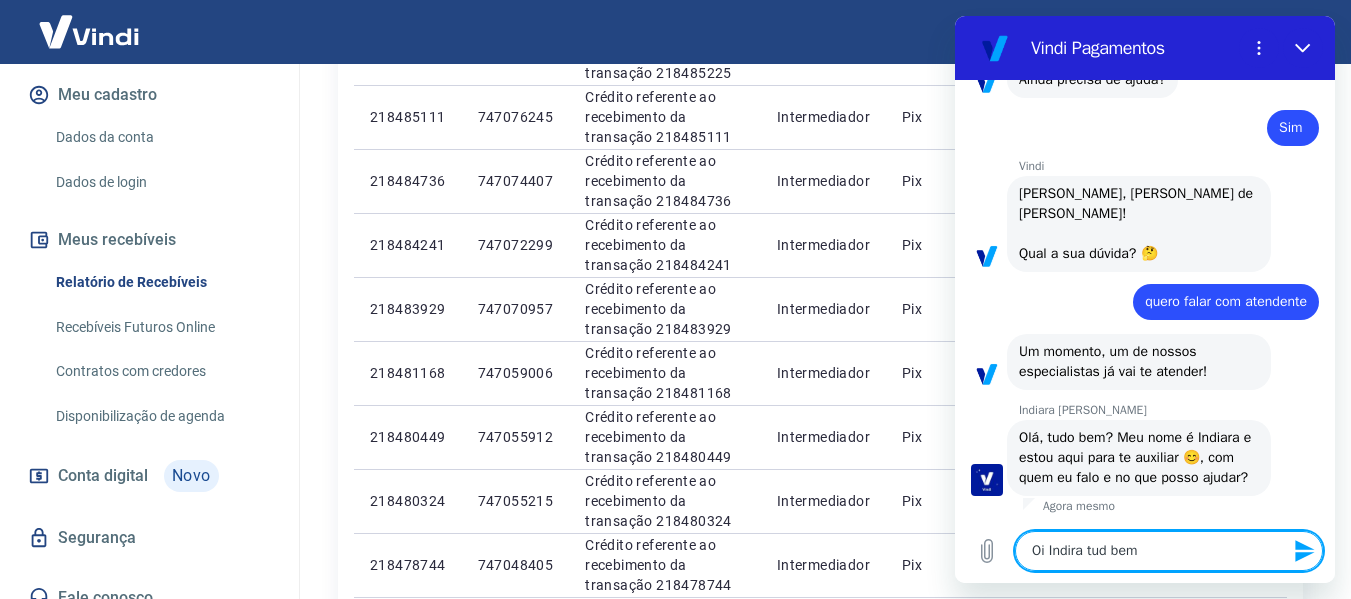 type on "x" 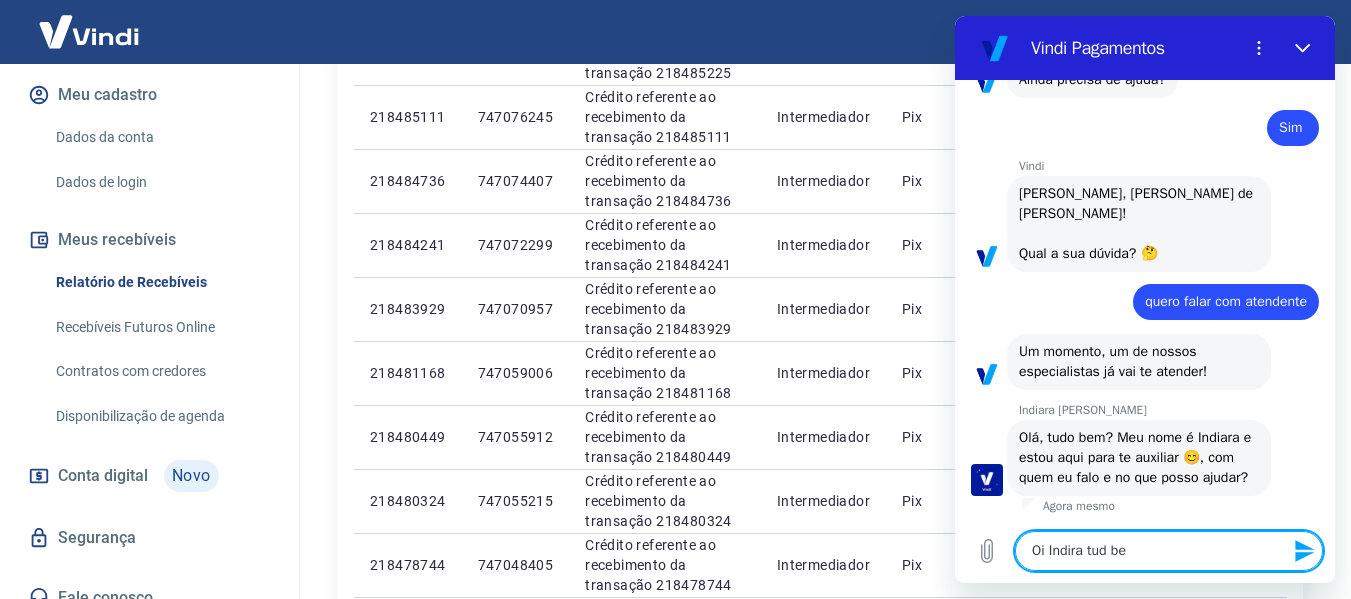 type on "Oi Indira tud b" 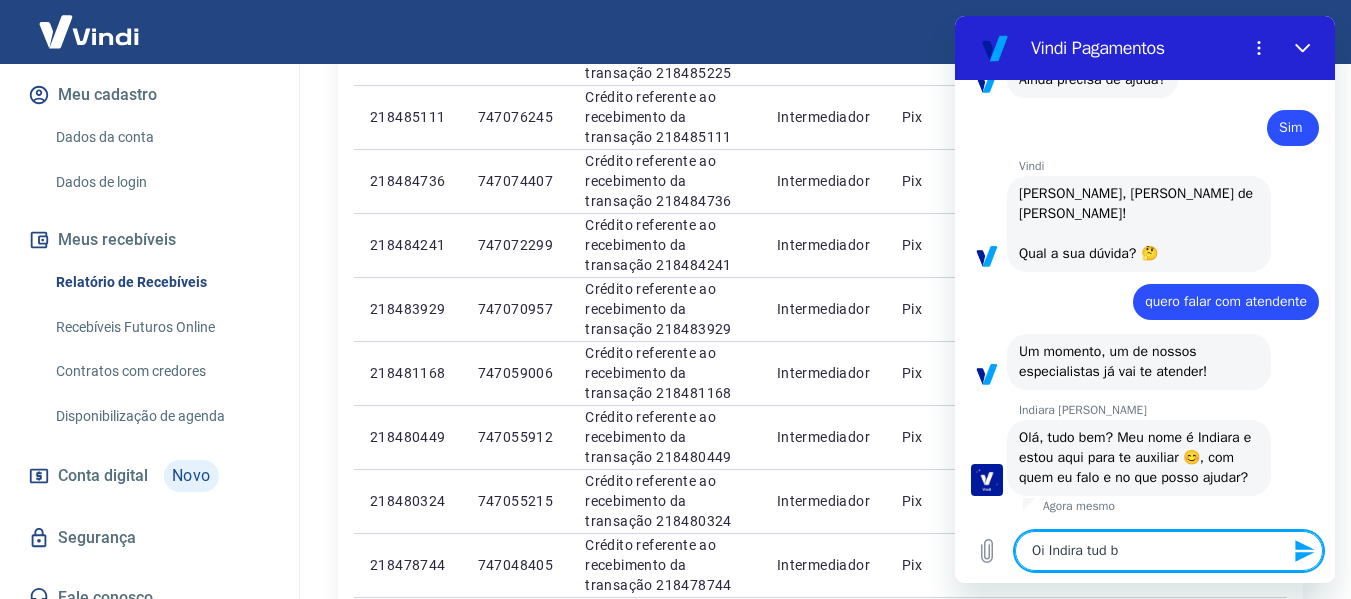 type on "Oi Indira tud" 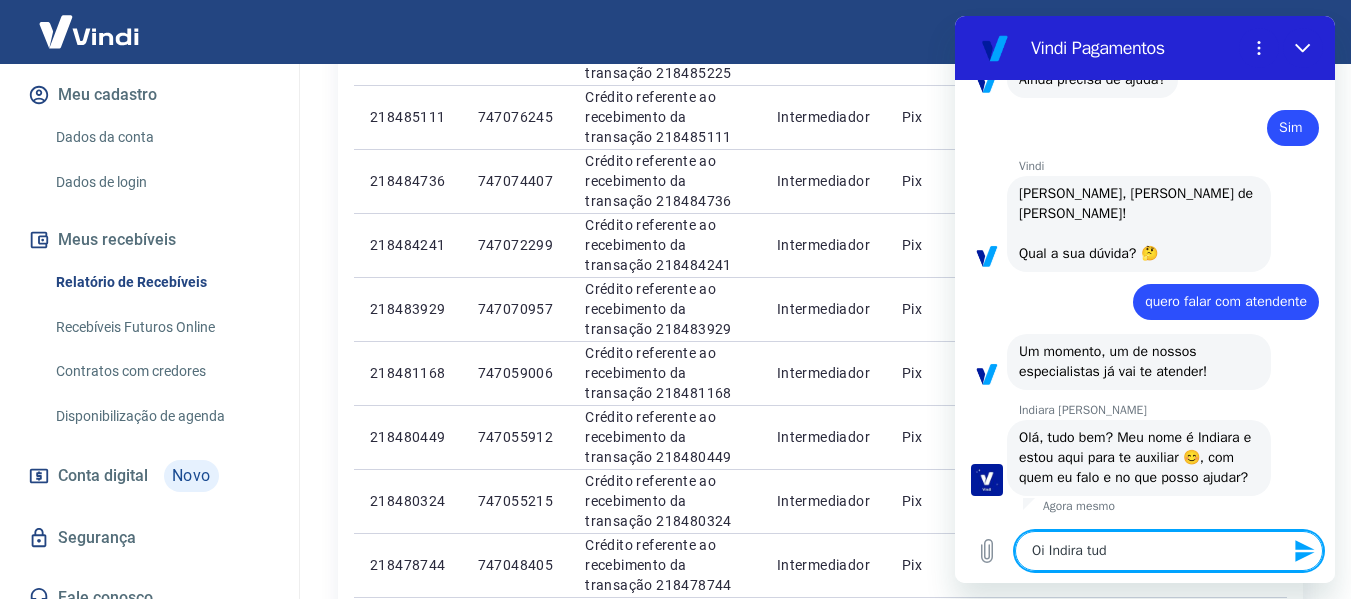 type on "Oi Indira tud" 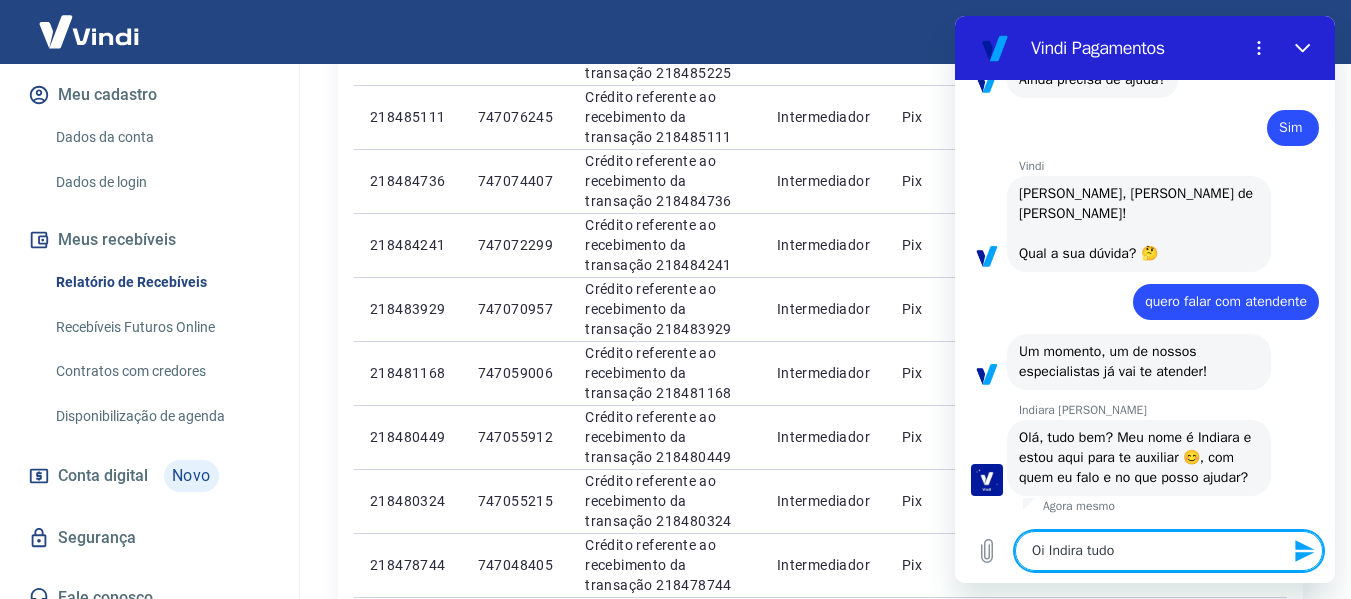 type on "Oi Indira tudo" 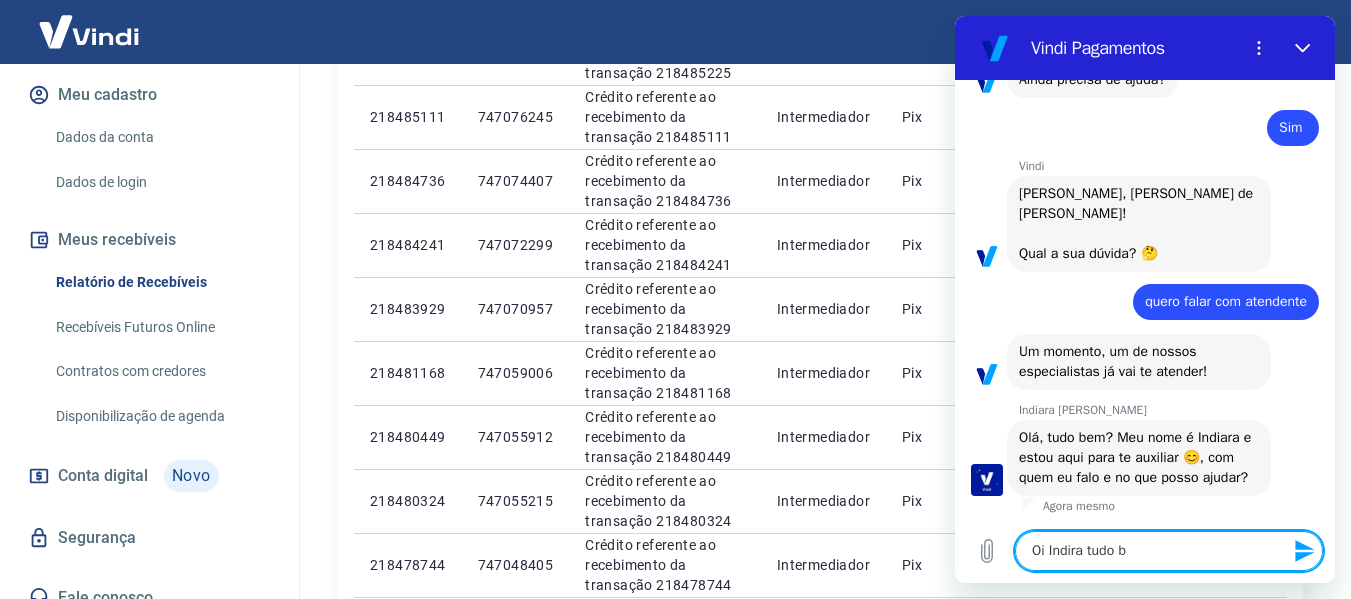 type on "Oi Indira tudo bm" 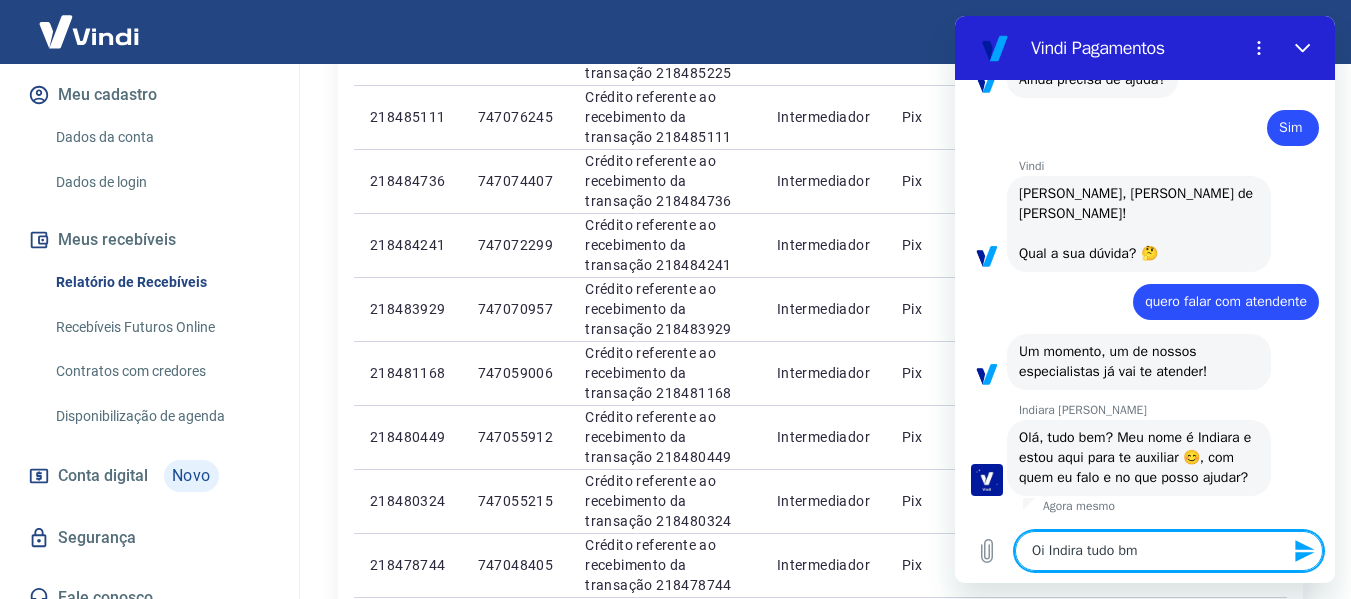 type on "Oi Indira tudo bme" 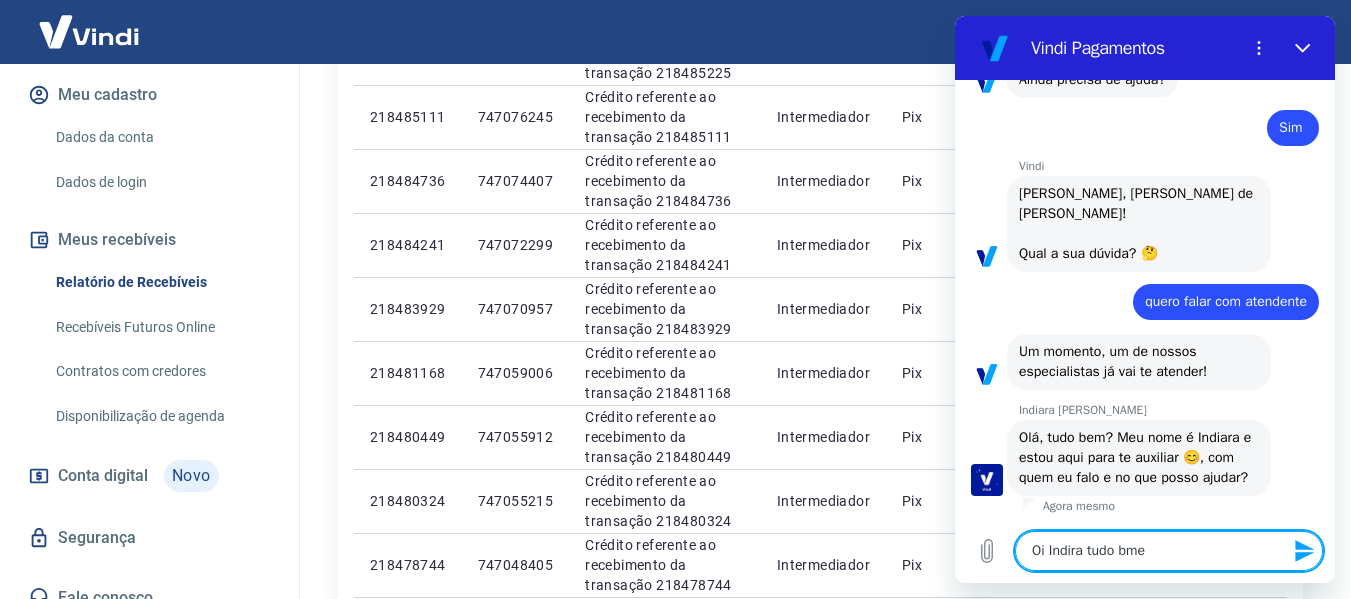type on "Oi Indira tudo bm" 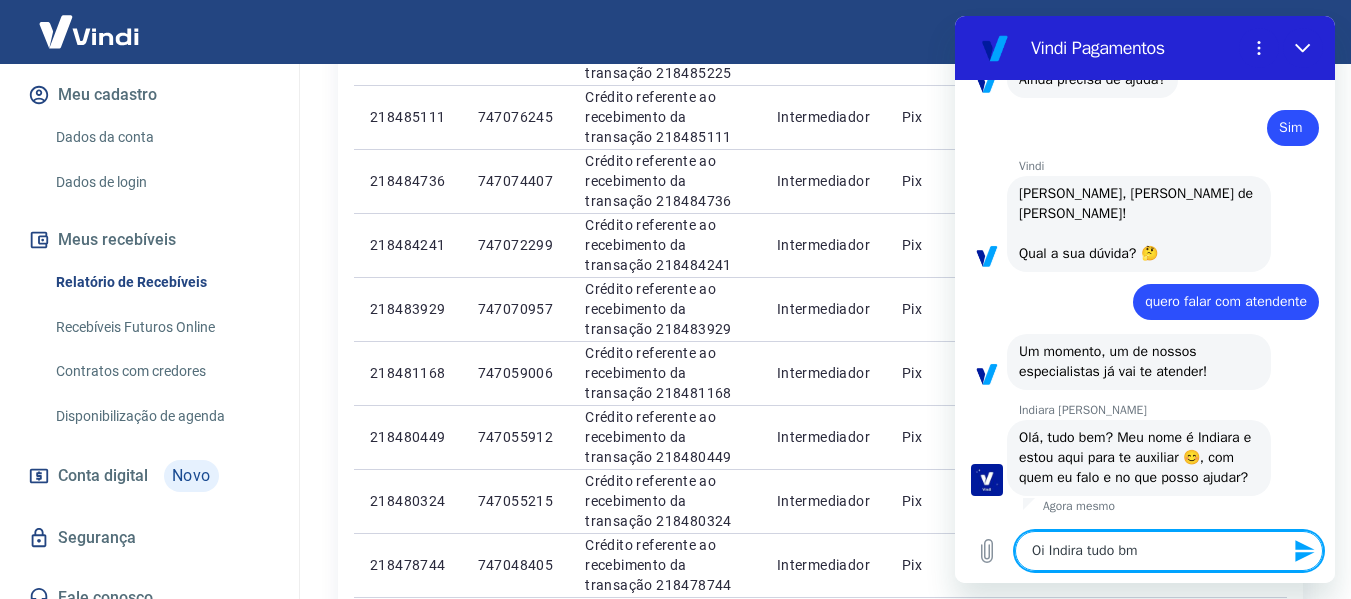 type on "Oi Indira tudo b" 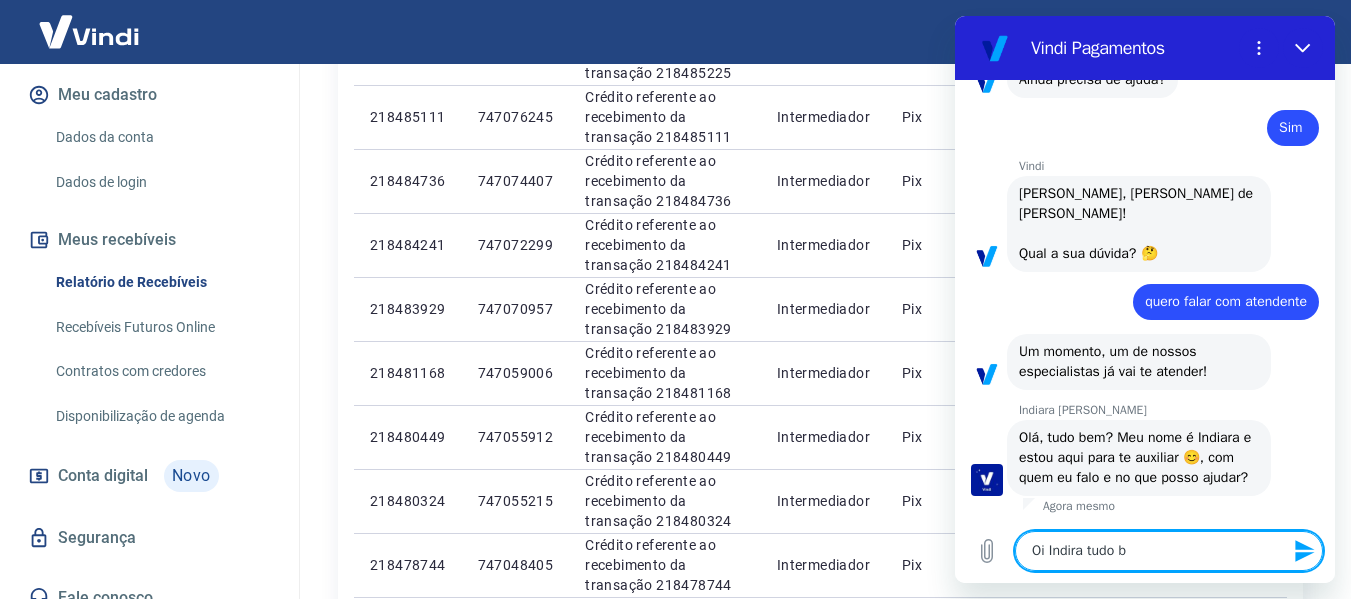 type on "Oi Indira tudo be" 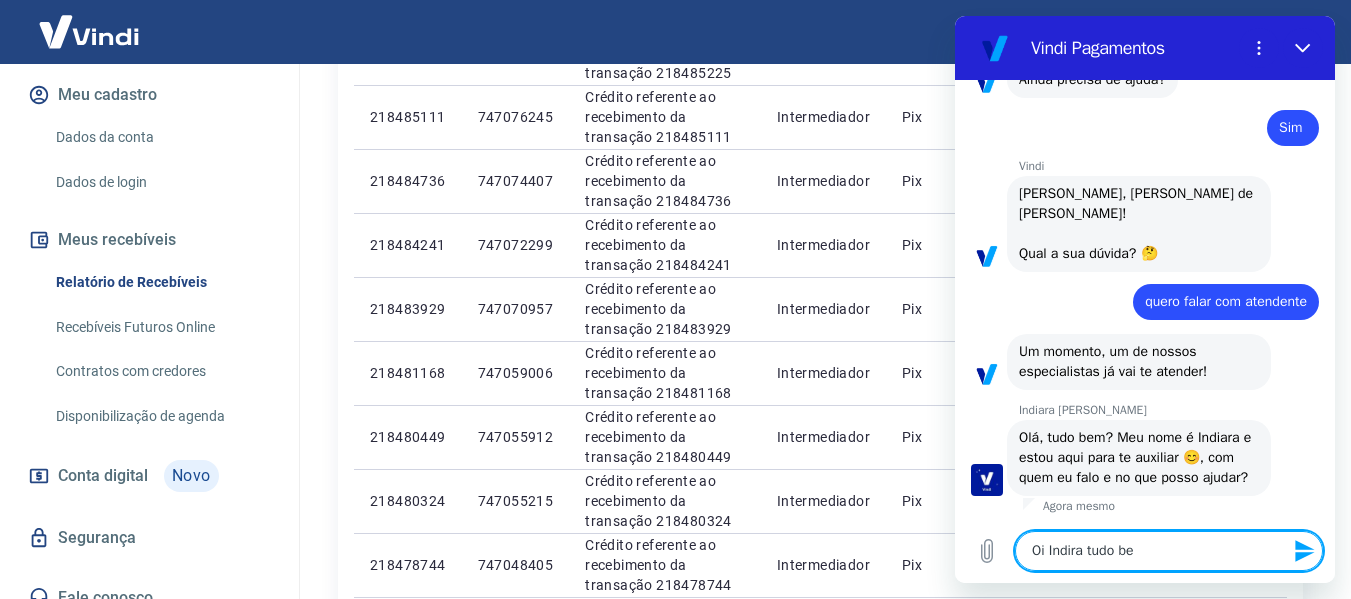 type on "Oi Indira tudo be<" 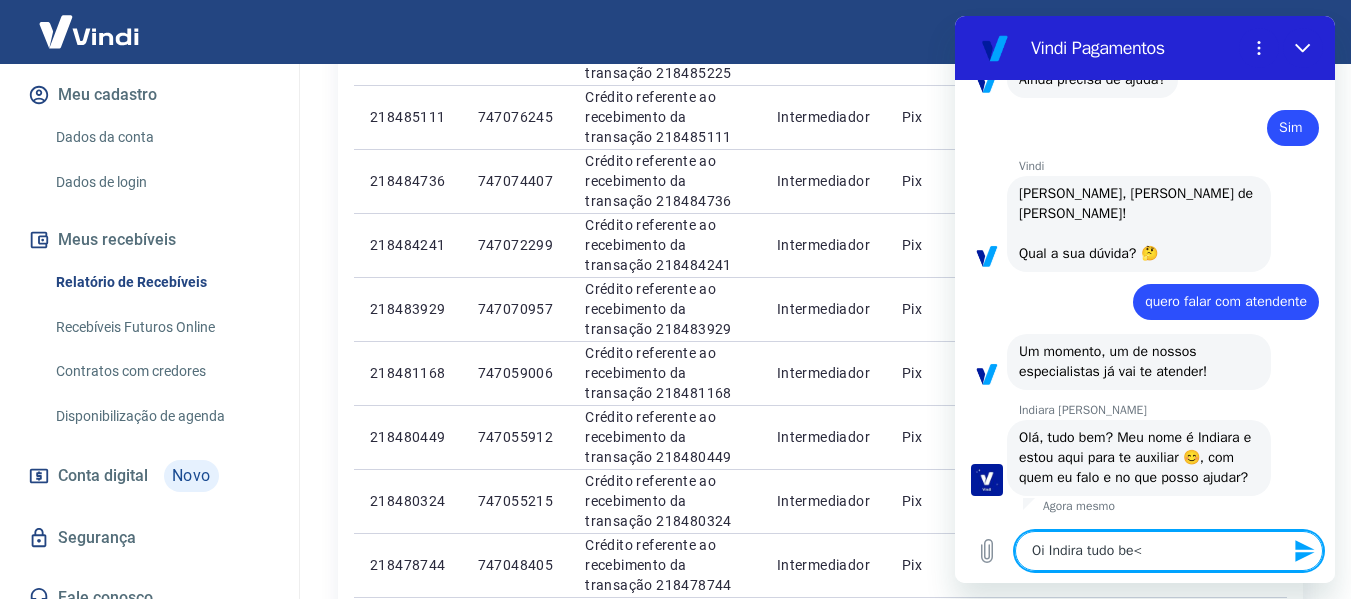 type on "Oi Indira tudo be" 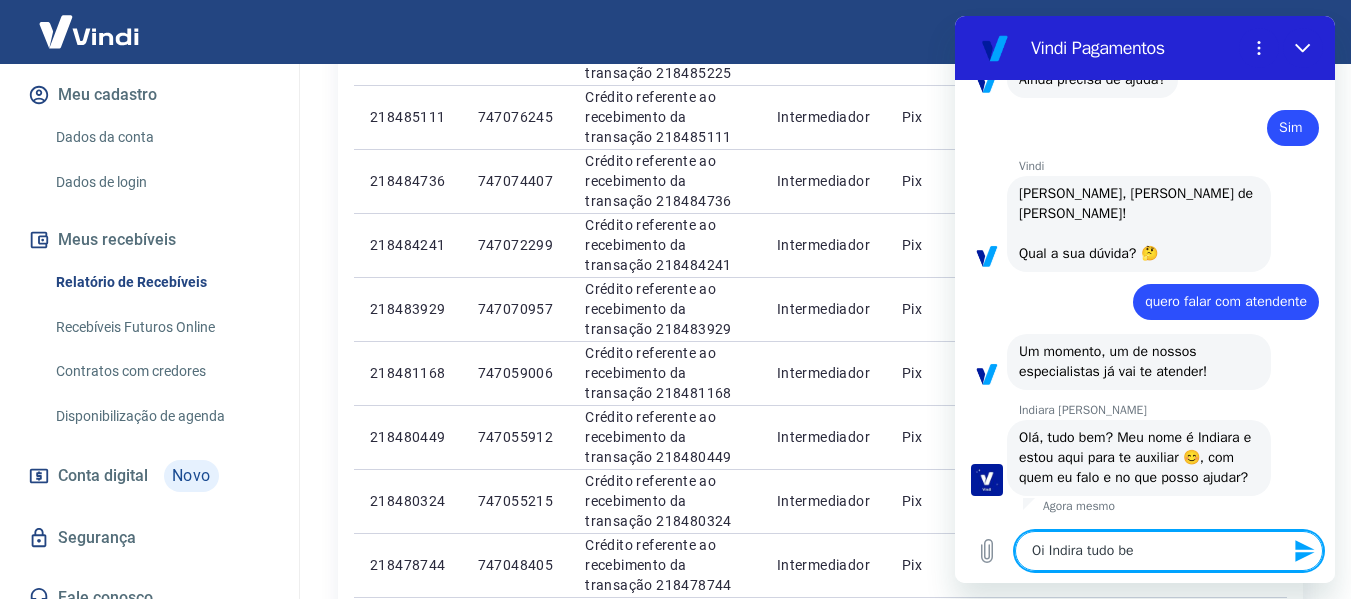 type on "Oi Indira tudo bem" 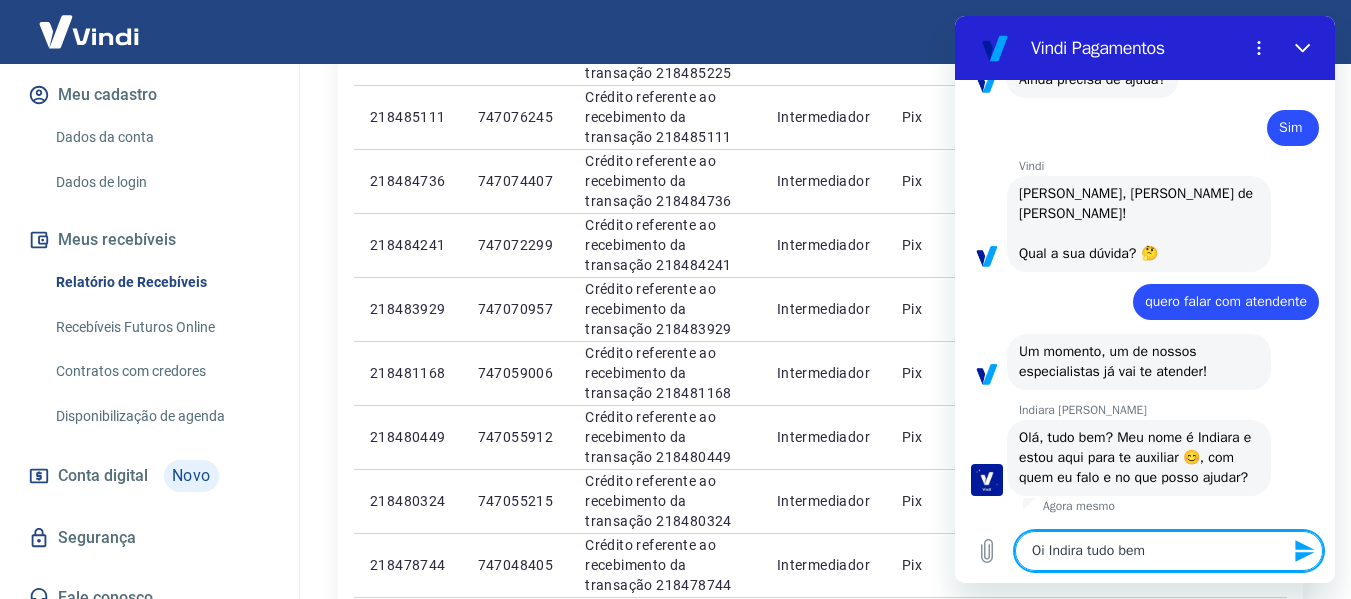 type on "Oi Indira tudo bem" 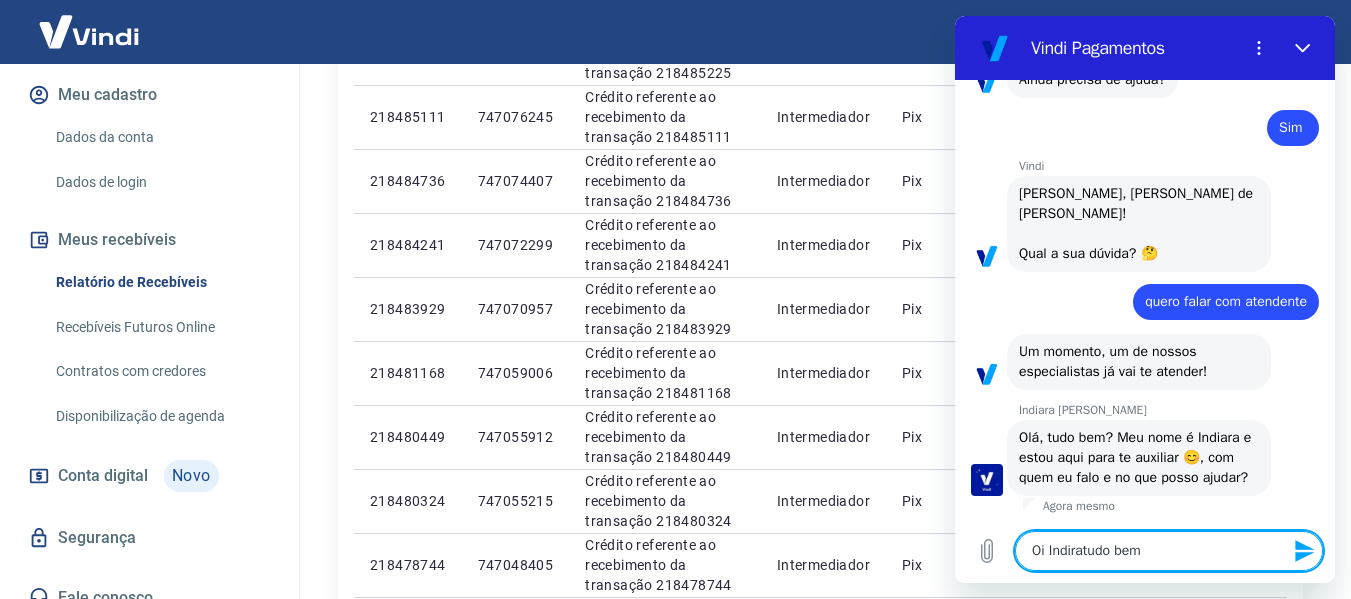 type on "Oi Indira,tudo bem" 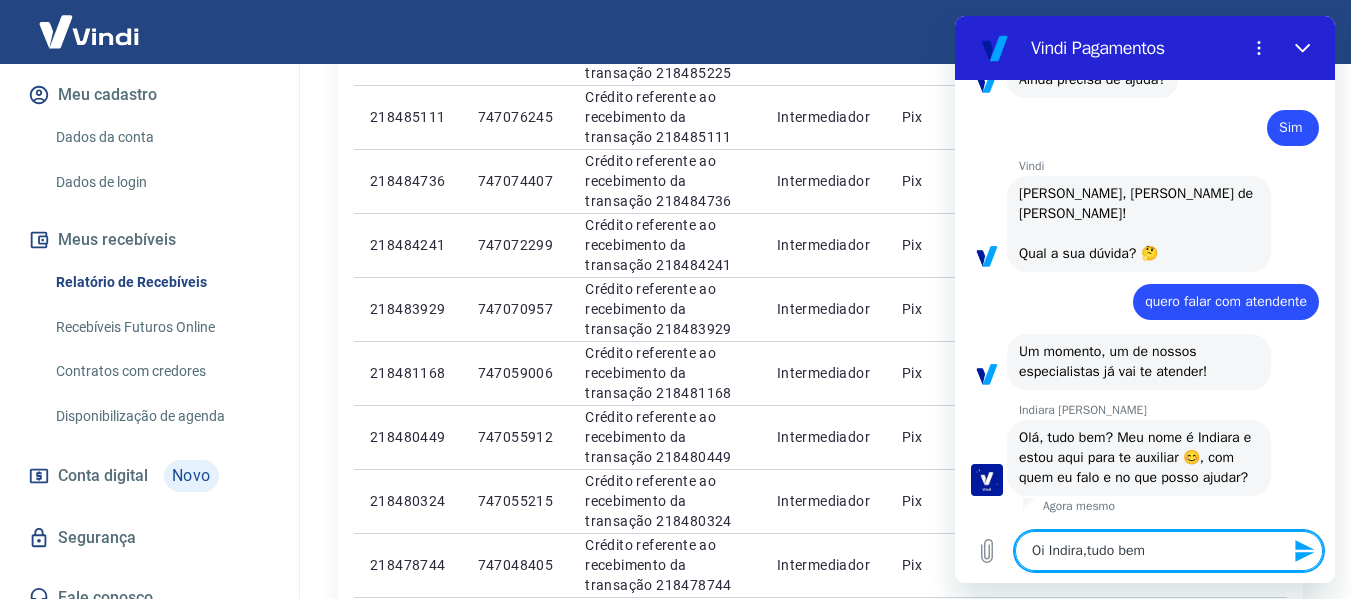 type on "Oi Indira, tudo bem" 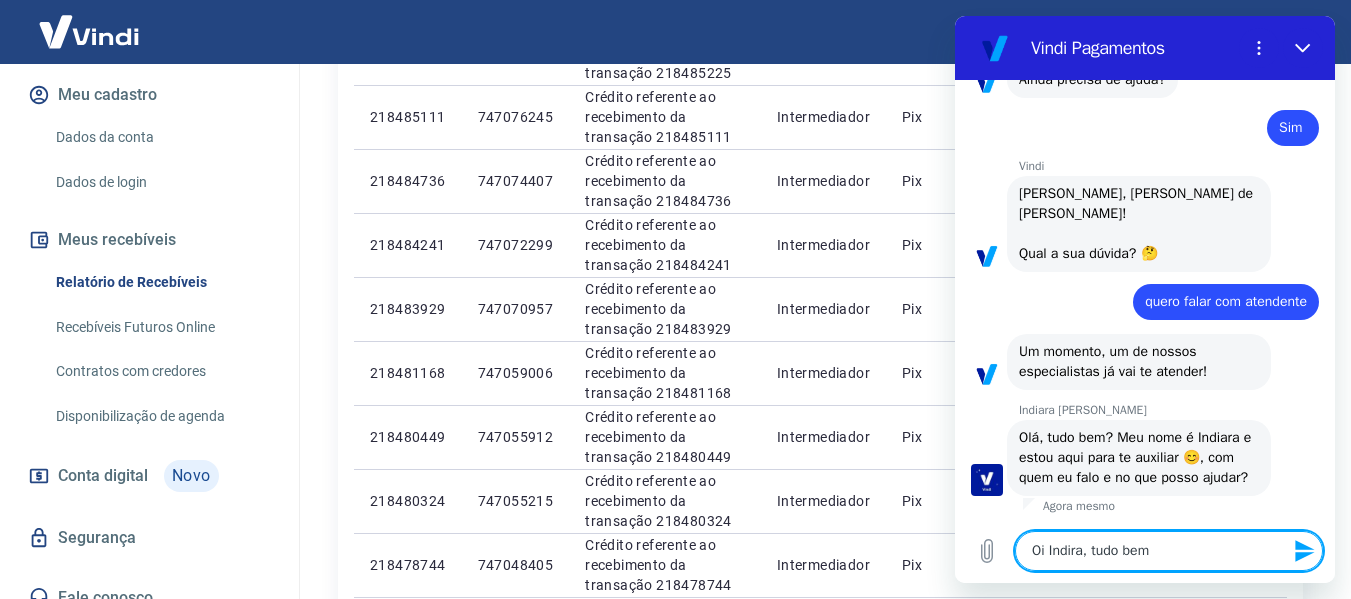click on "Oi Indira, tudo bem" at bounding box center (1169, 551) 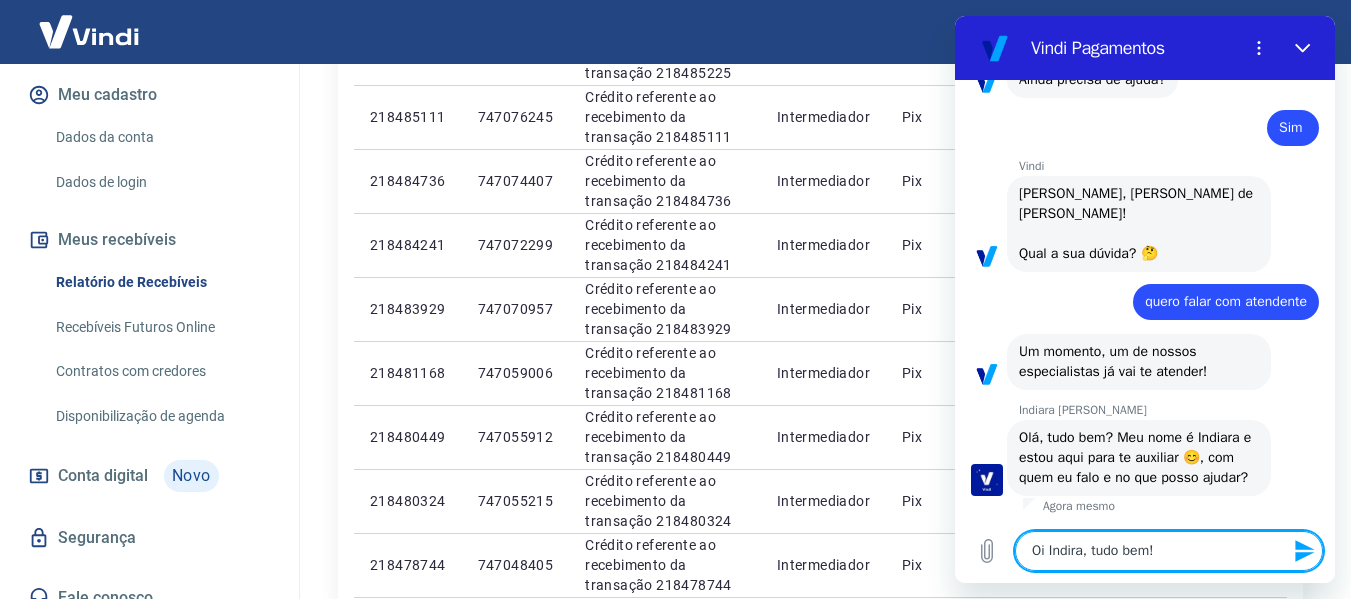 type 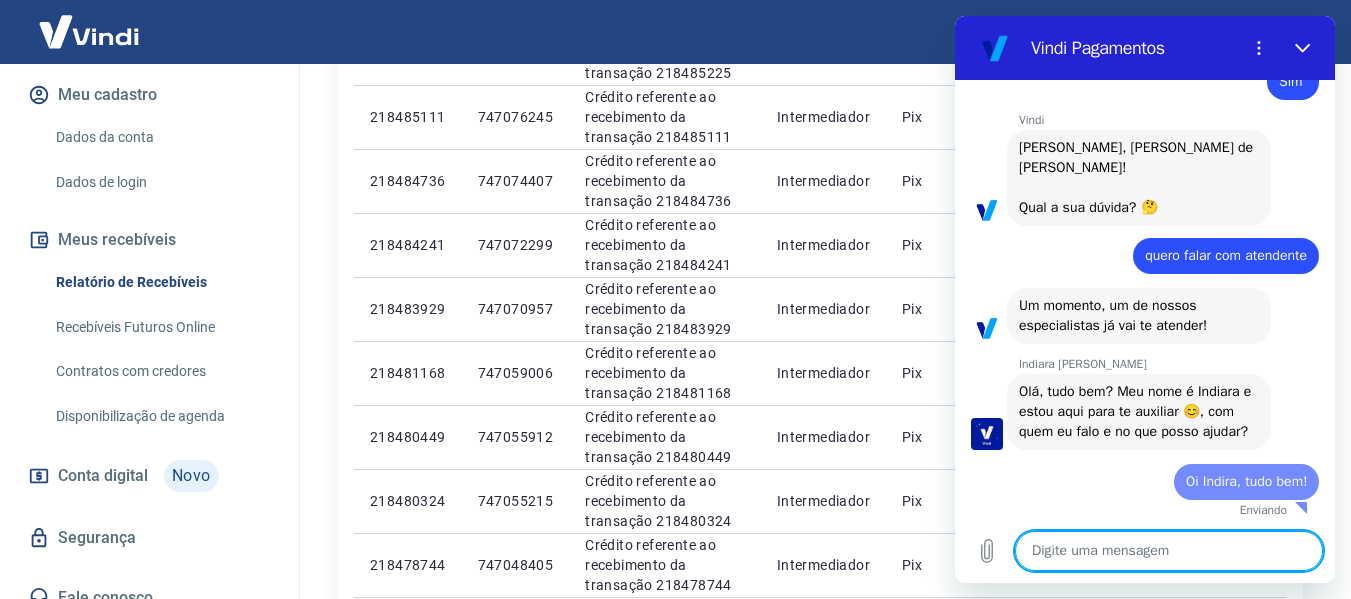 type on "x" 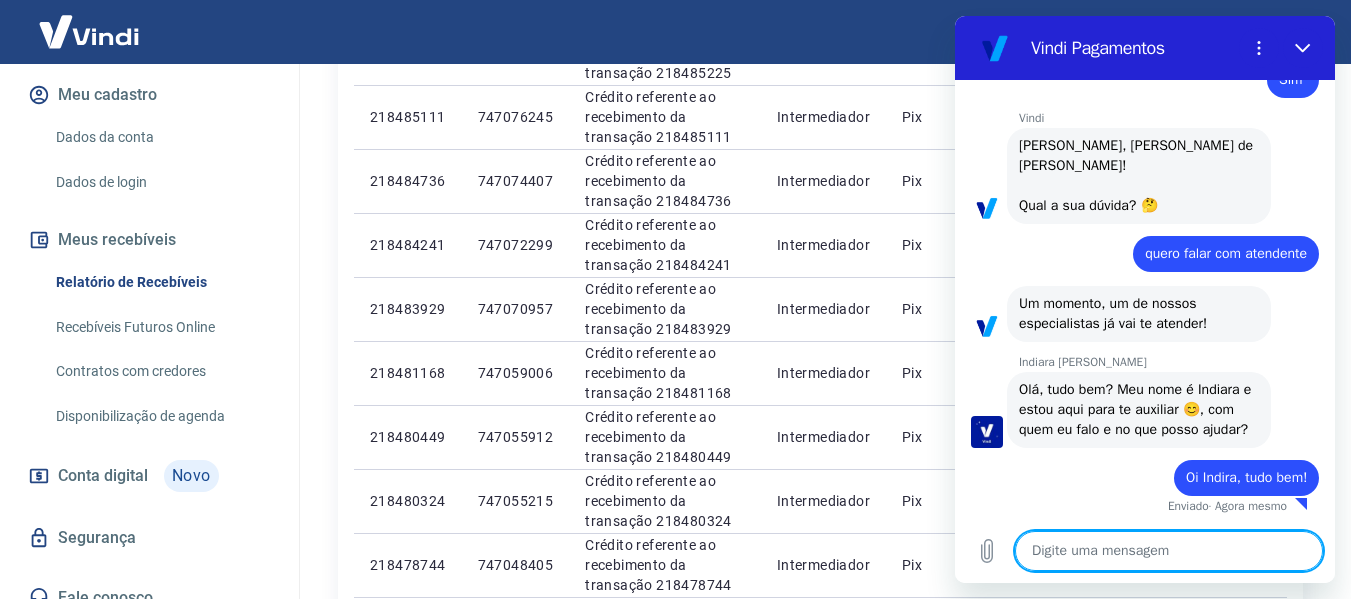 scroll, scrollTop: 1518, scrollLeft: 0, axis: vertical 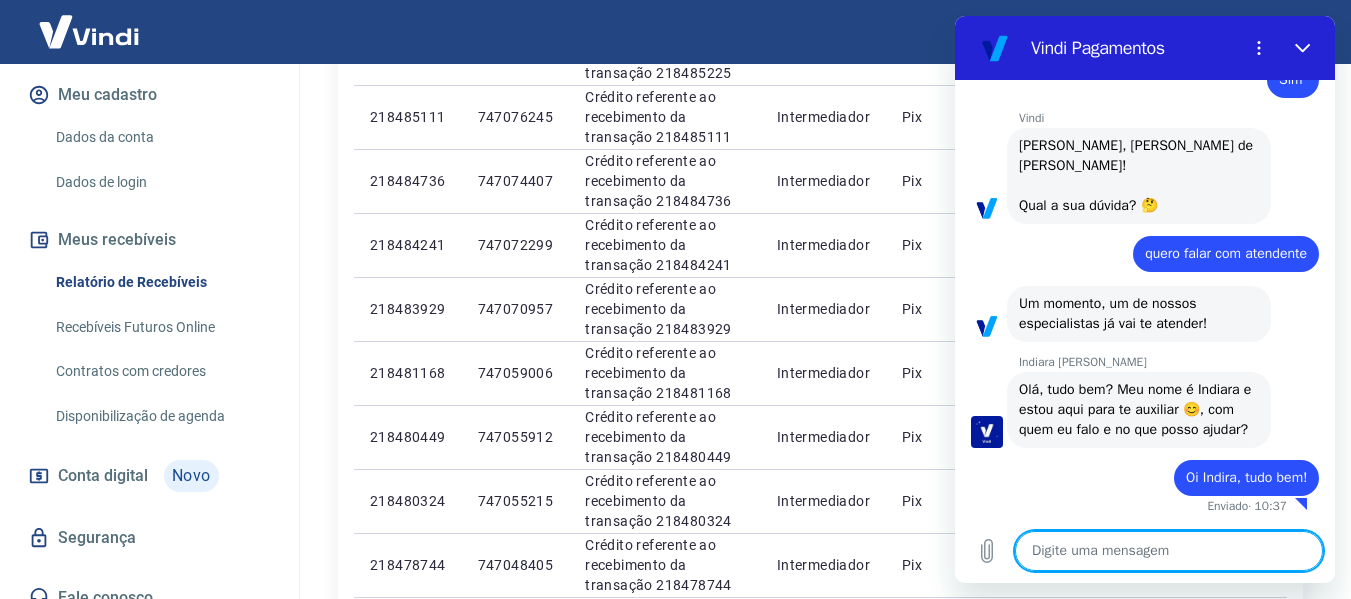 type on "F" 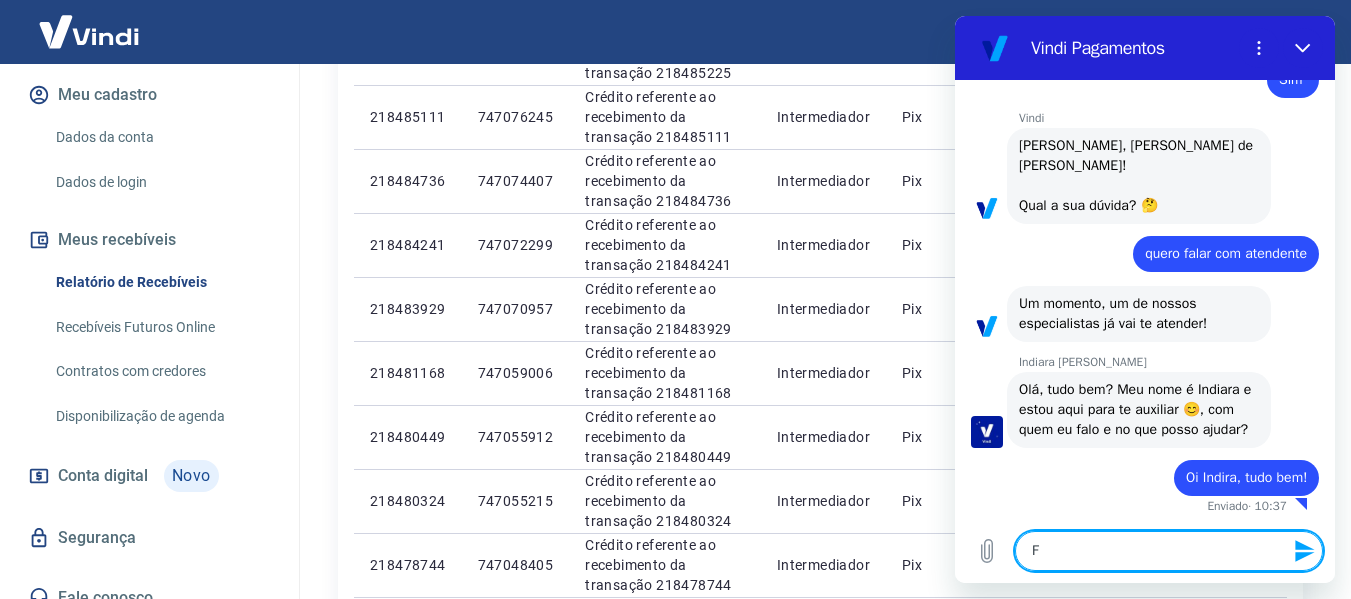 type on "Fa" 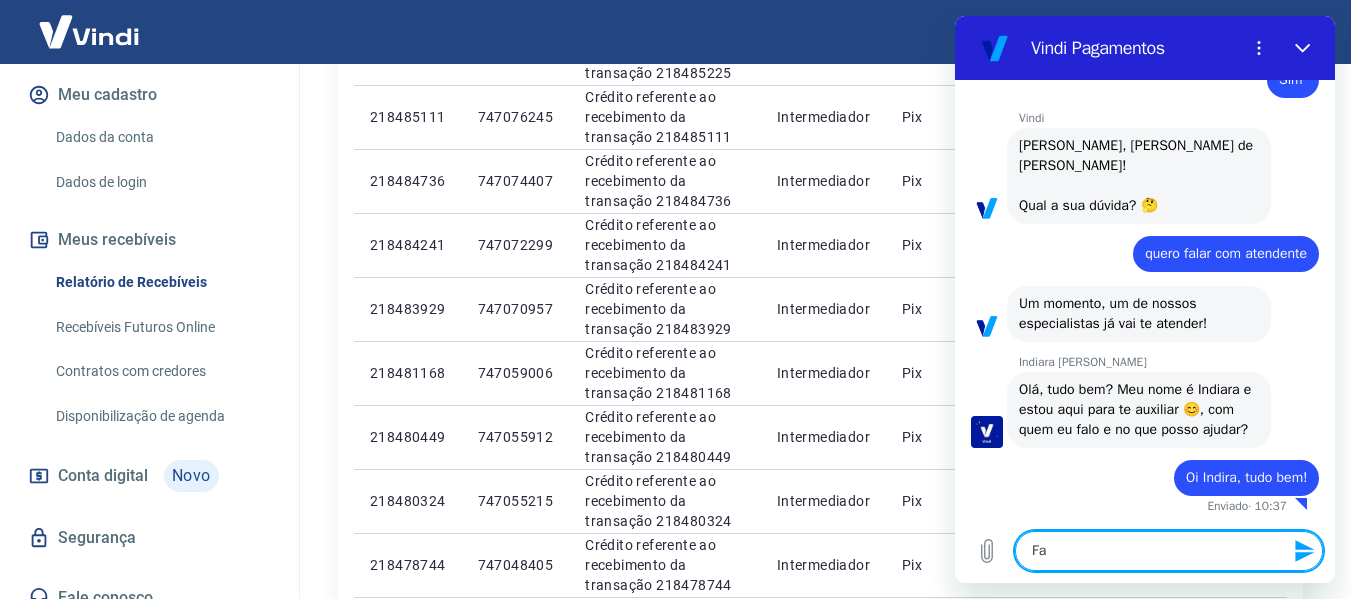 type on "Fal" 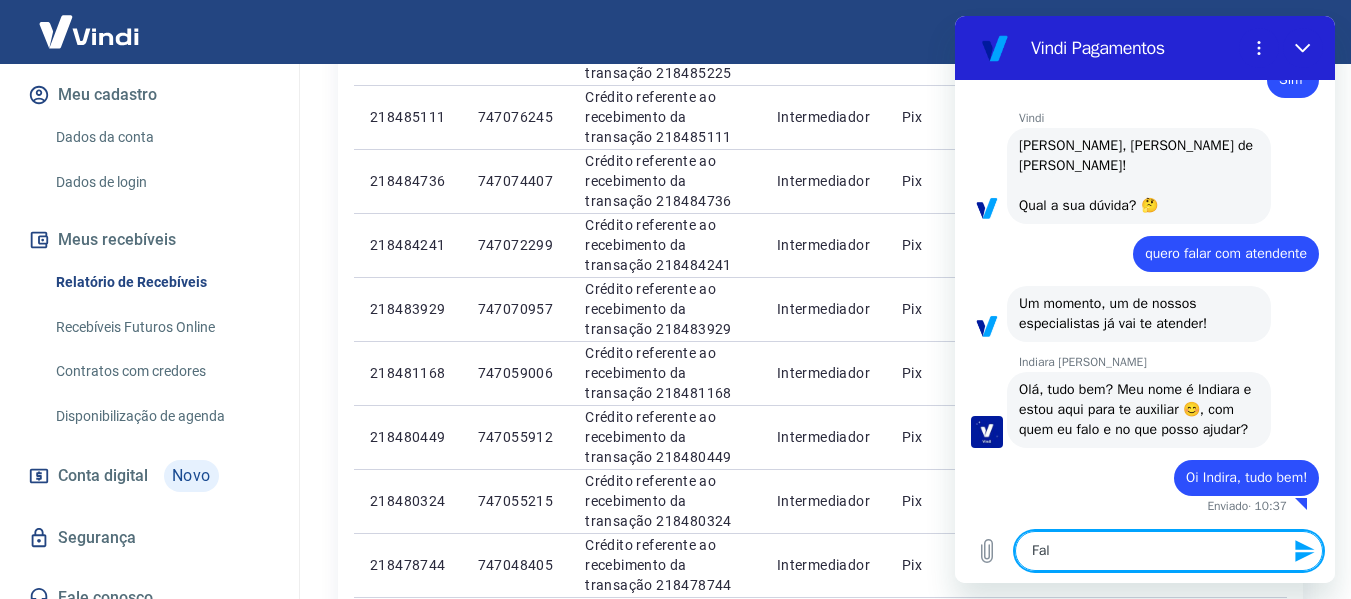 type on "Fala" 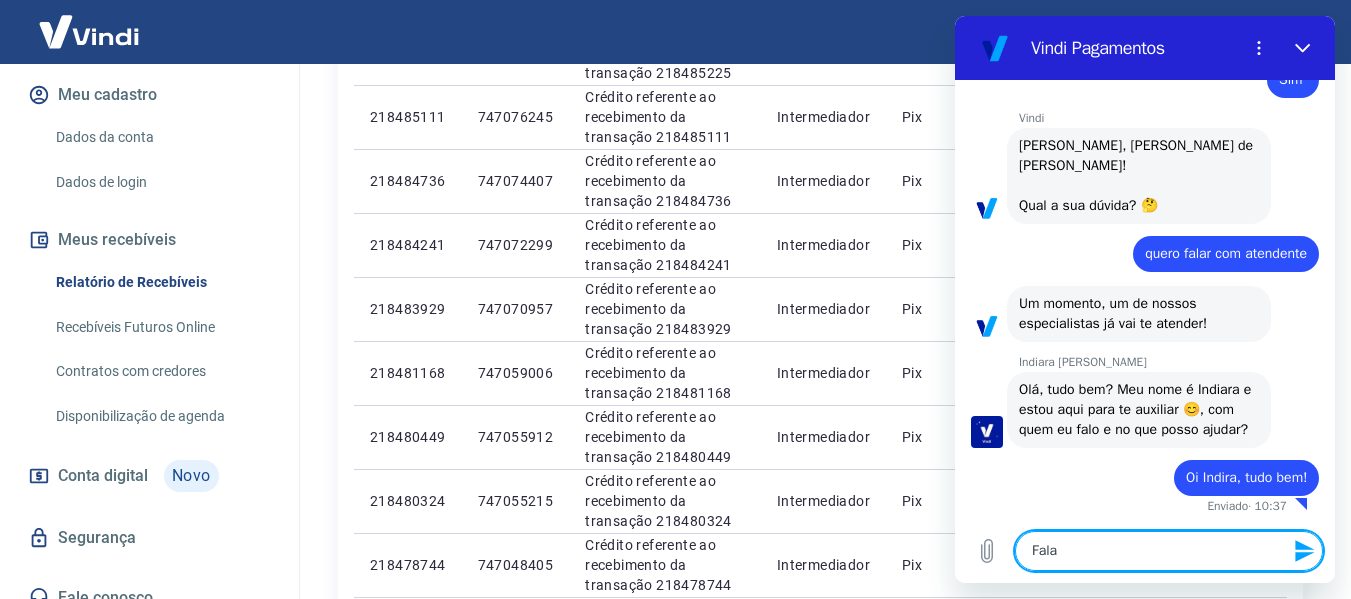 type on "Fala" 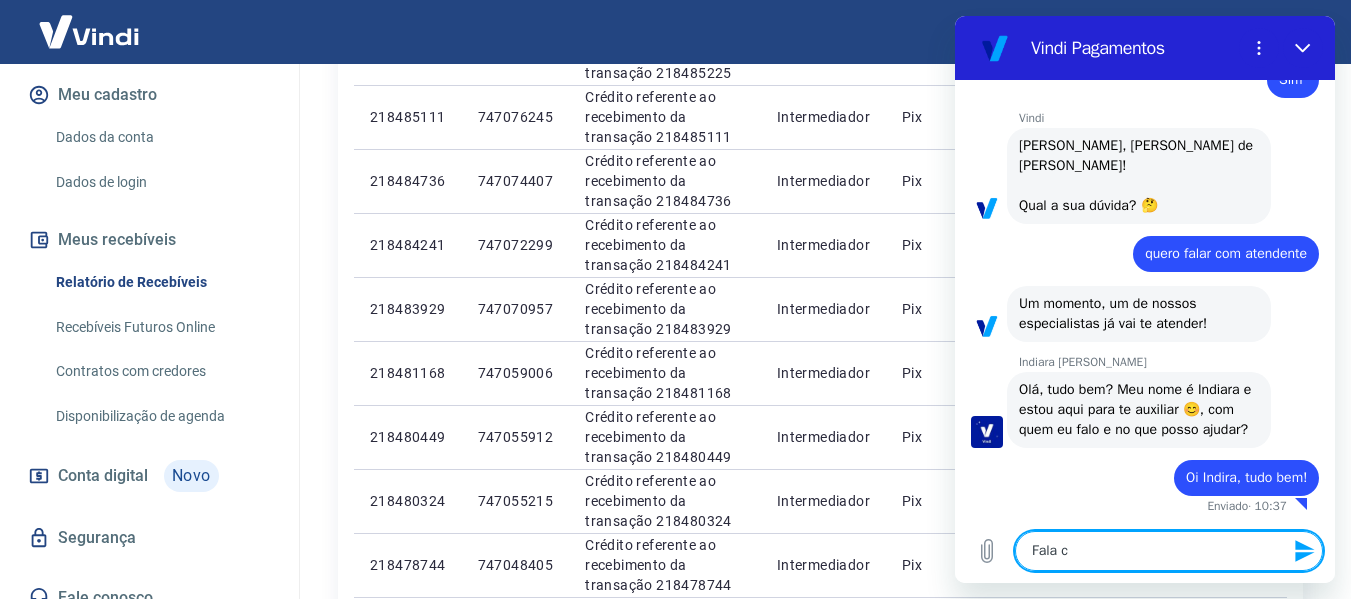 type on "Fala co" 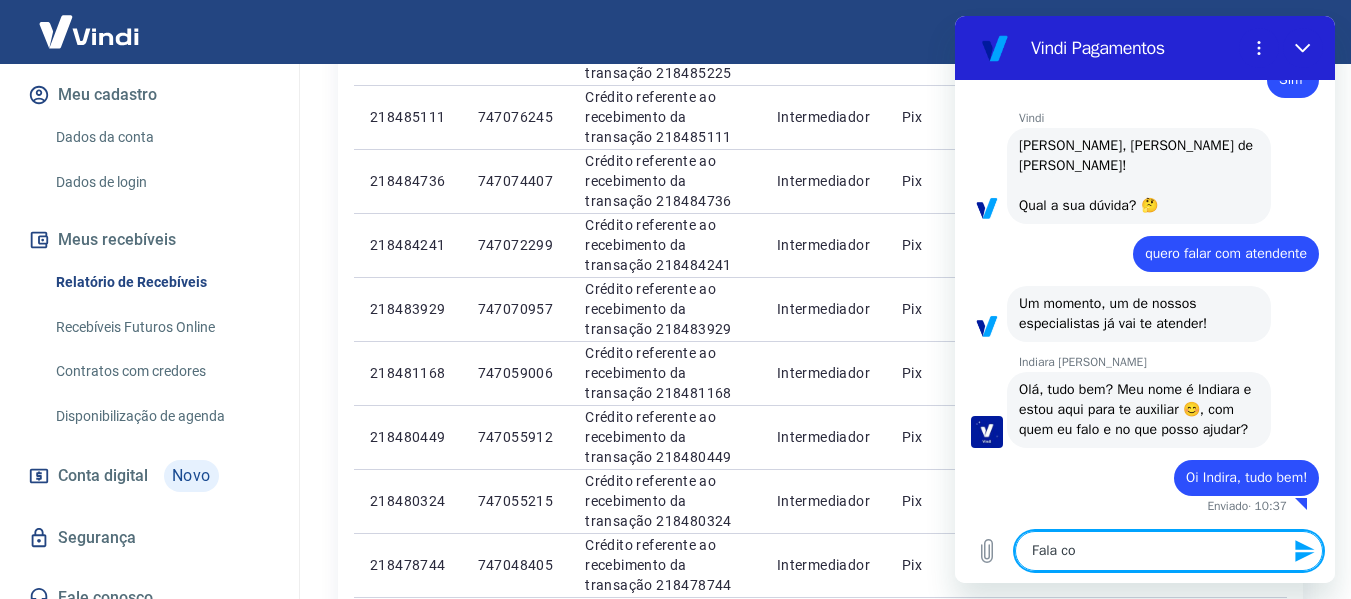 type on "Fala coo" 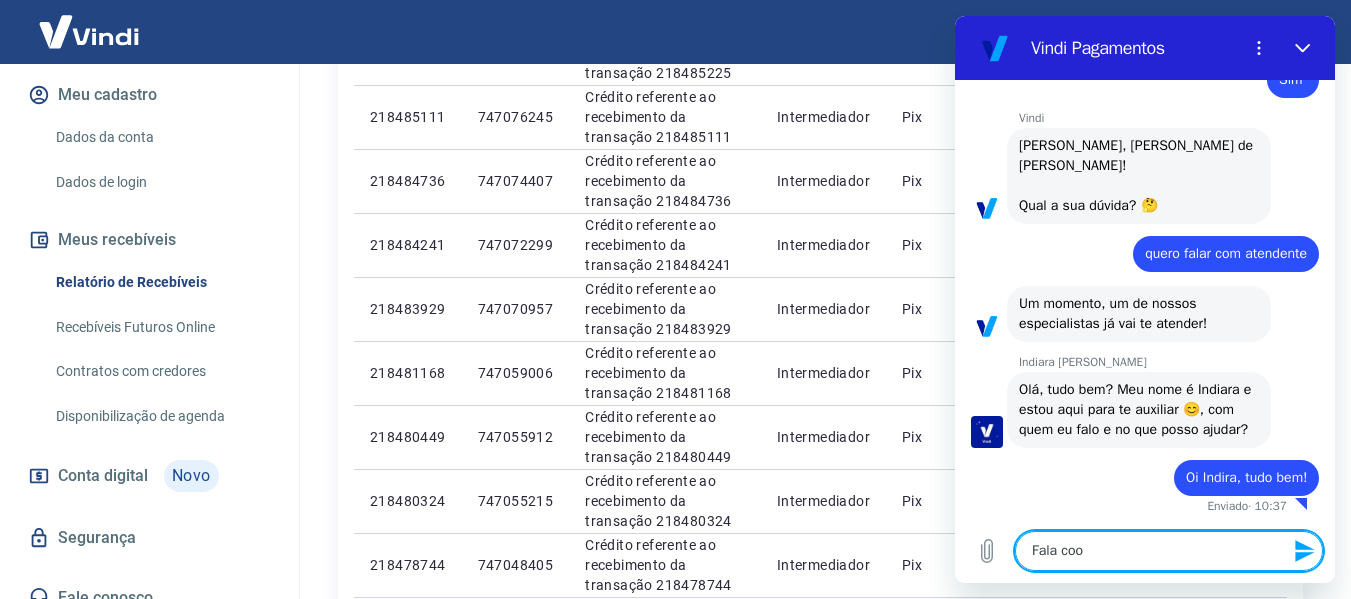type on "Fala coom" 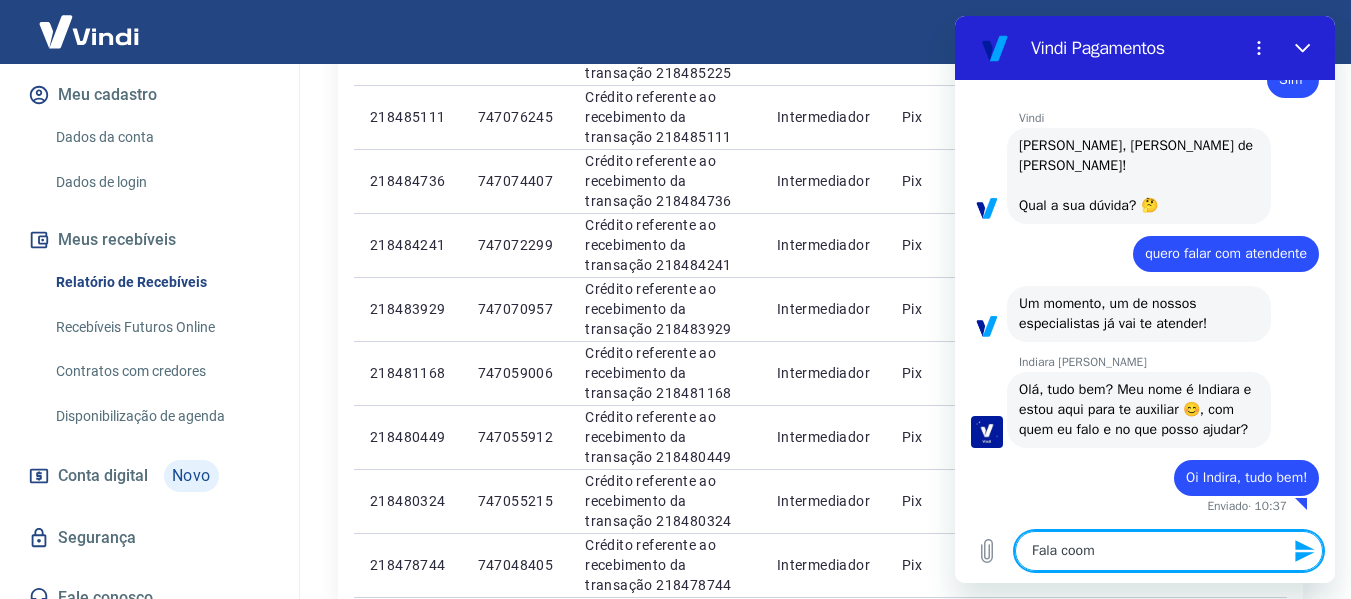 type on "Fala coom" 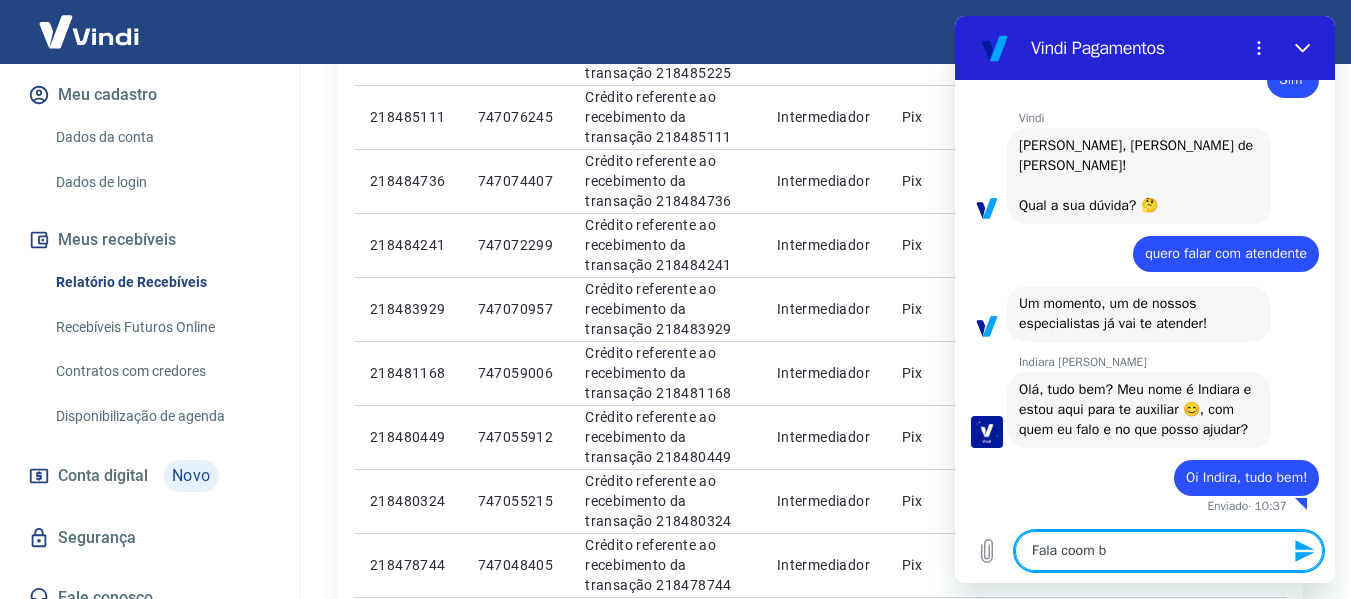 type on "Fala coom bI" 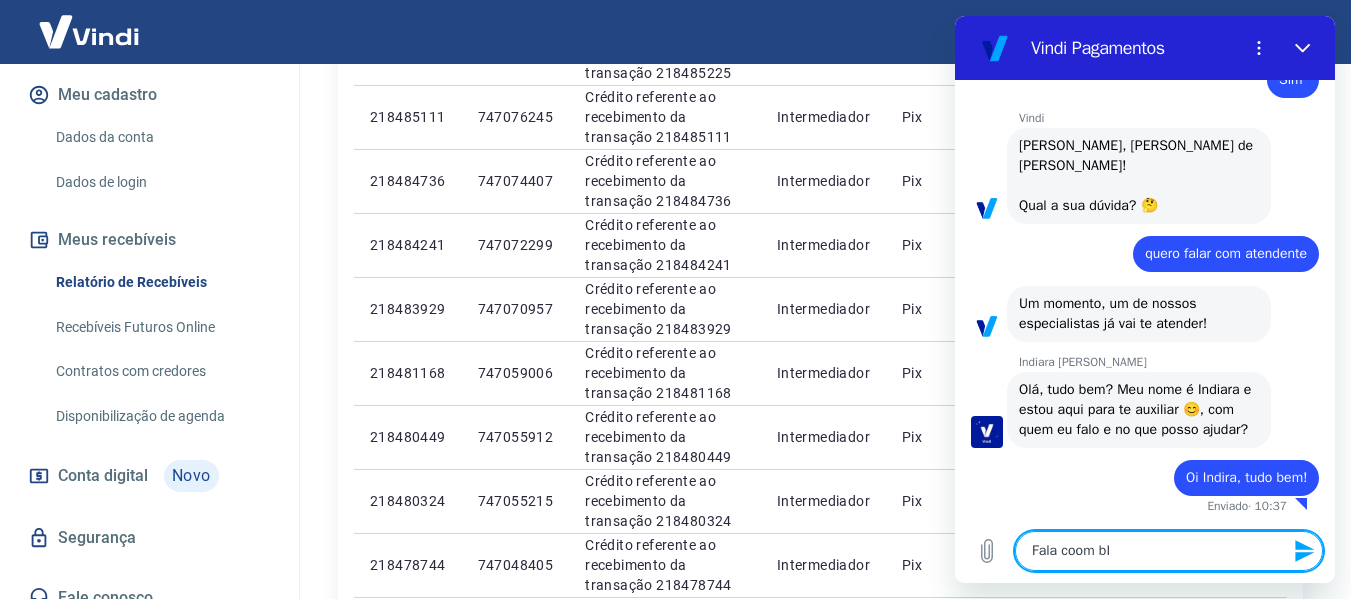 type on "x" 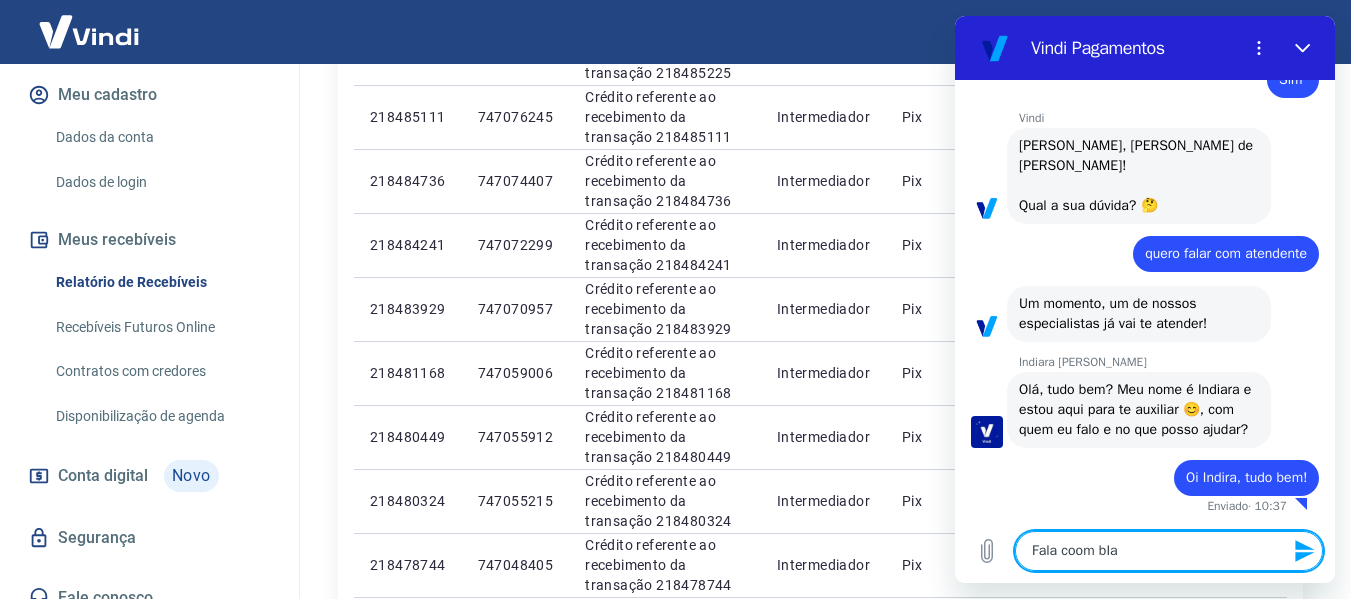 type on "Fala coom bIan" 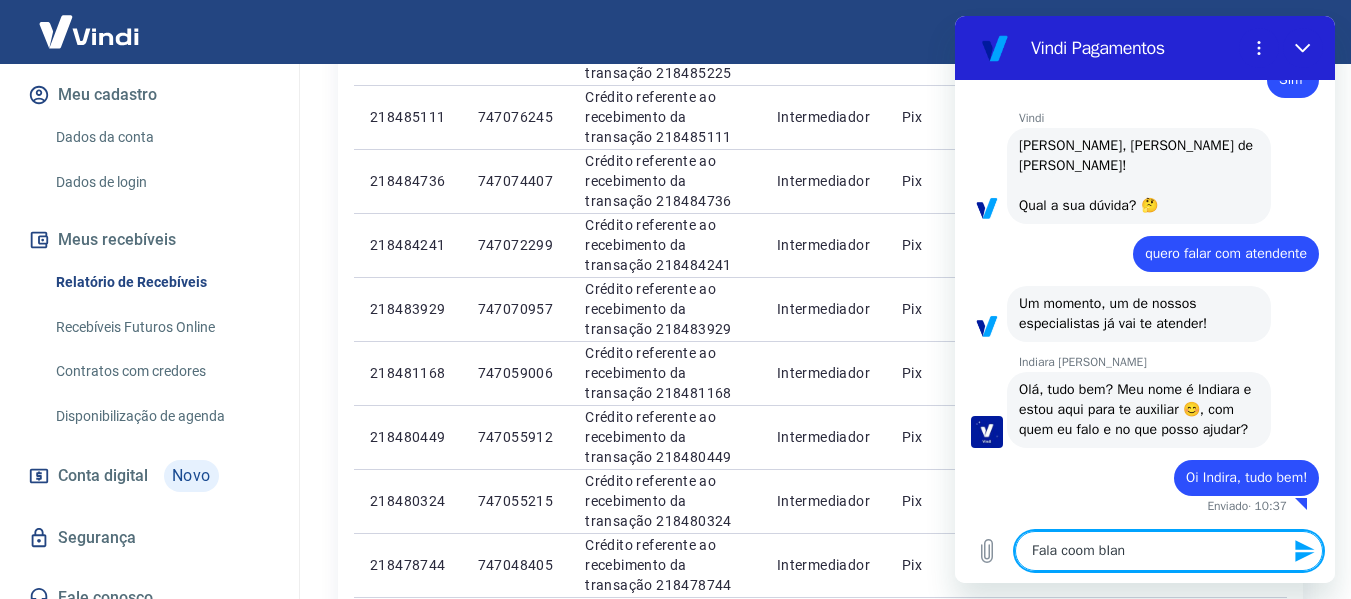 type on "Fala coom bIanc" 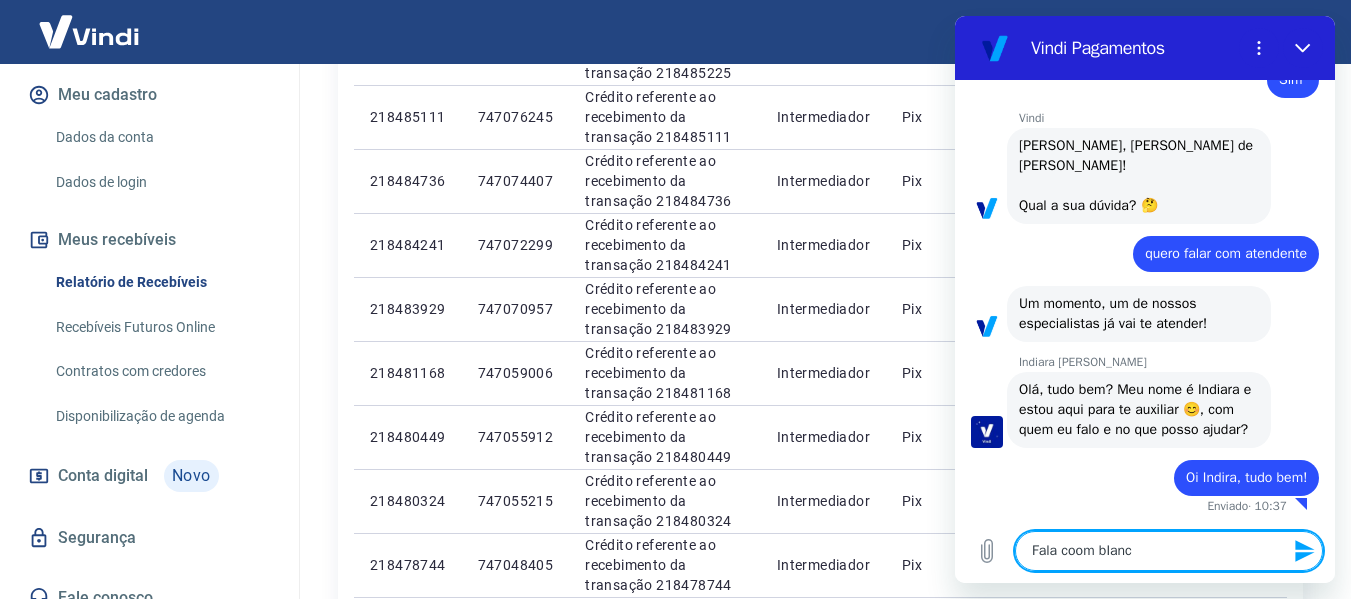 type on "Fala coom bIanca" 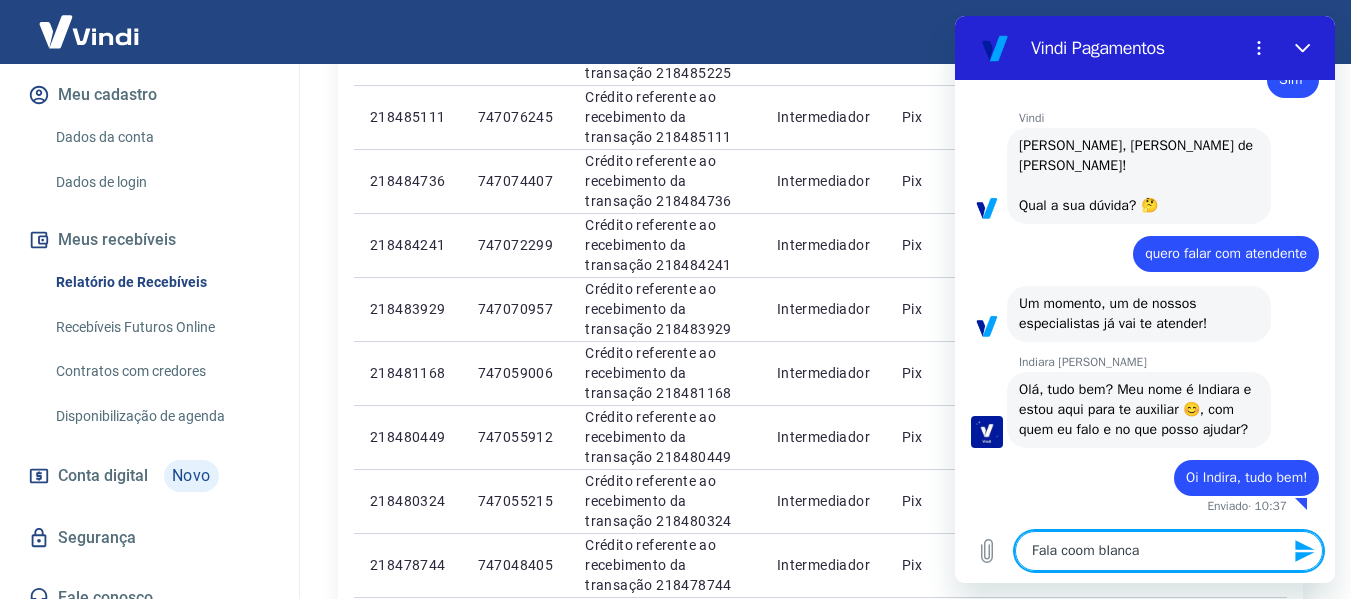 type 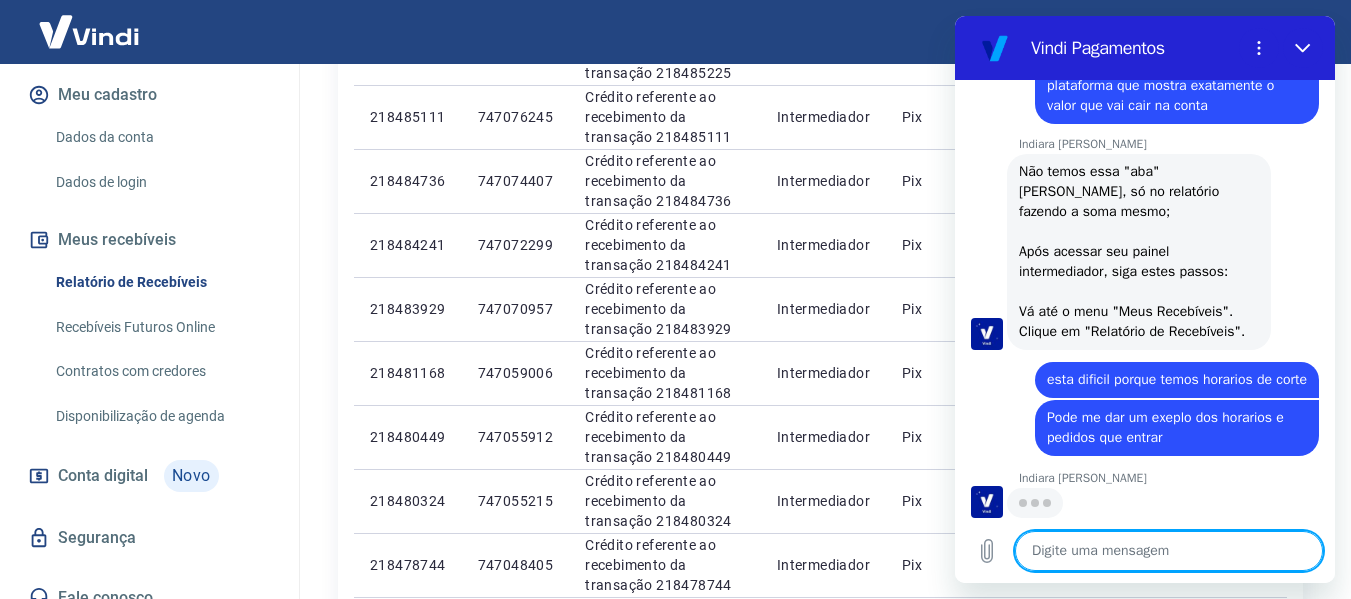 scroll, scrollTop: 2004, scrollLeft: 0, axis: vertical 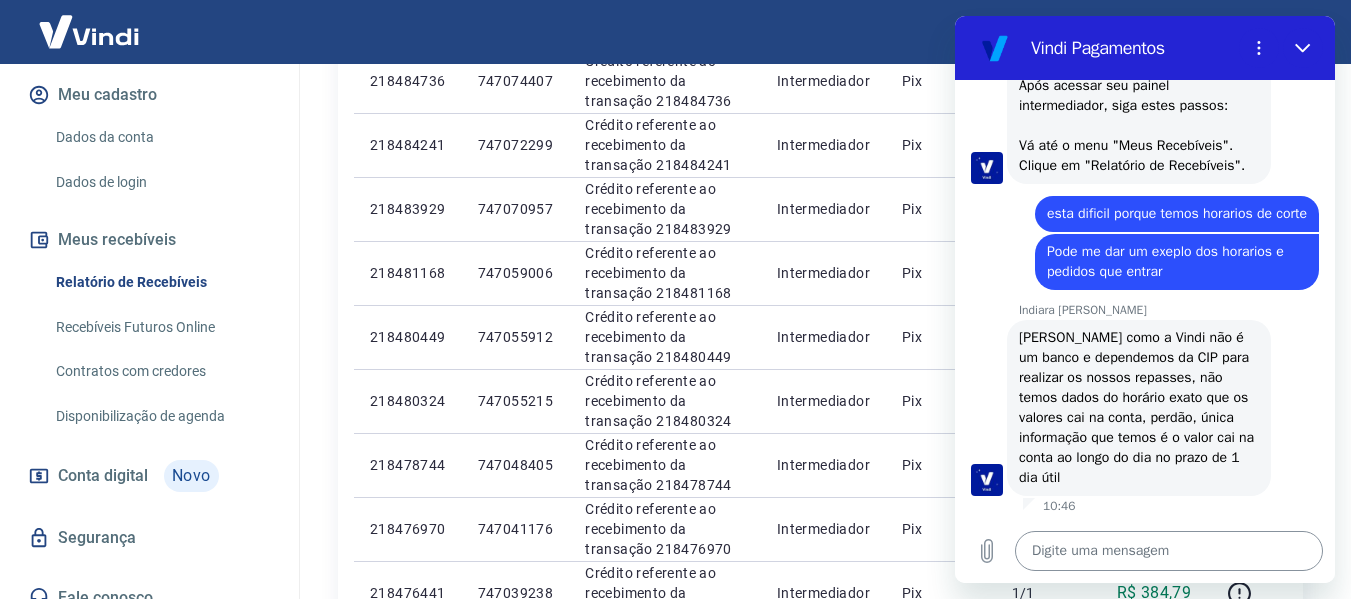 click at bounding box center [1169, 551] 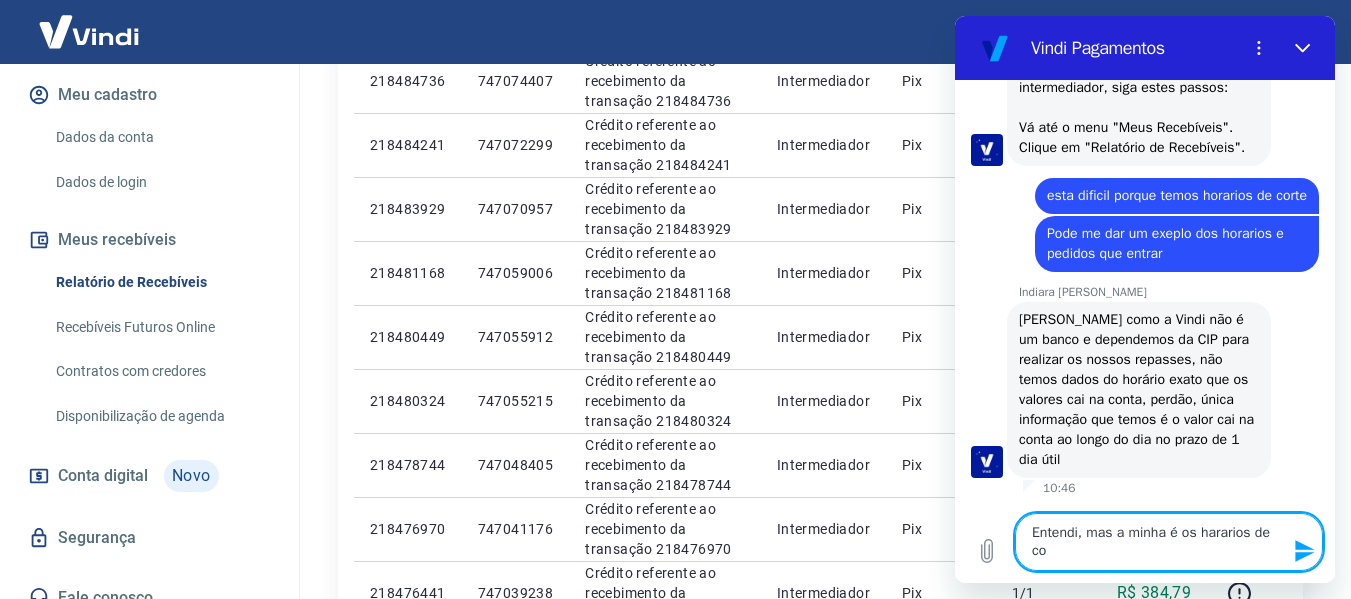 click on "Entendi, mas a minha é os hararios de co" at bounding box center [1169, 542] 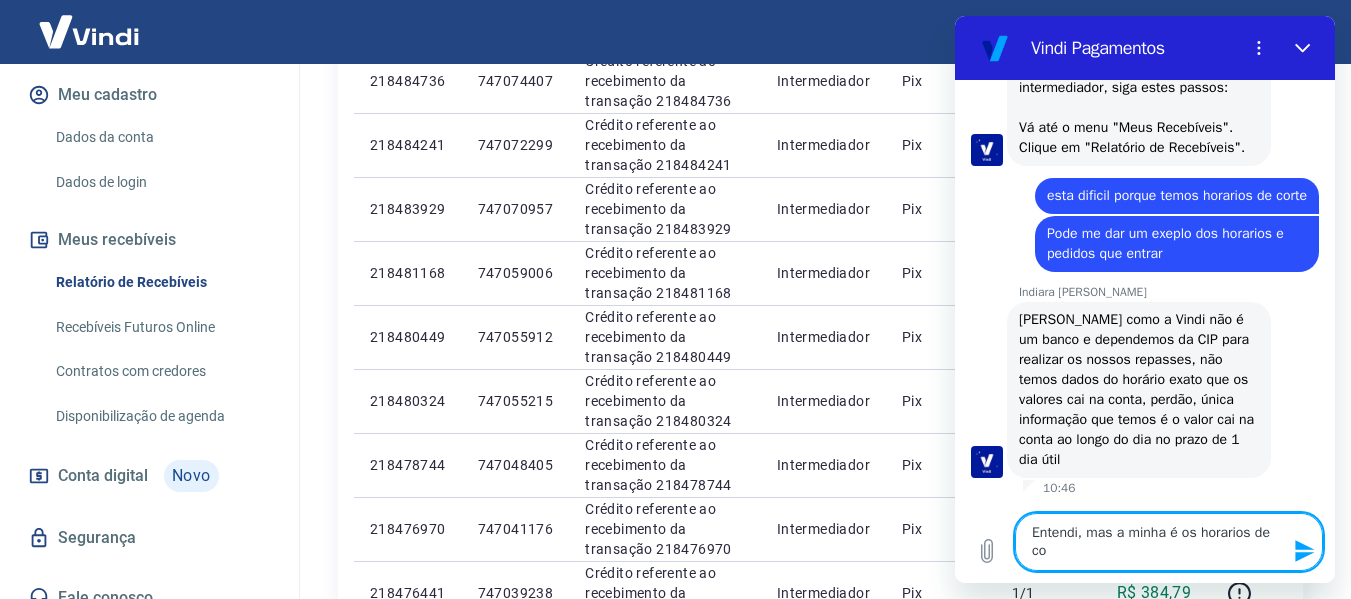 click on "Entendi, mas a minha é os horarios de co" at bounding box center (1169, 542) 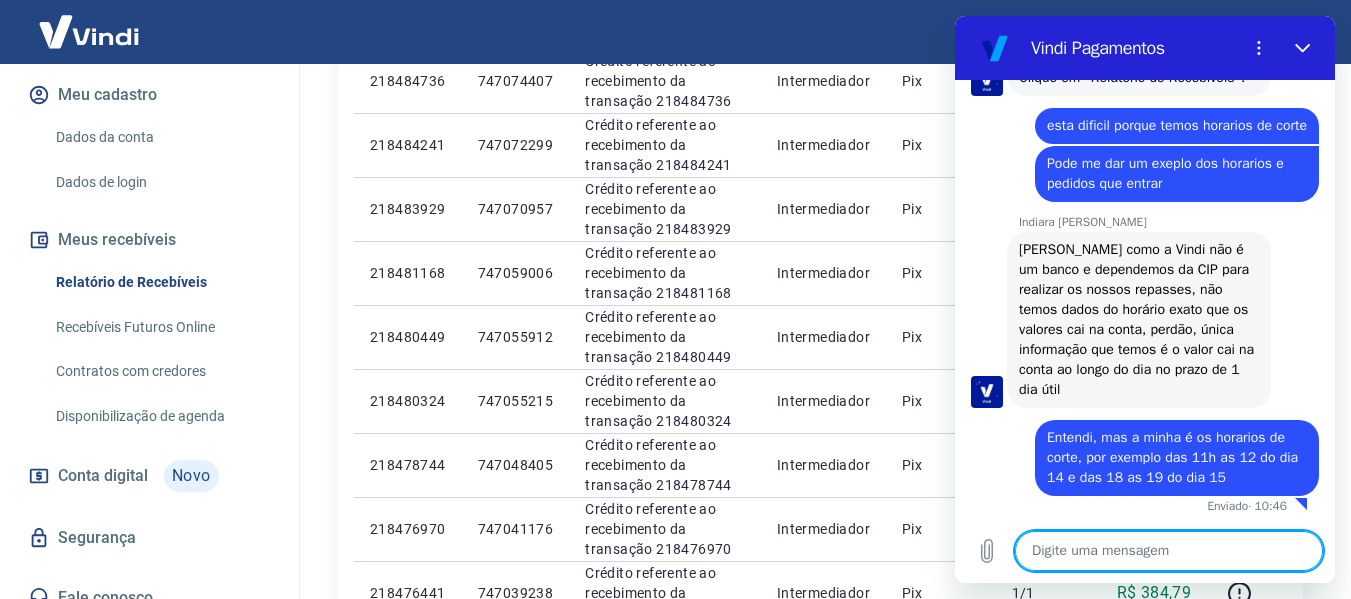 scroll, scrollTop: 2260, scrollLeft: 0, axis: vertical 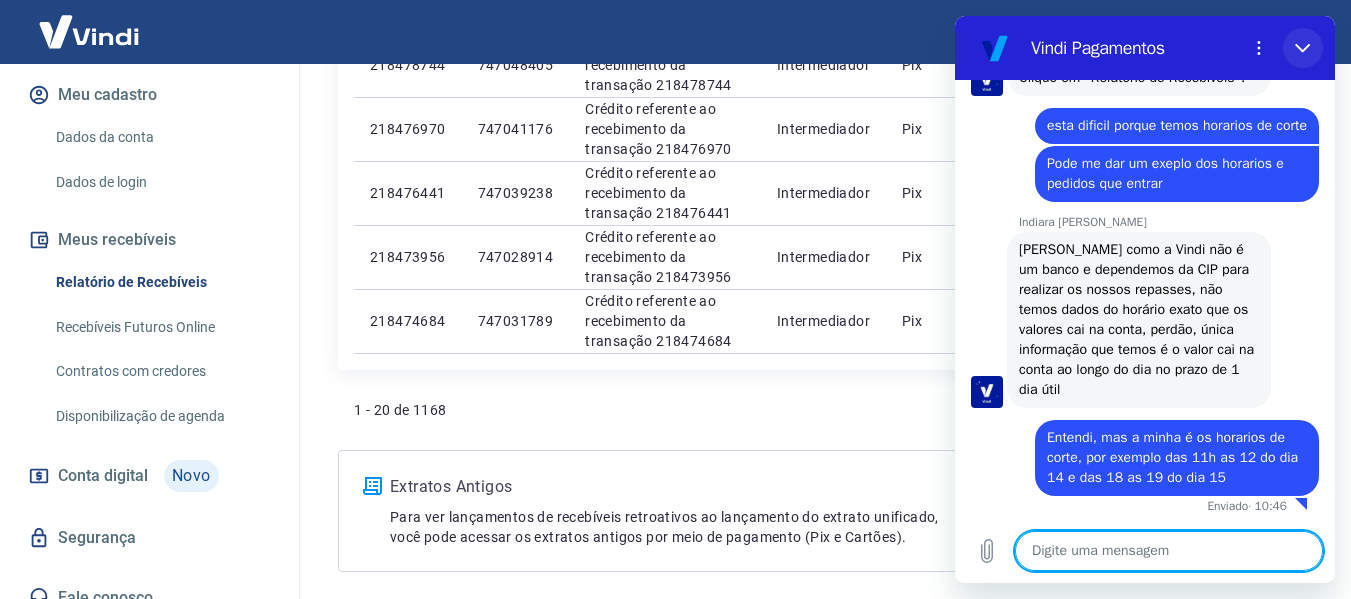 click 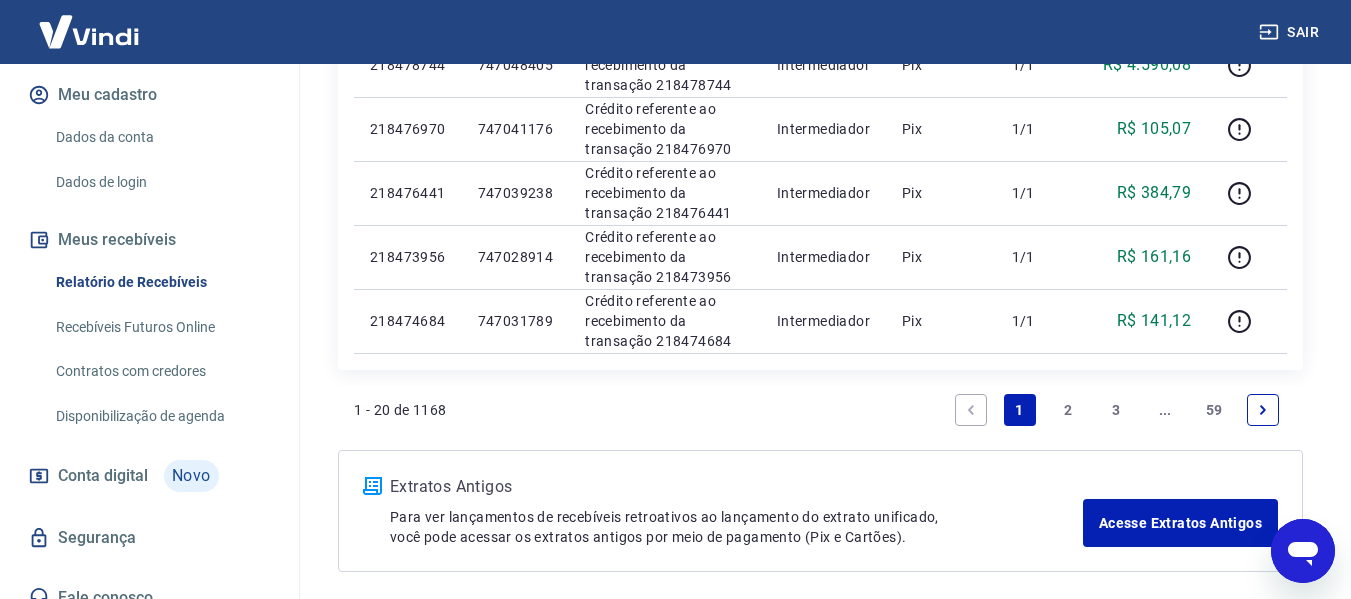 click at bounding box center [1303, 551] 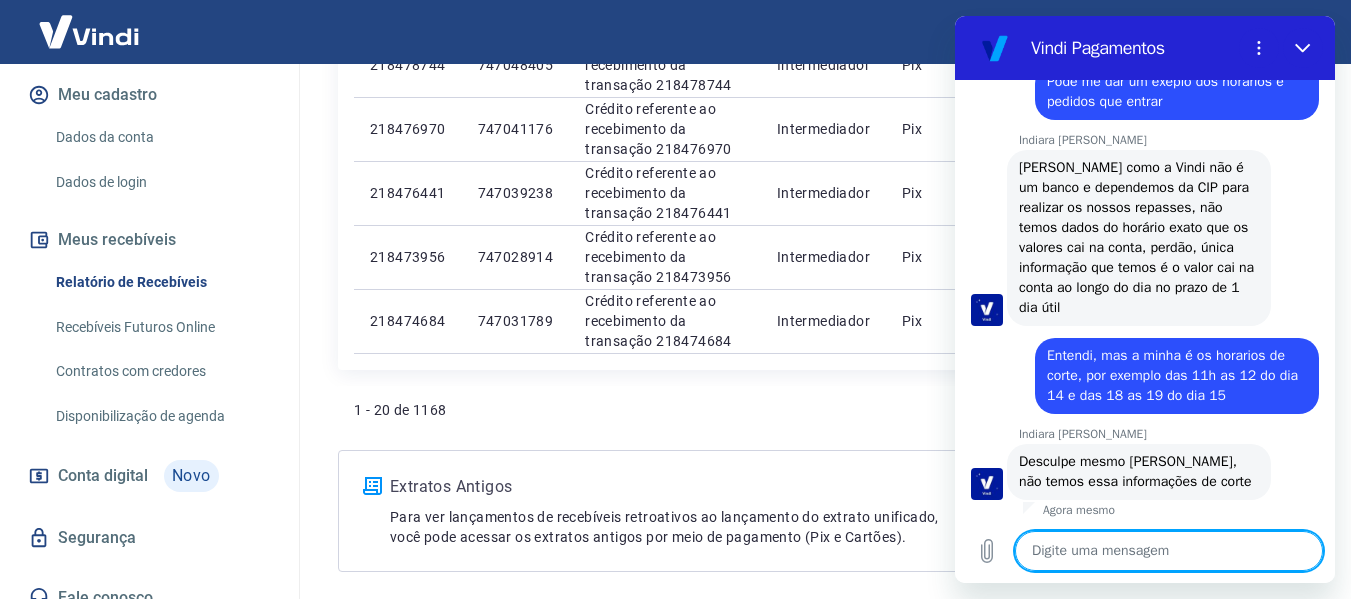 scroll, scrollTop: 2346, scrollLeft: 0, axis: vertical 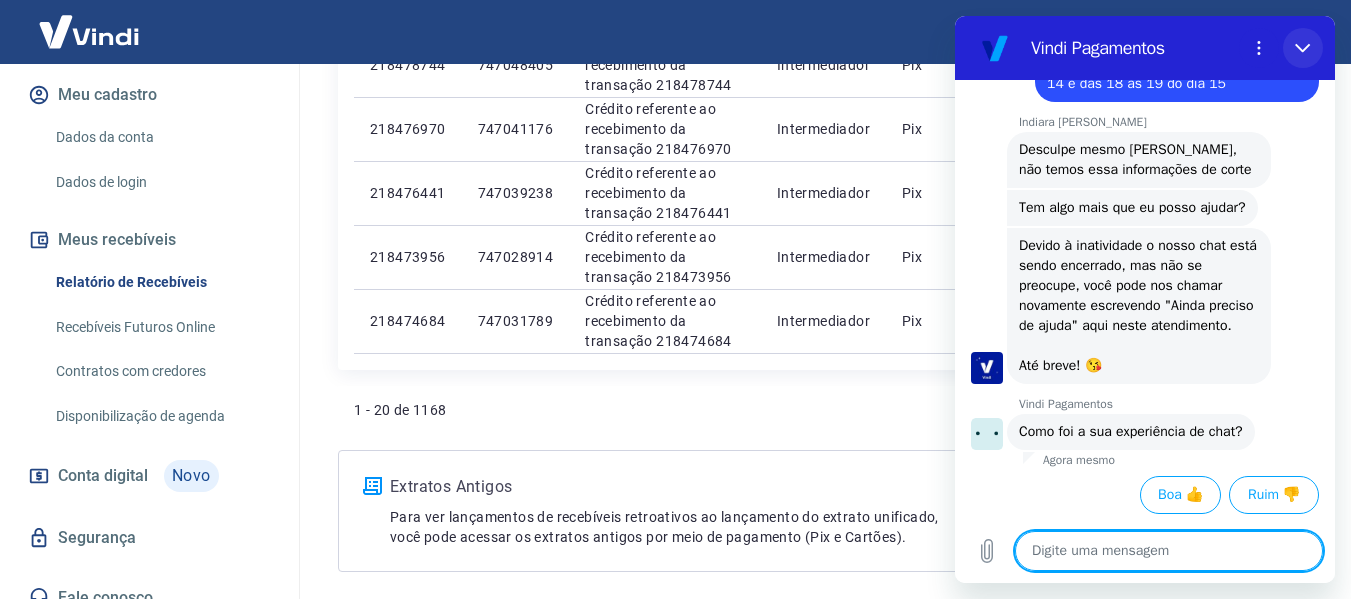 click 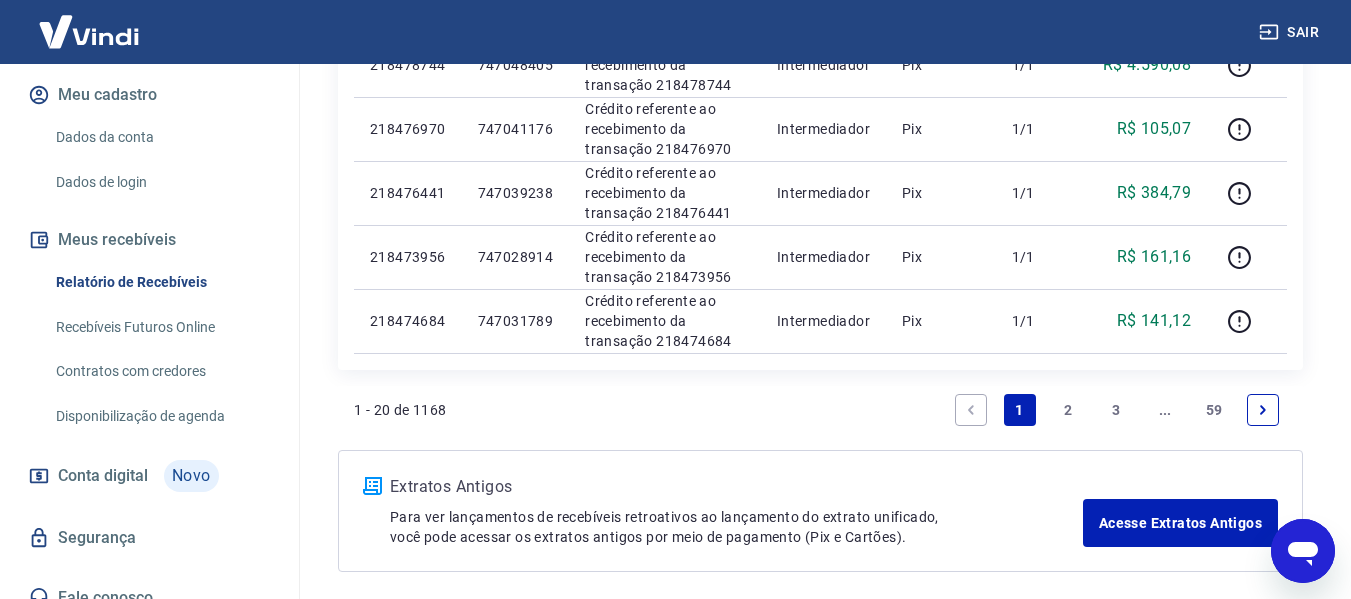 click on "1 - 20 de 1168 1 2 3 ... 59" at bounding box center [820, 418] 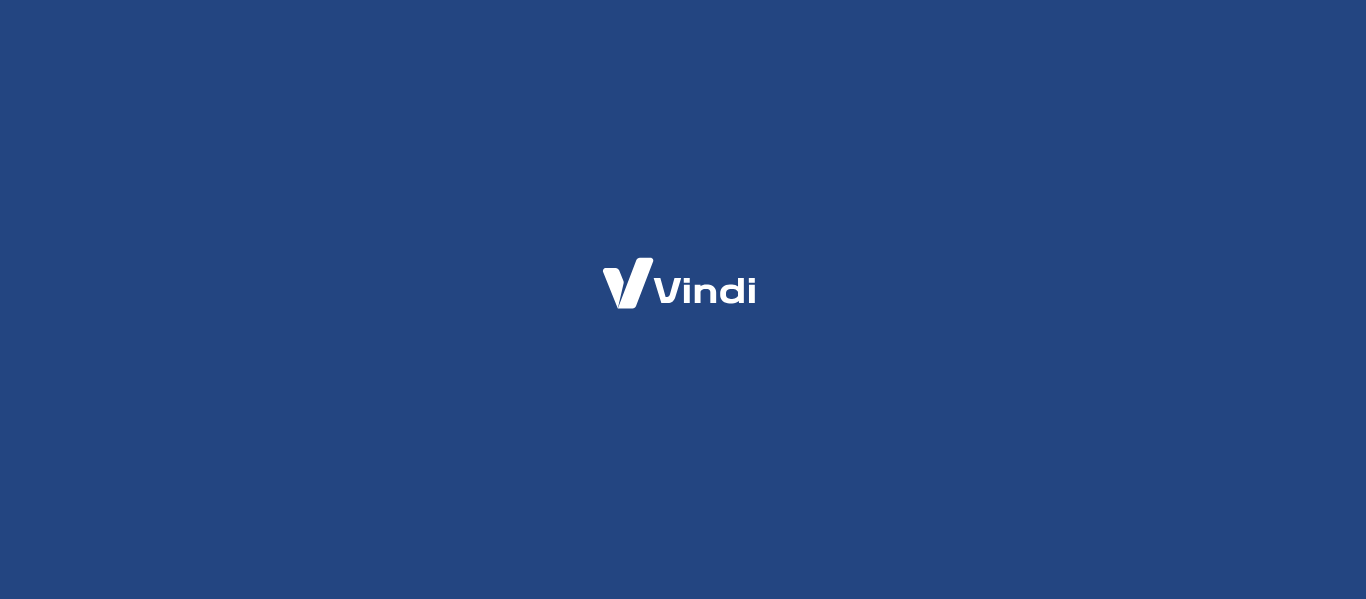 scroll, scrollTop: 0, scrollLeft: 0, axis: both 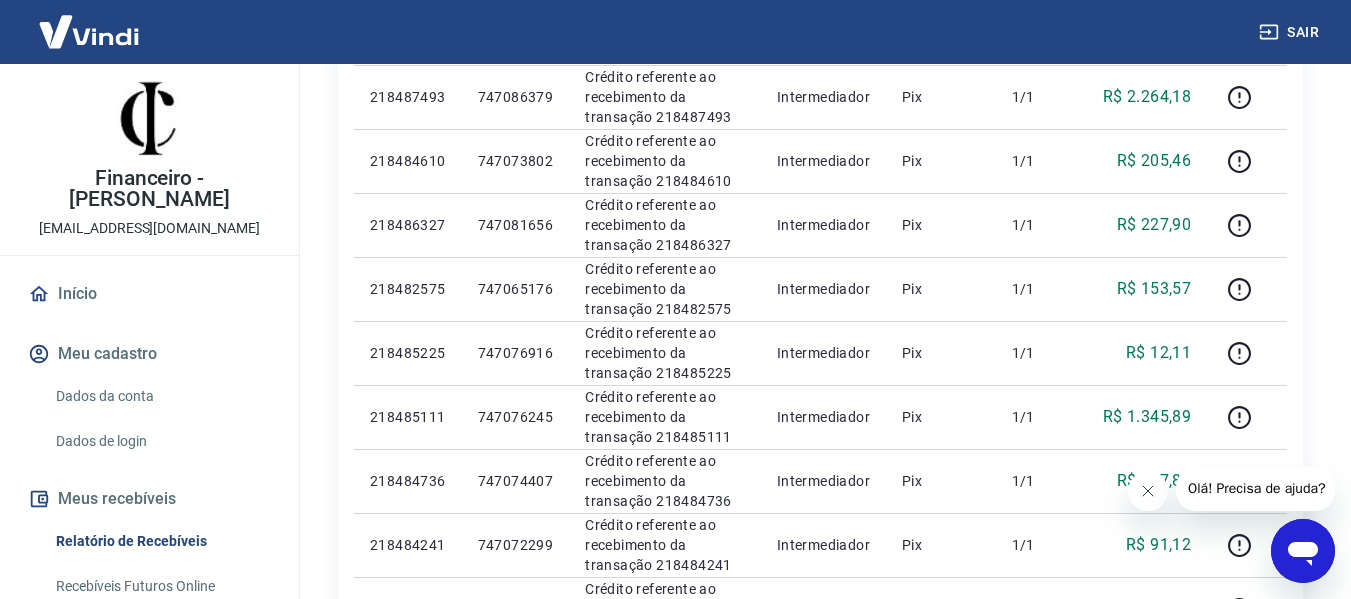 click 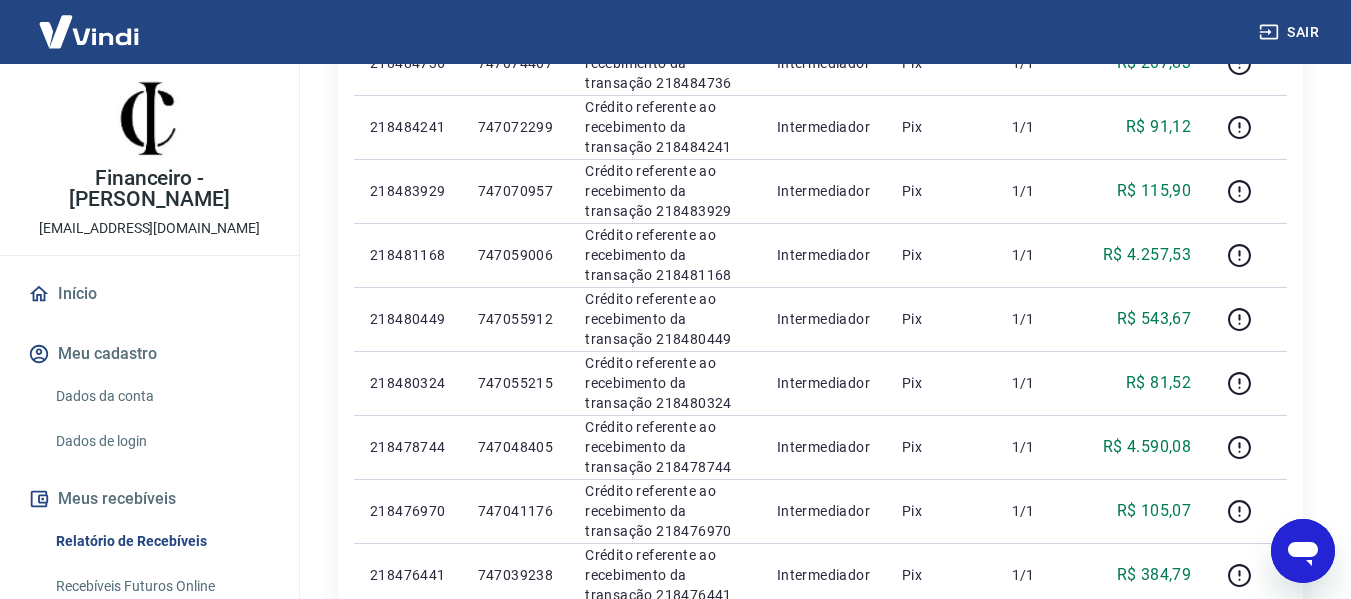 scroll, scrollTop: 983, scrollLeft: 0, axis: vertical 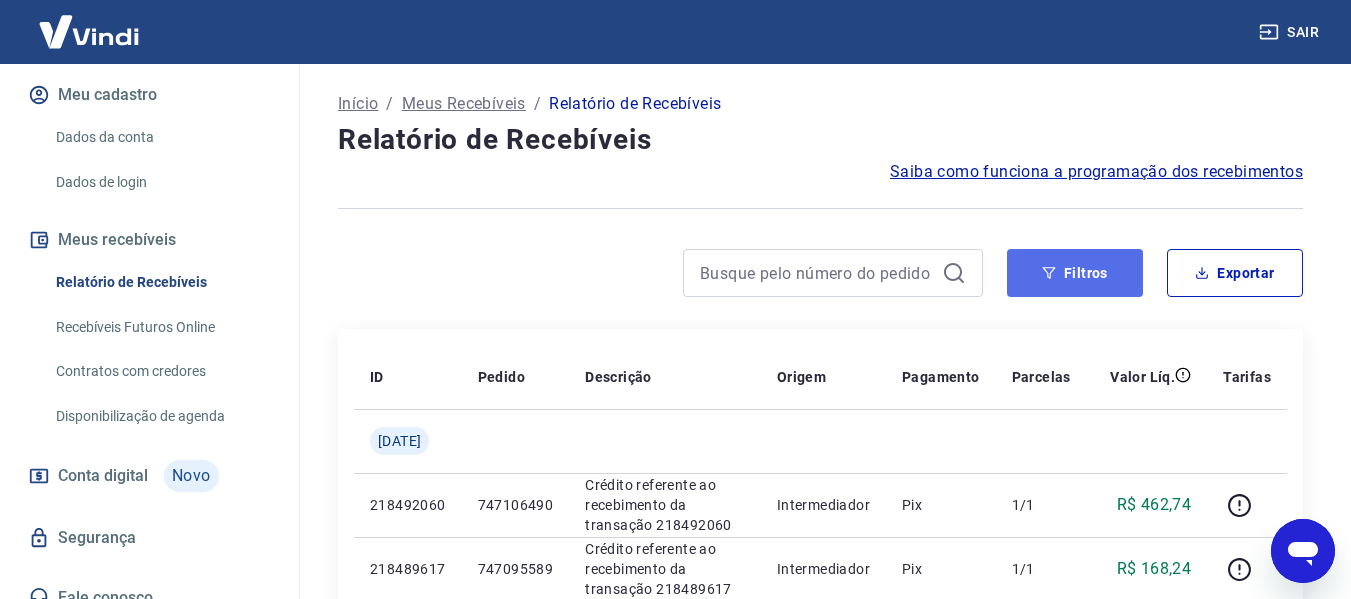 click on "Filtros" at bounding box center (1075, 273) 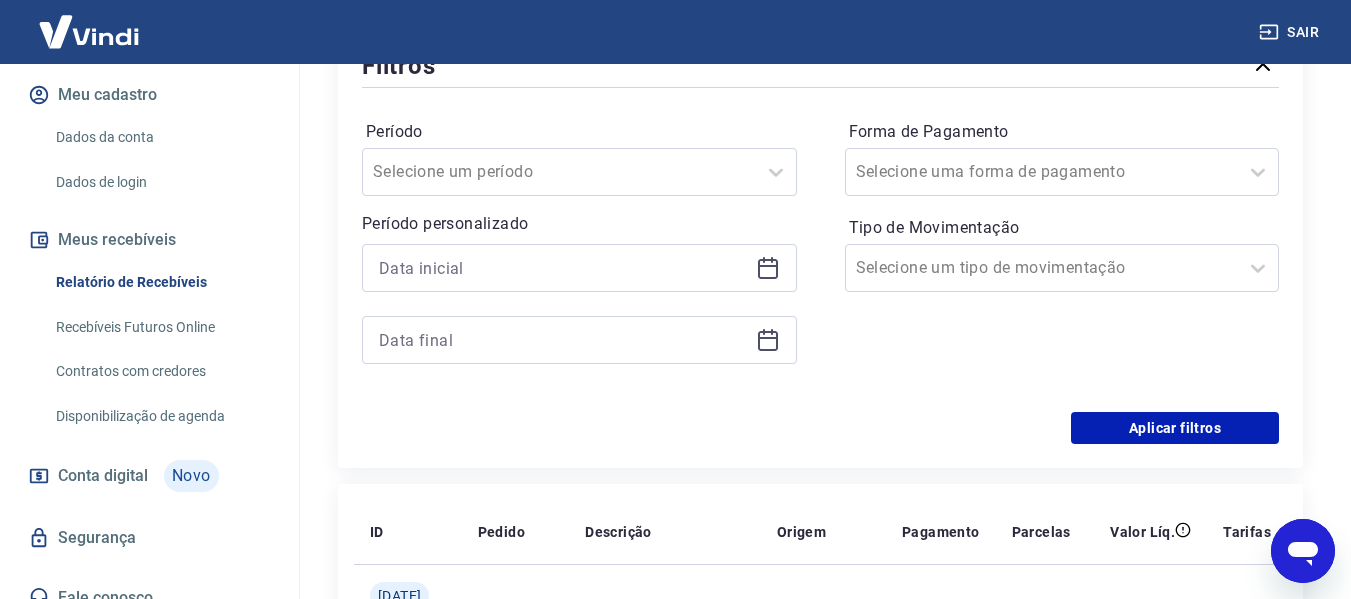 scroll, scrollTop: 300, scrollLeft: 0, axis: vertical 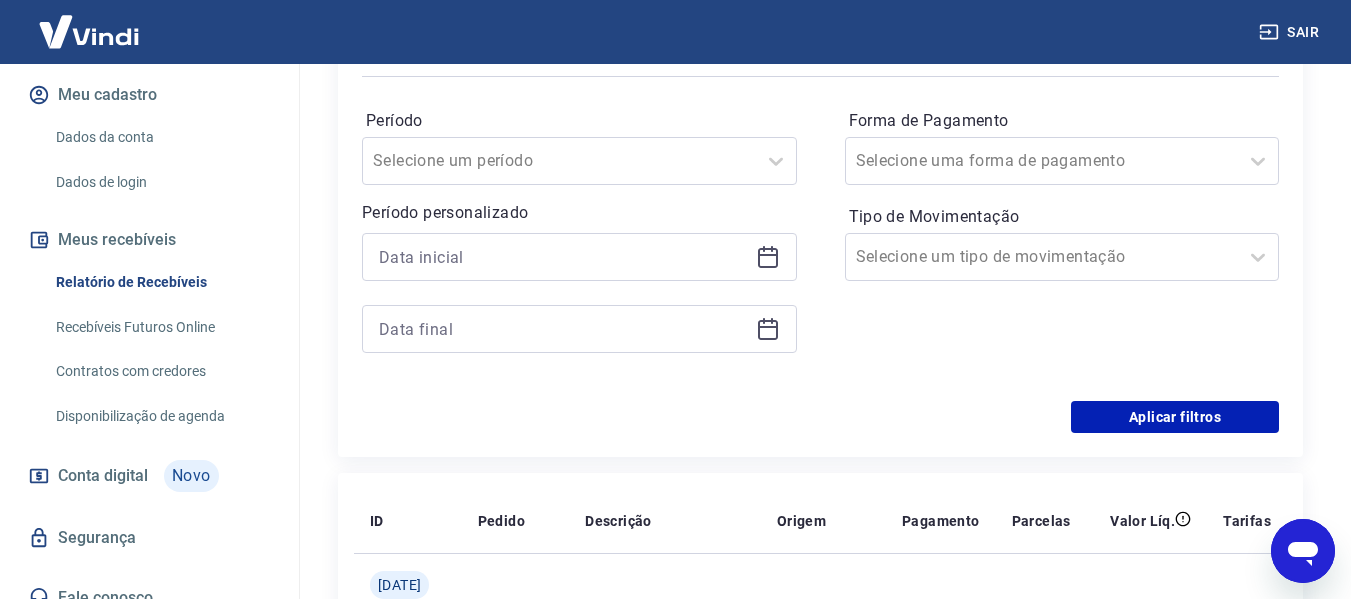 click 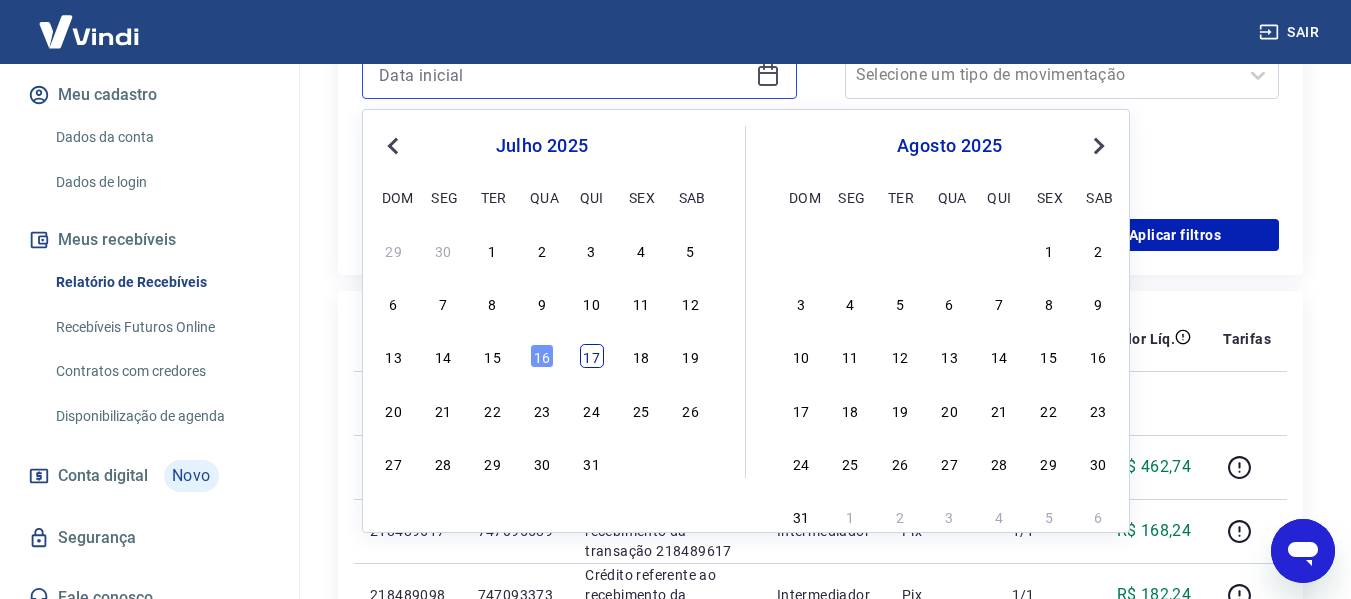 scroll, scrollTop: 500, scrollLeft: 0, axis: vertical 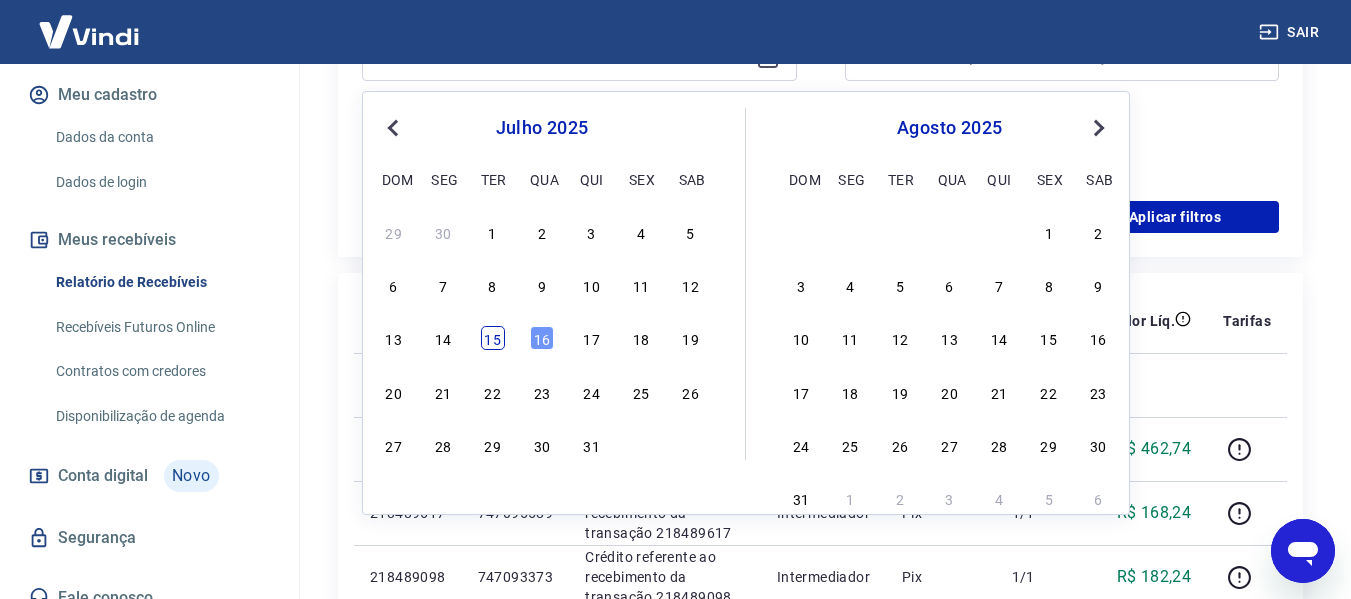 click on "15" at bounding box center (493, 338) 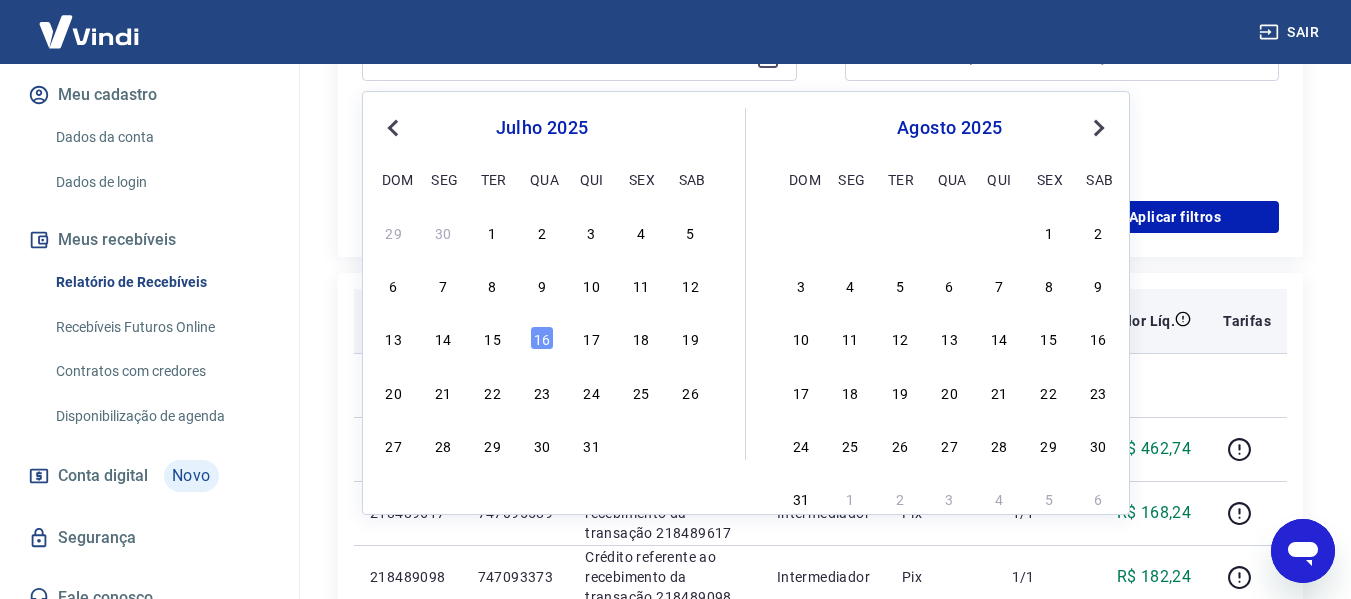 type on "15/07/2025" 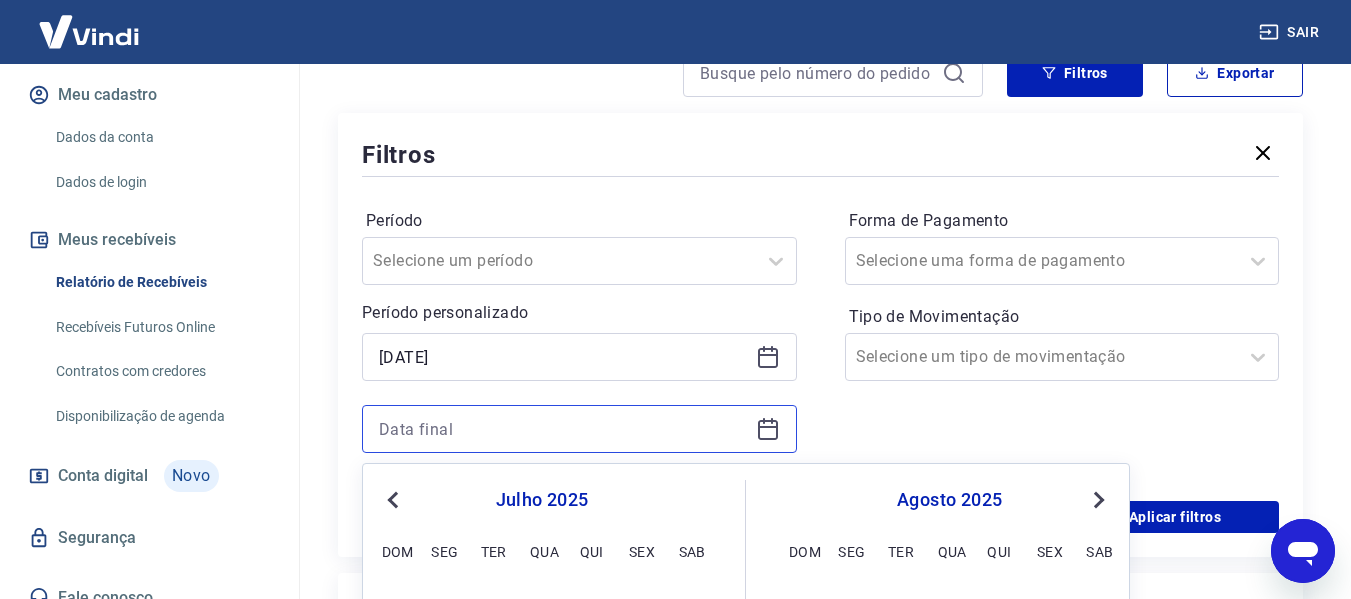 click at bounding box center [563, 429] 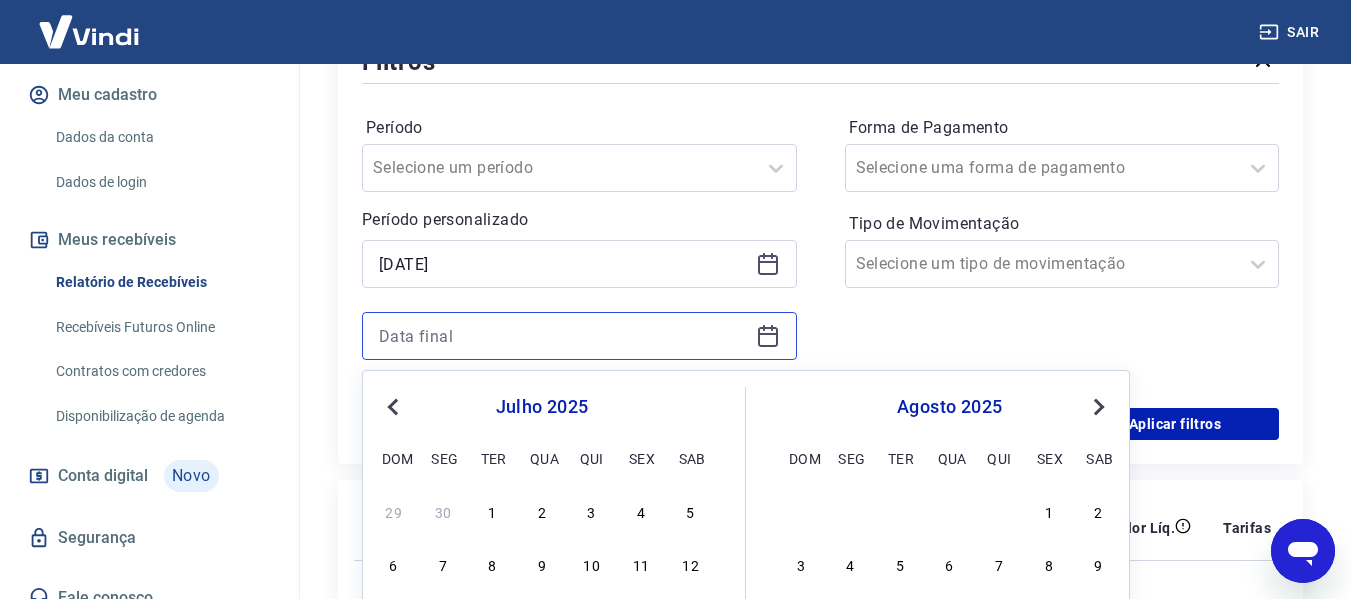 scroll, scrollTop: 500, scrollLeft: 0, axis: vertical 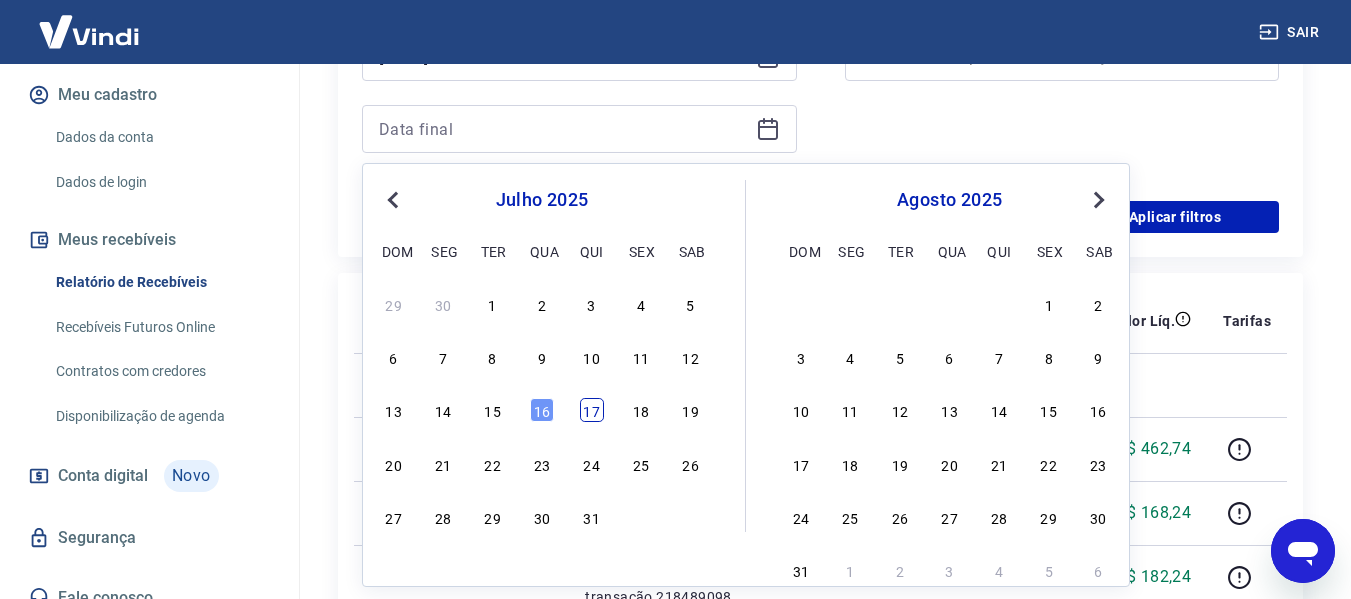 click on "17" at bounding box center [592, 410] 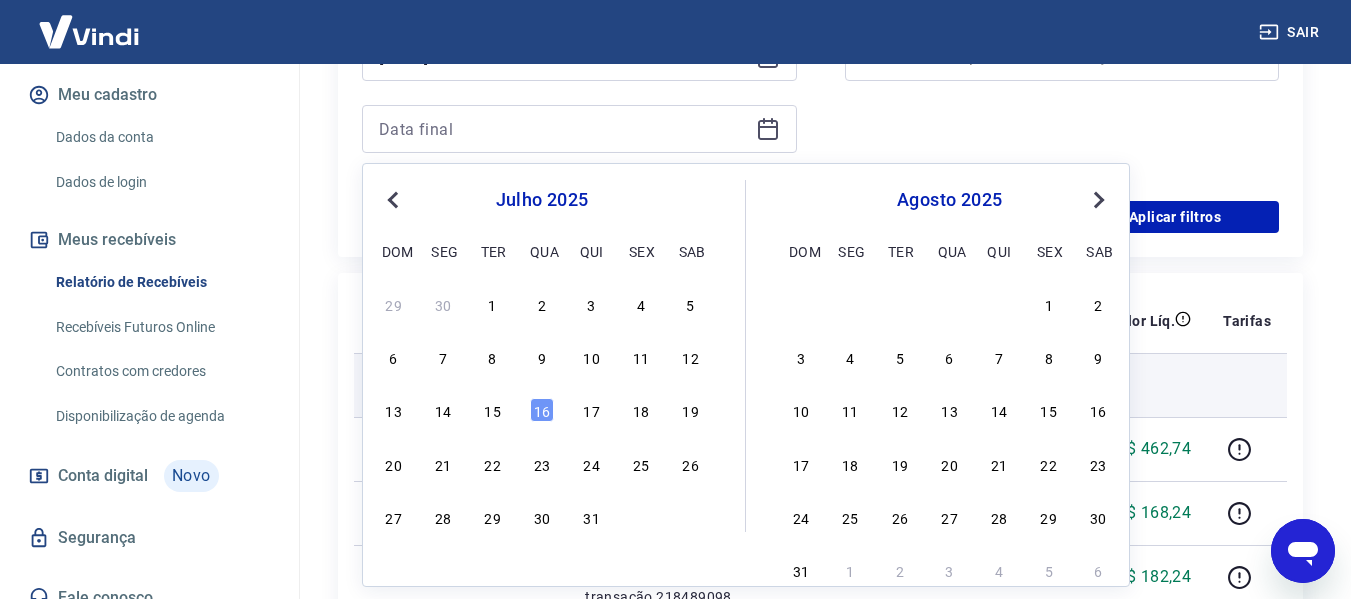 type on "17/07/2025" 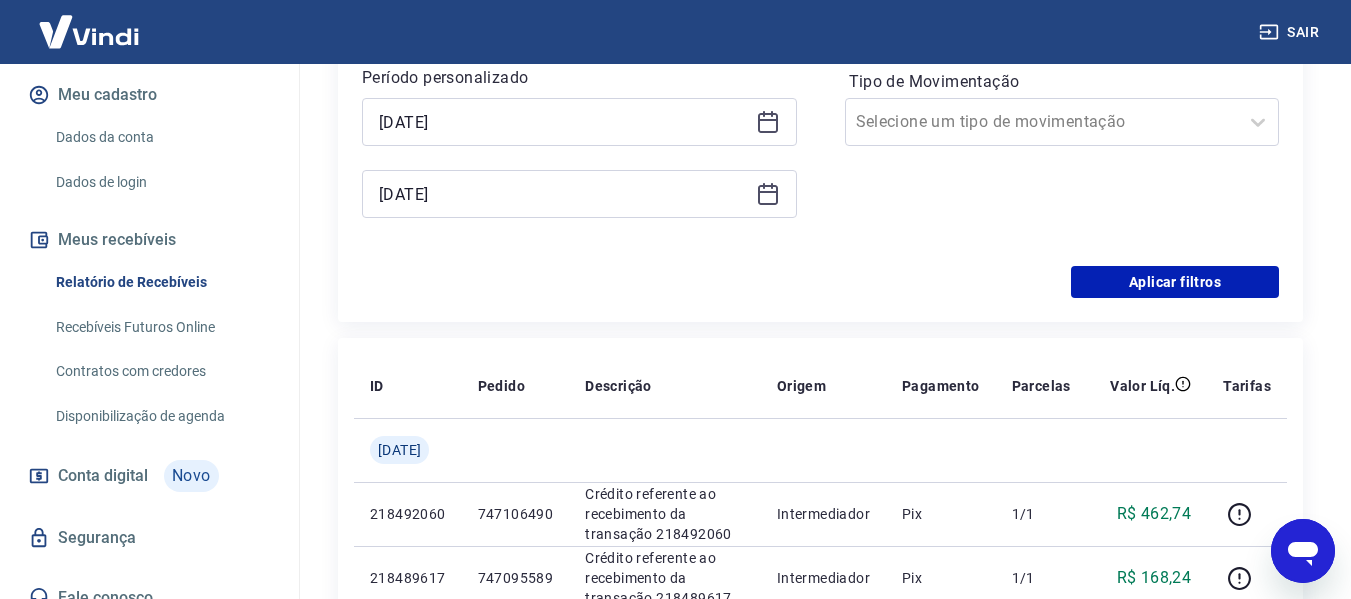 scroll, scrollTop: 400, scrollLeft: 0, axis: vertical 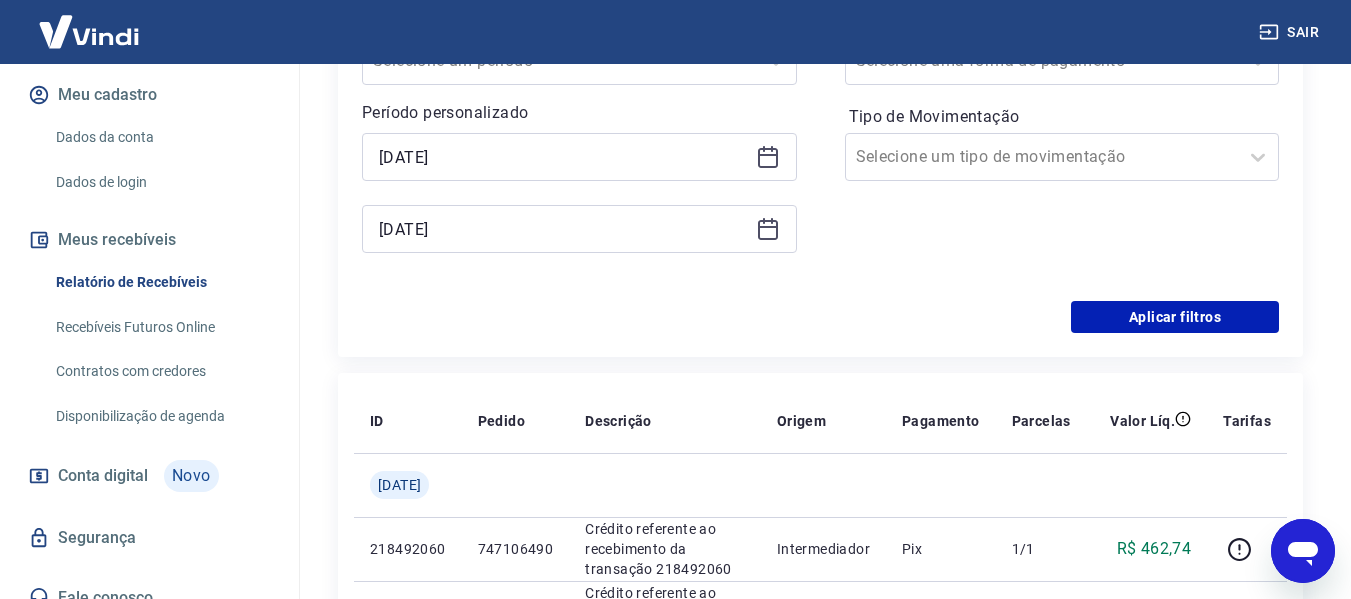 click 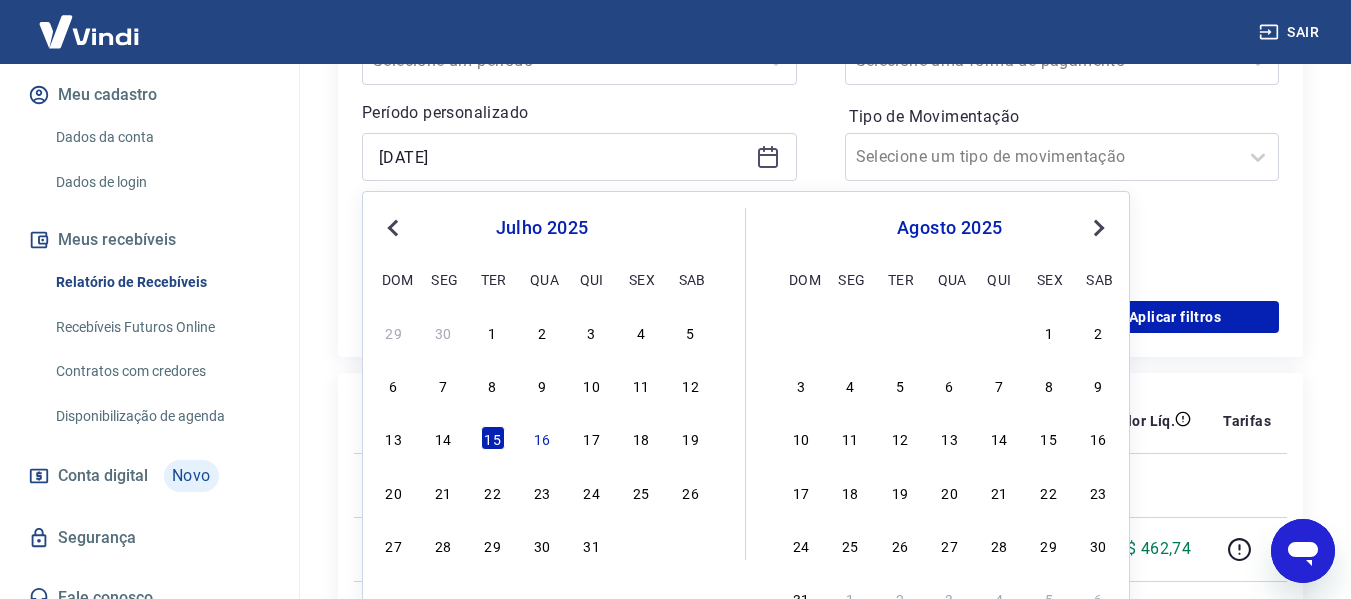 click on "13 14 15 16 17 18 19" at bounding box center (542, 438) 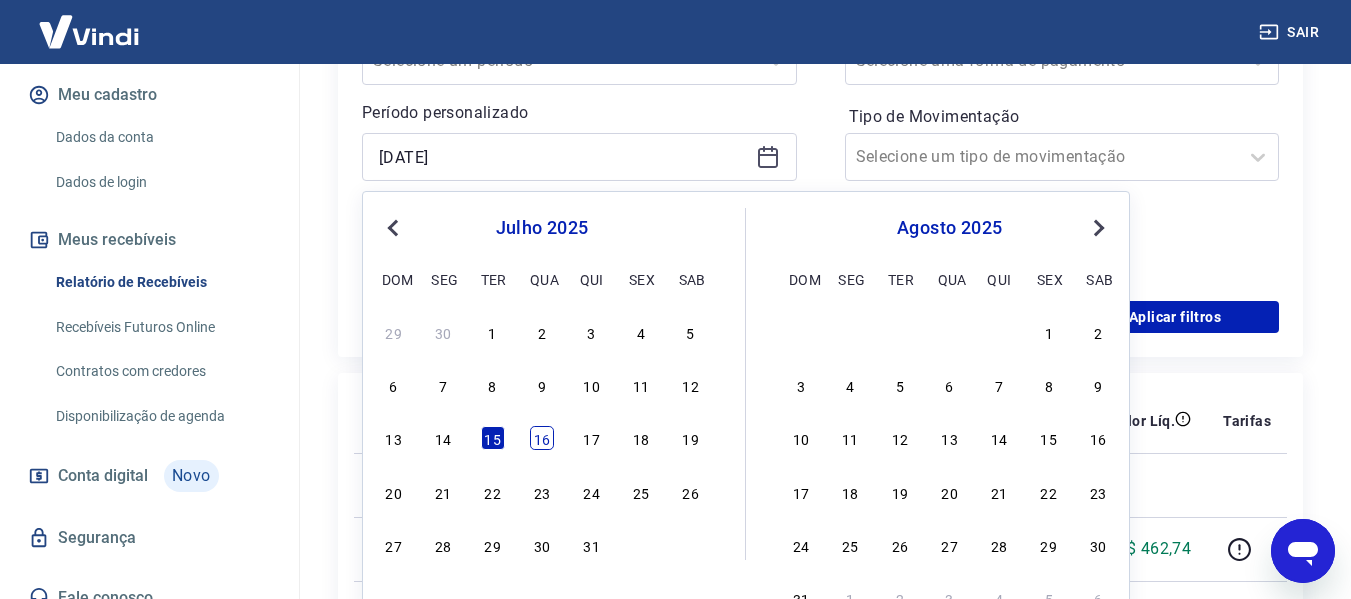 click on "16" at bounding box center [542, 438] 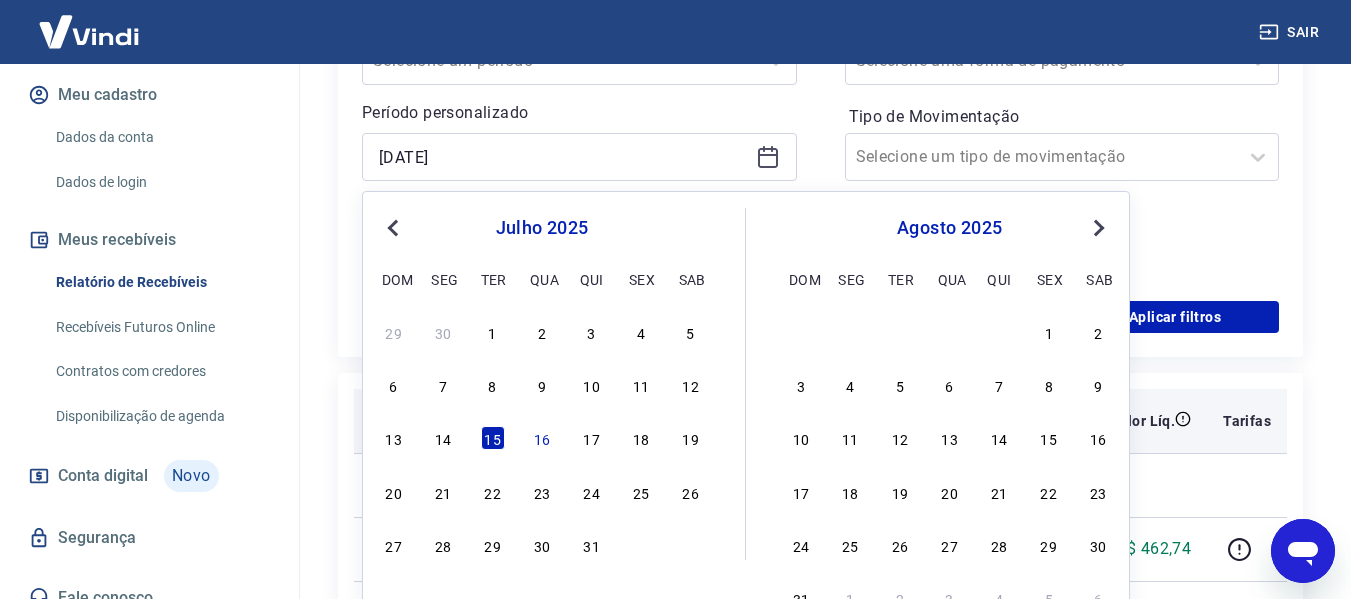 type on "[DATE]" 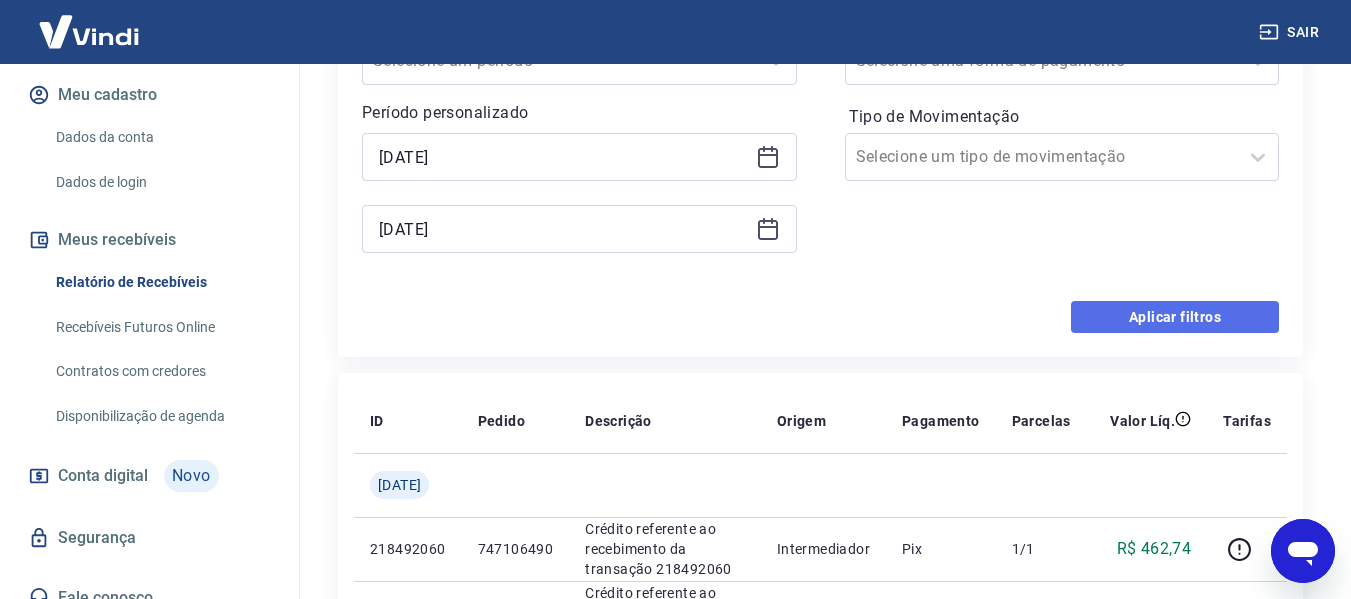 click on "Aplicar filtros" at bounding box center [1175, 317] 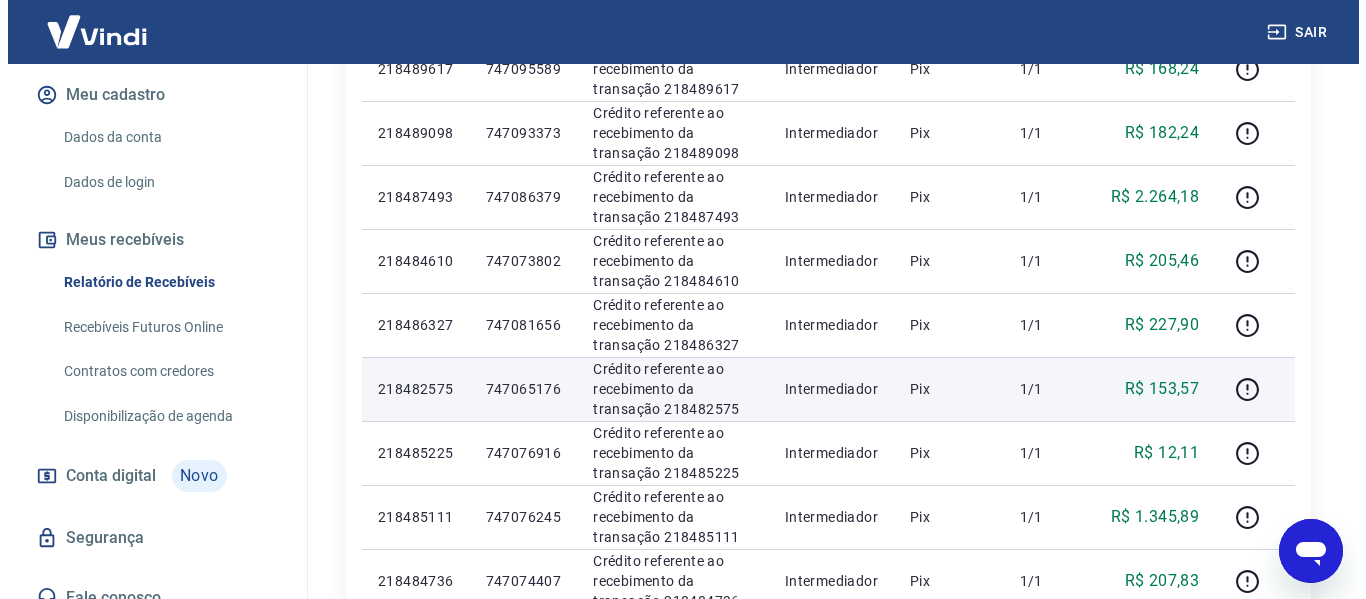 scroll, scrollTop: 0, scrollLeft: 0, axis: both 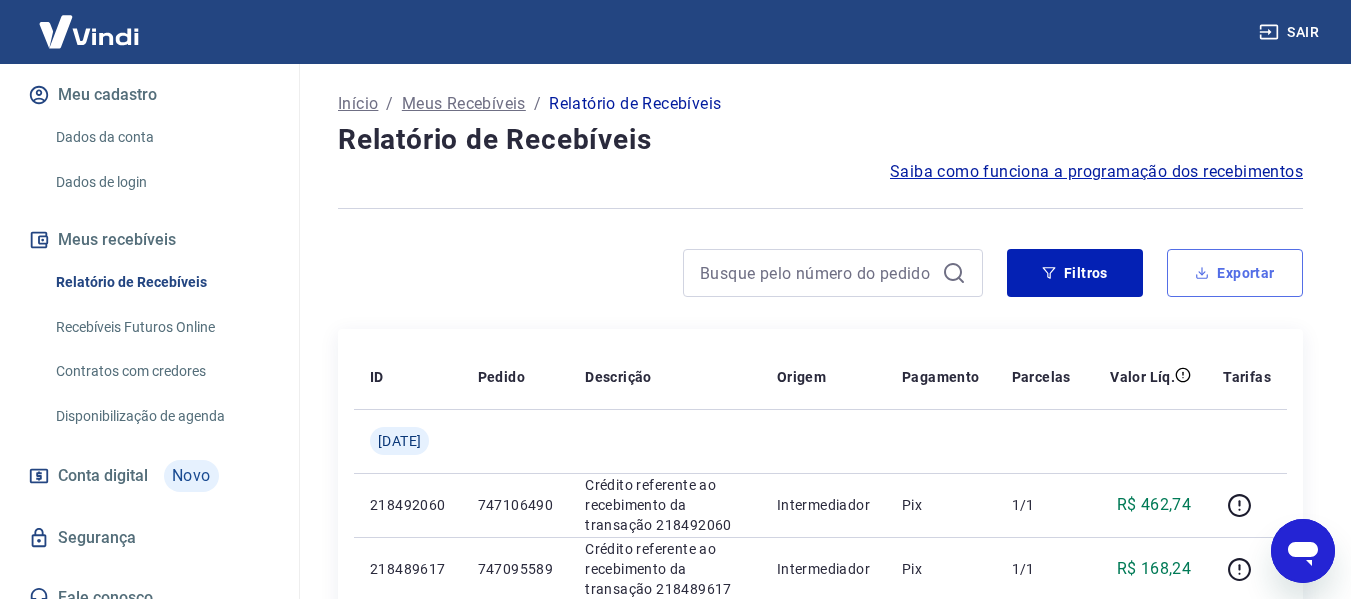 click on "Exportar" at bounding box center (1235, 273) 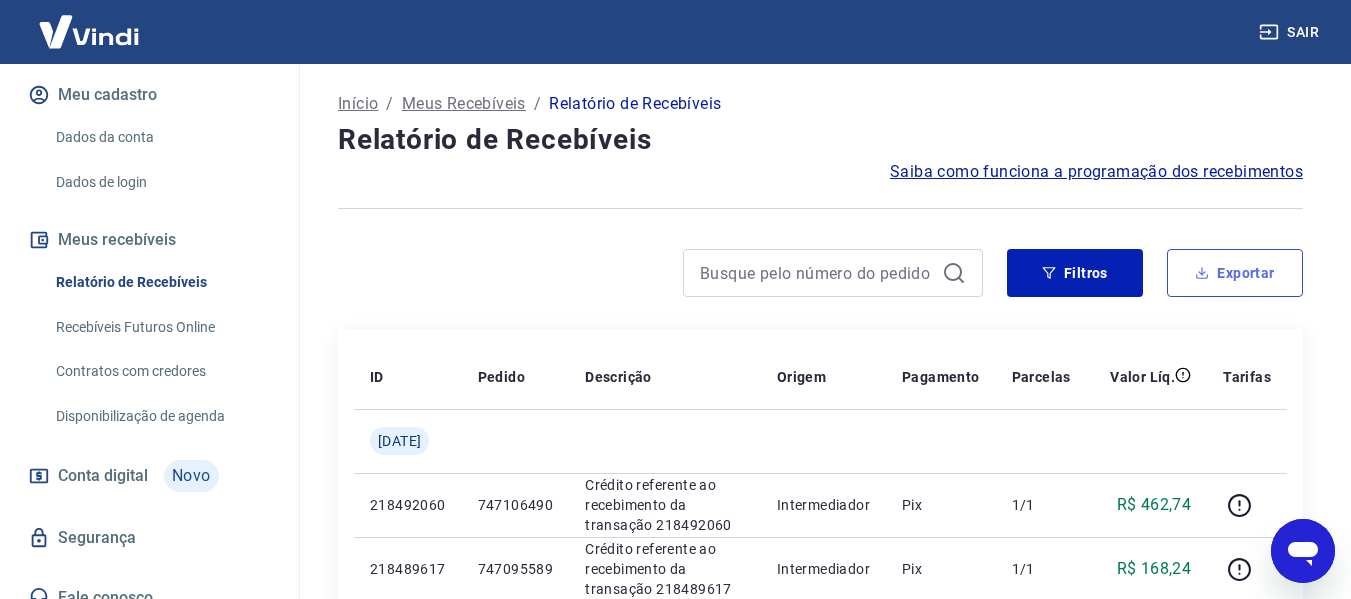 type on "[DATE]" 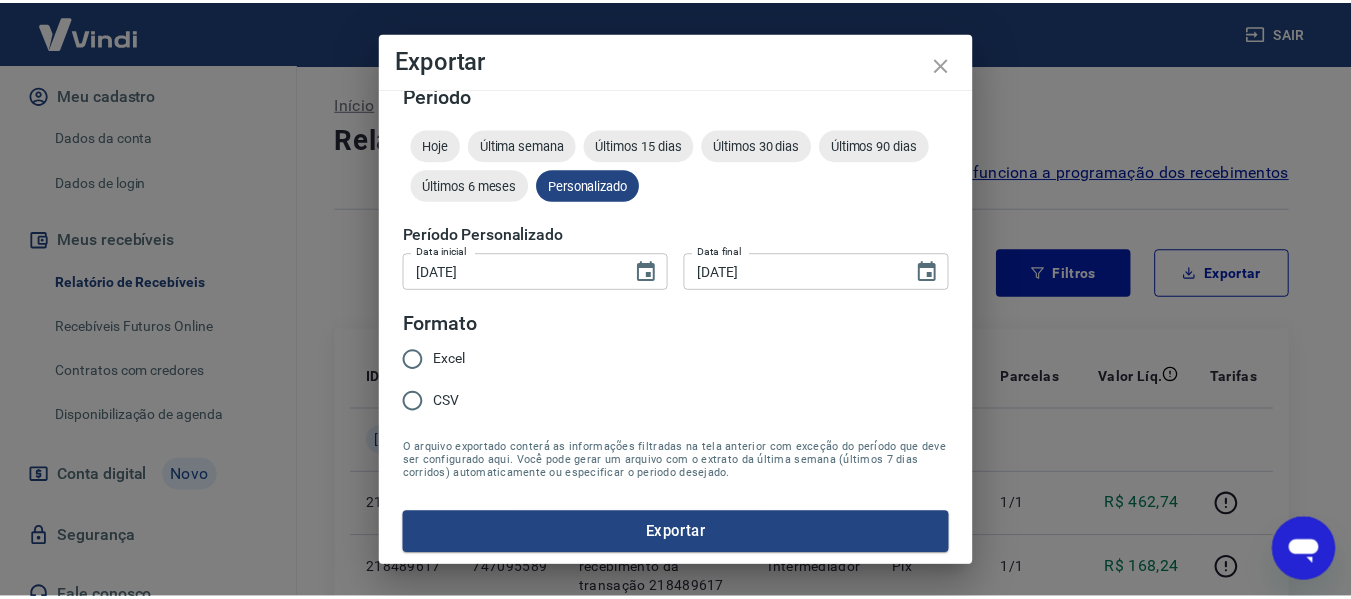 scroll, scrollTop: 25, scrollLeft: 0, axis: vertical 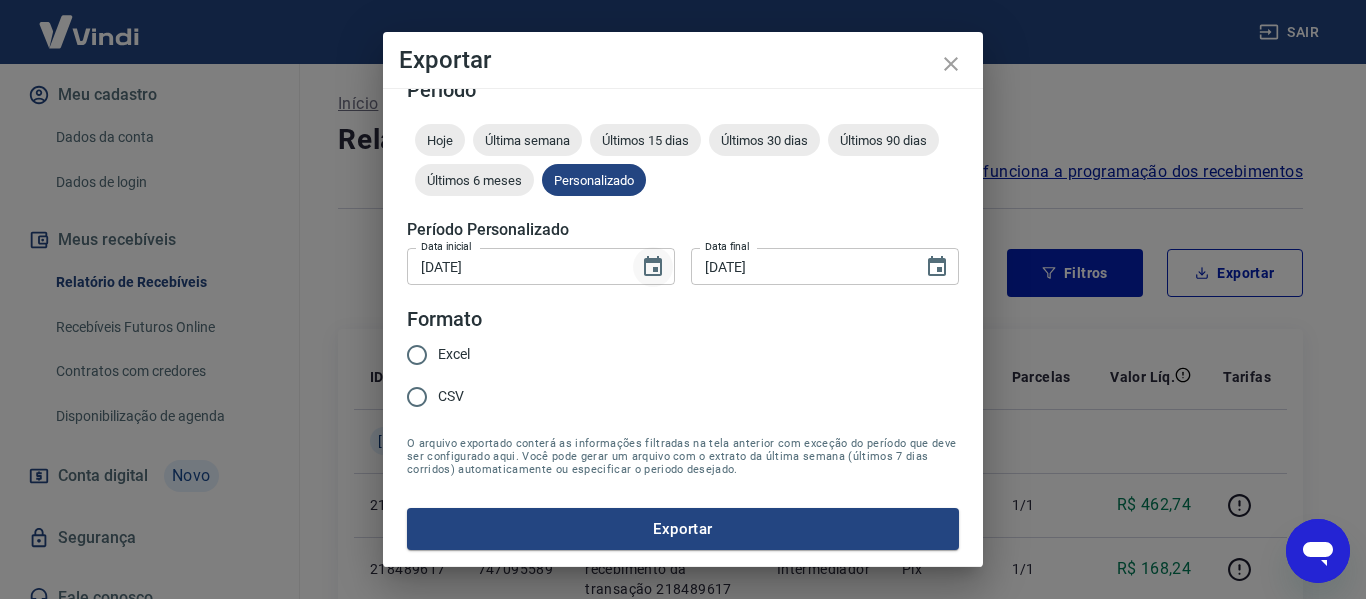 click 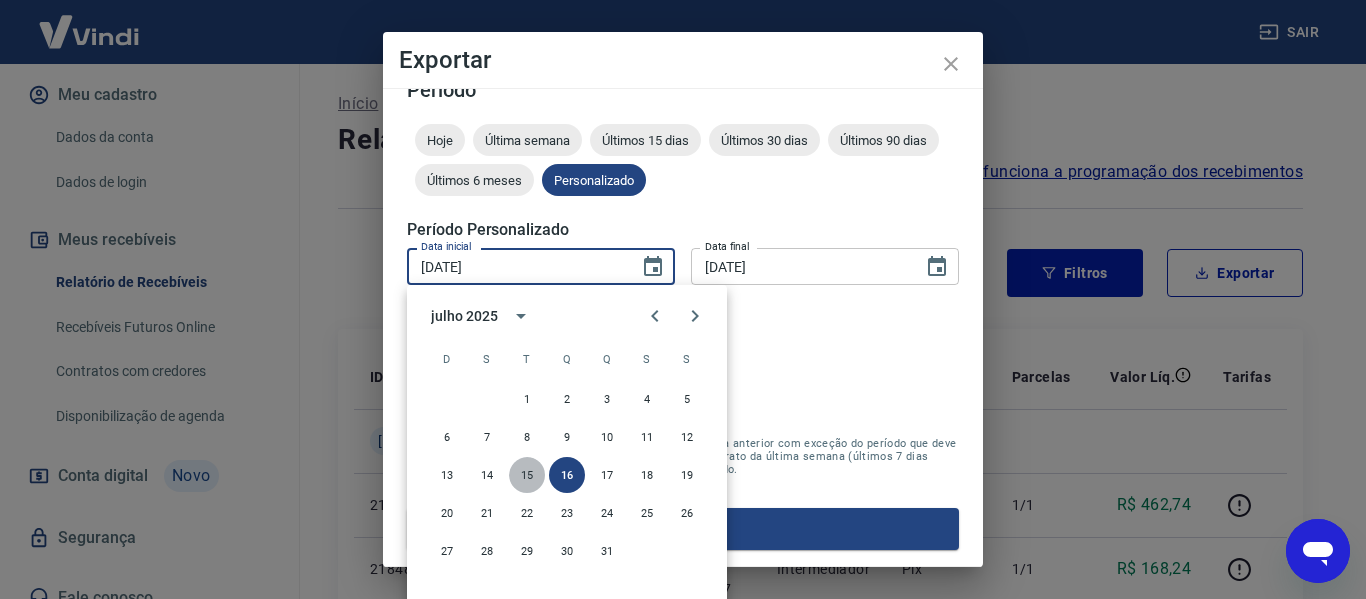 click on "15" at bounding box center (527, 475) 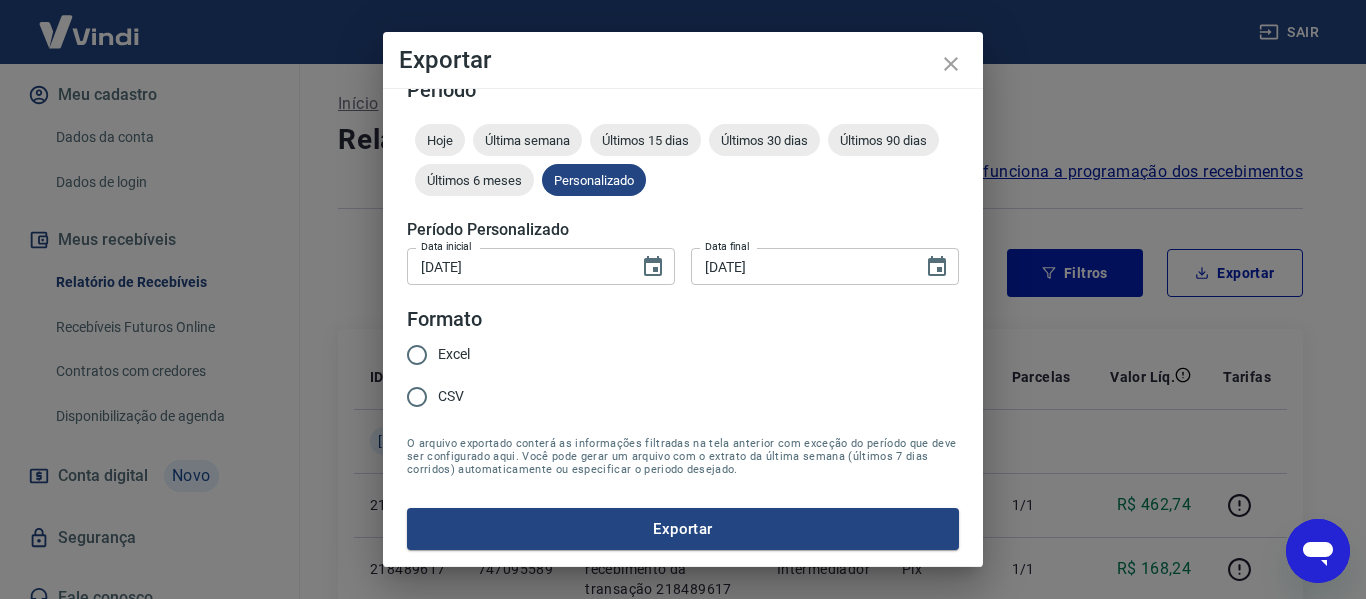 click on "17/07/2025" at bounding box center [800, 266] 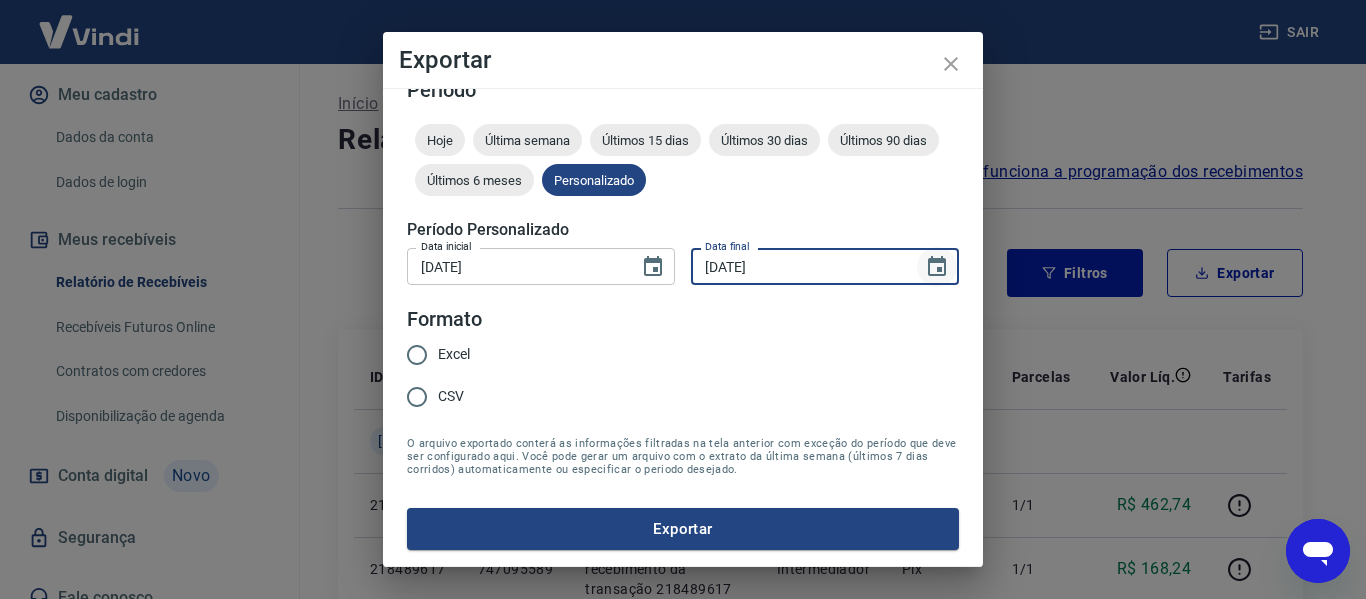 click at bounding box center [937, 267] 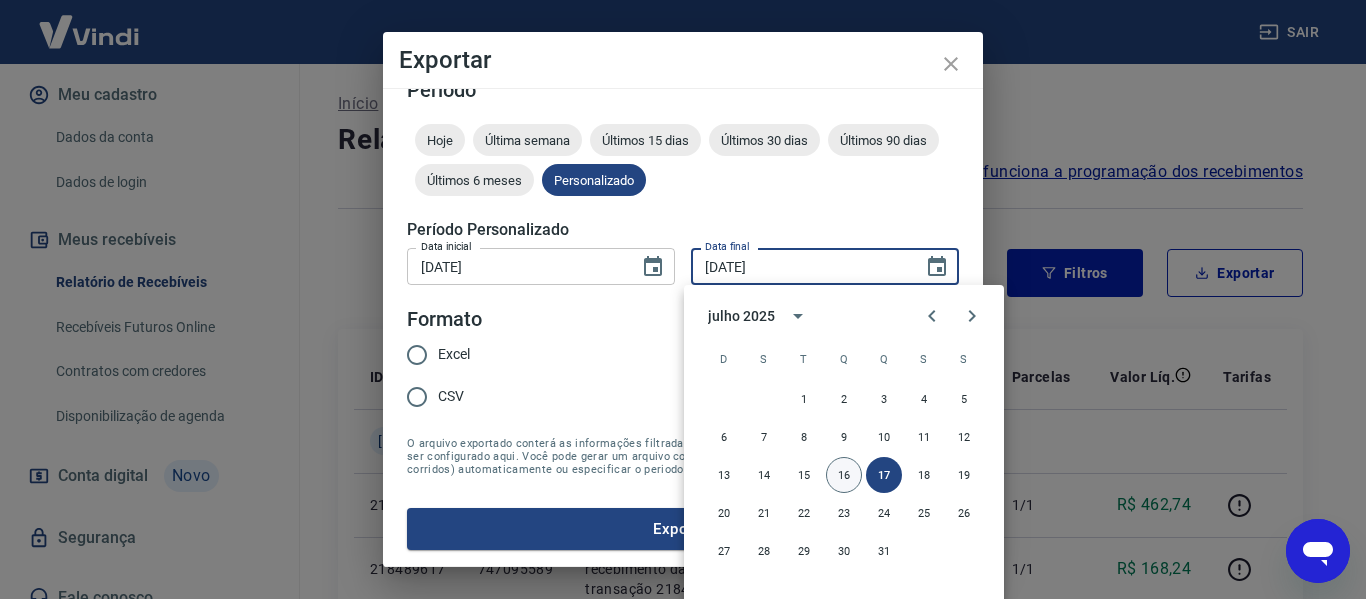 click on "16" at bounding box center [844, 475] 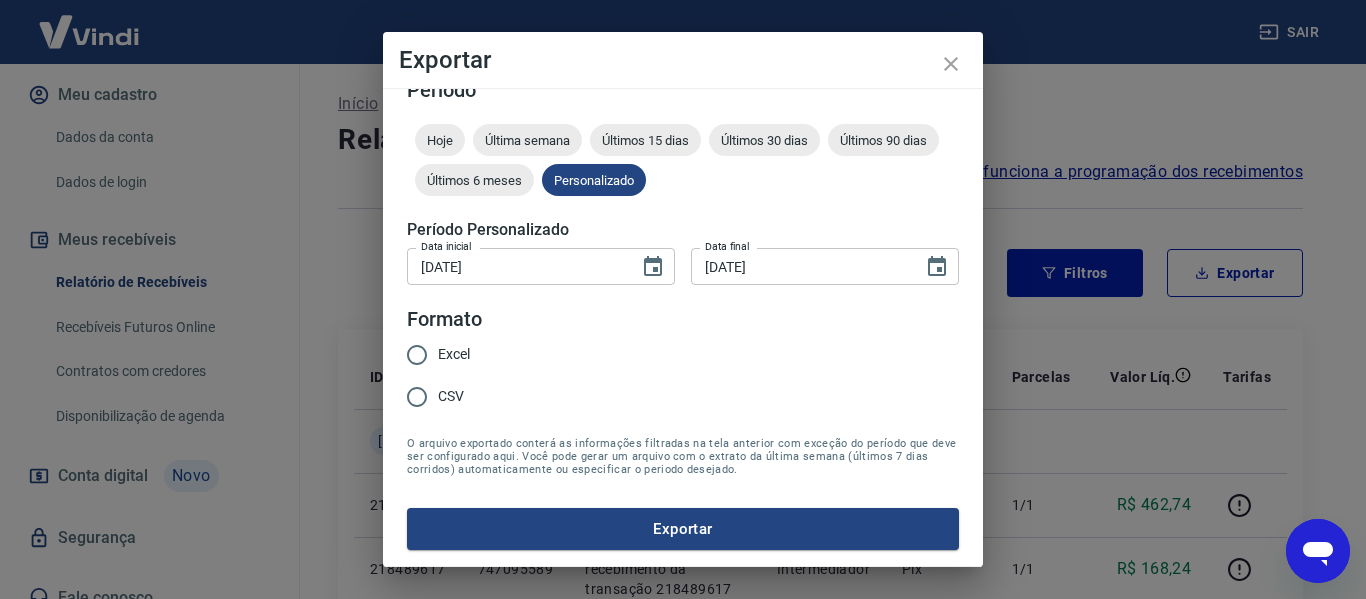 click on "Excel" at bounding box center (454, 354) 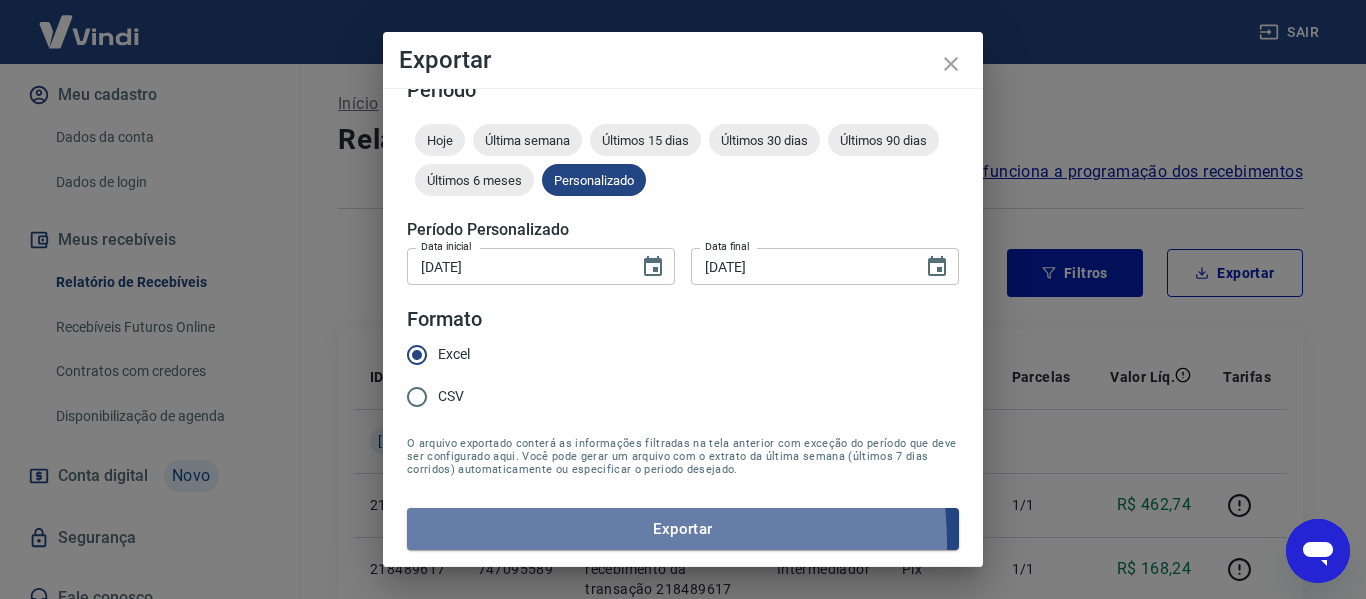 drag, startPoint x: 602, startPoint y: 543, endPoint x: 594, endPoint y: 533, distance: 12.806249 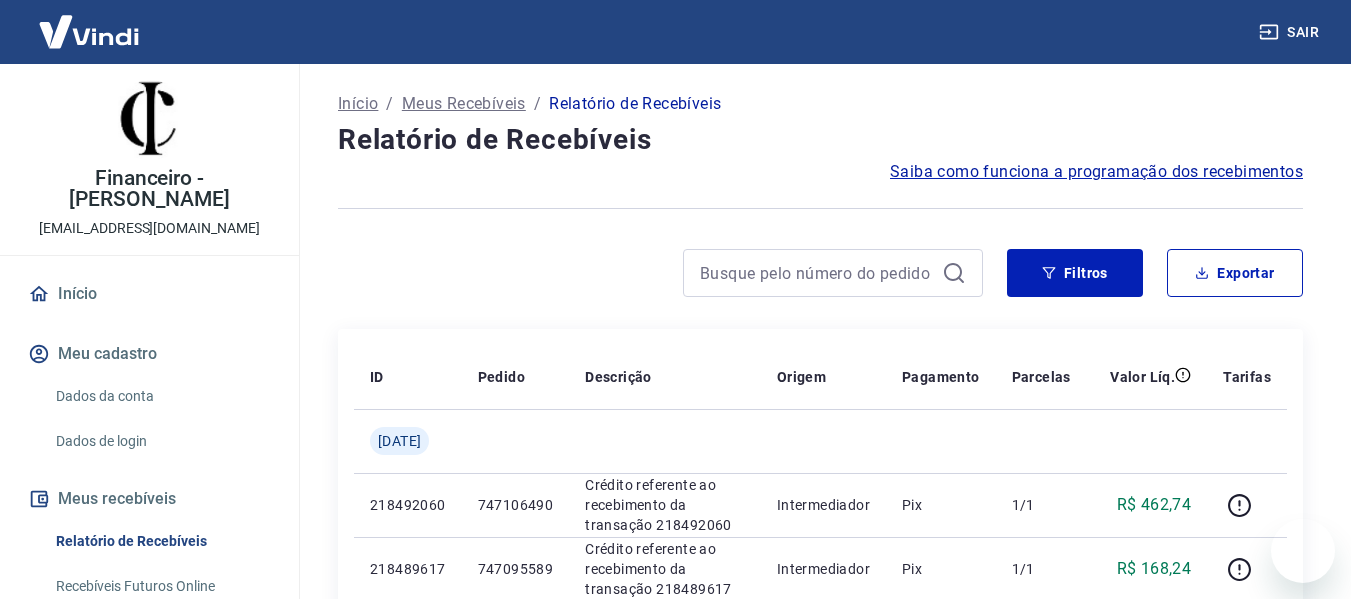scroll, scrollTop: 0, scrollLeft: 0, axis: both 